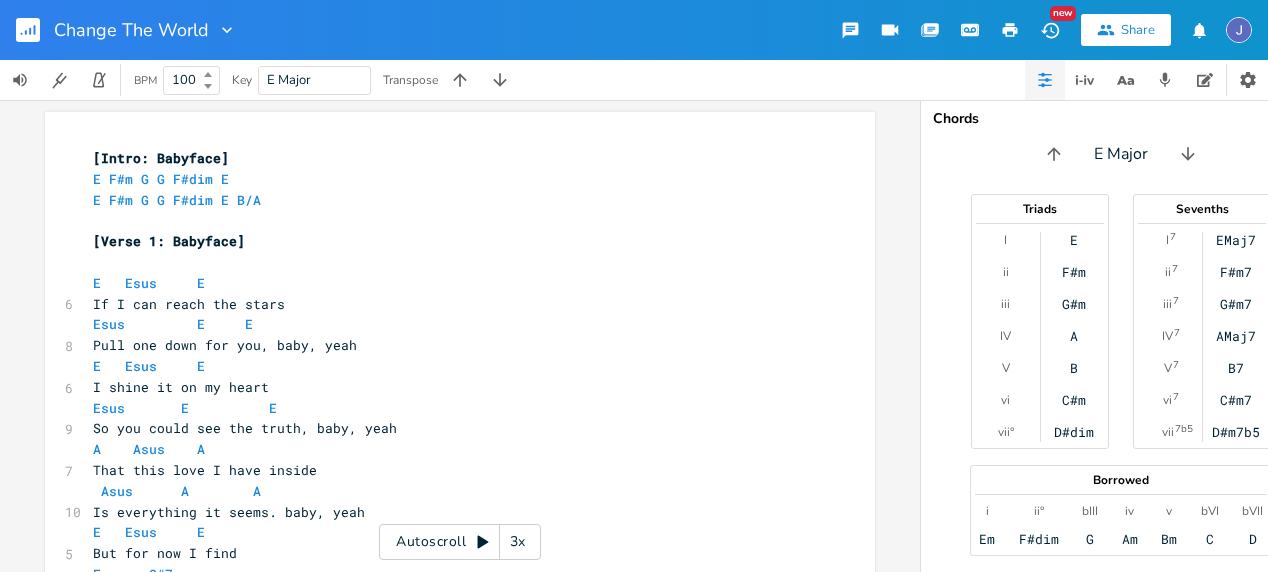 scroll, scrollTop: 0, scrollLeft: 0, axis: both 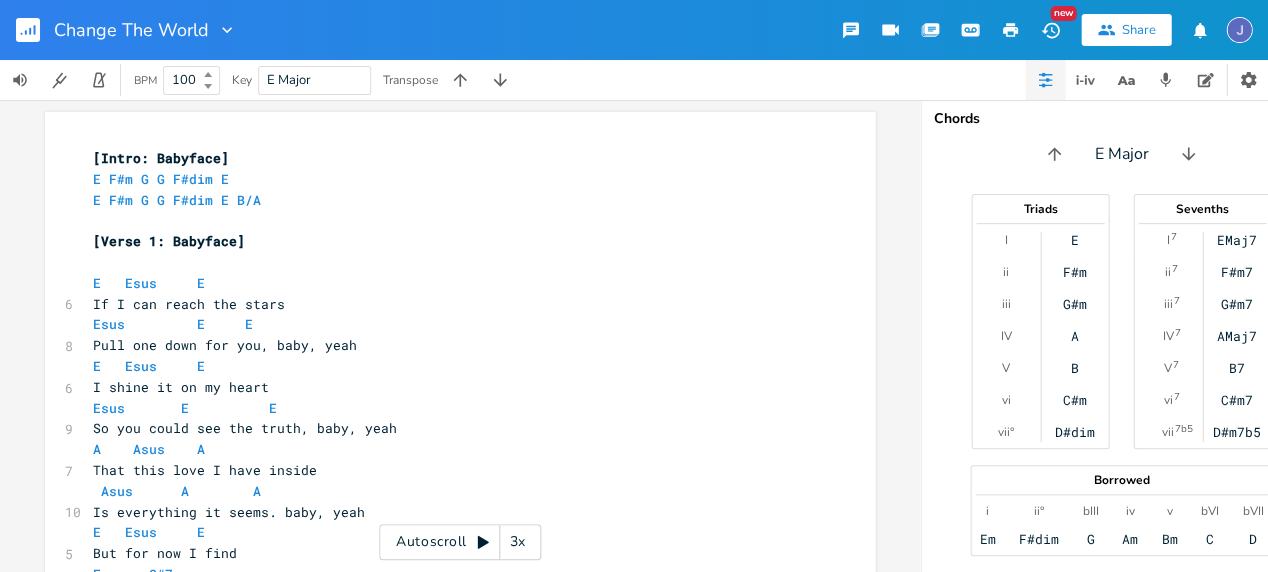 click on "E     Esus       E" at bounding box center [450, 283] 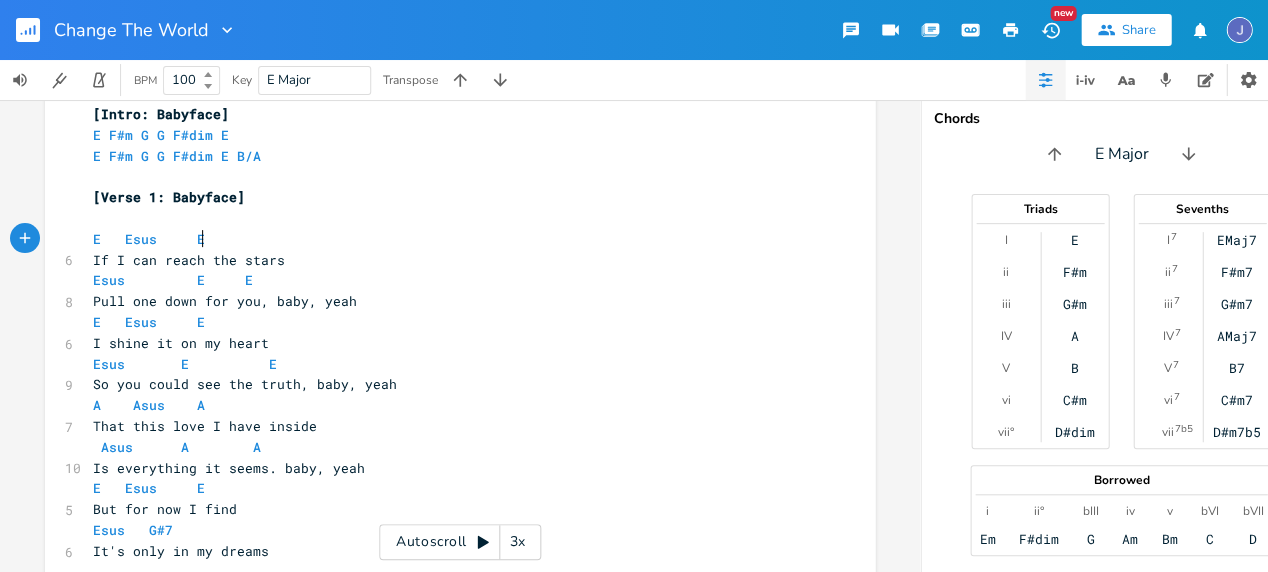 scroll, scrollTop: 0, scrollLeft: 0, axis: both 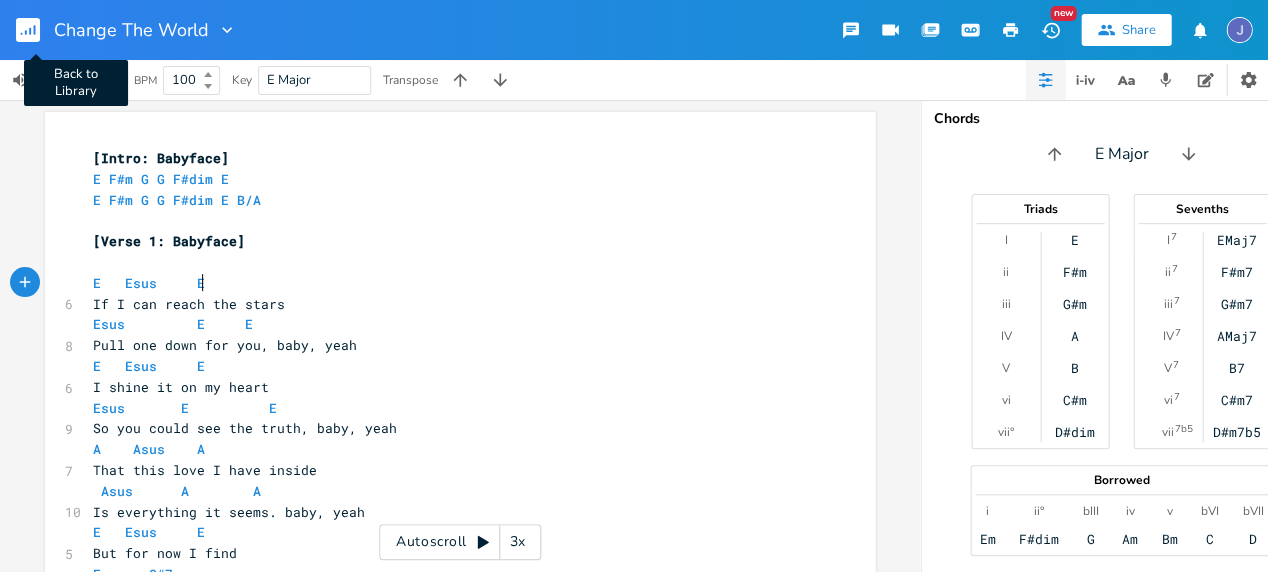 click 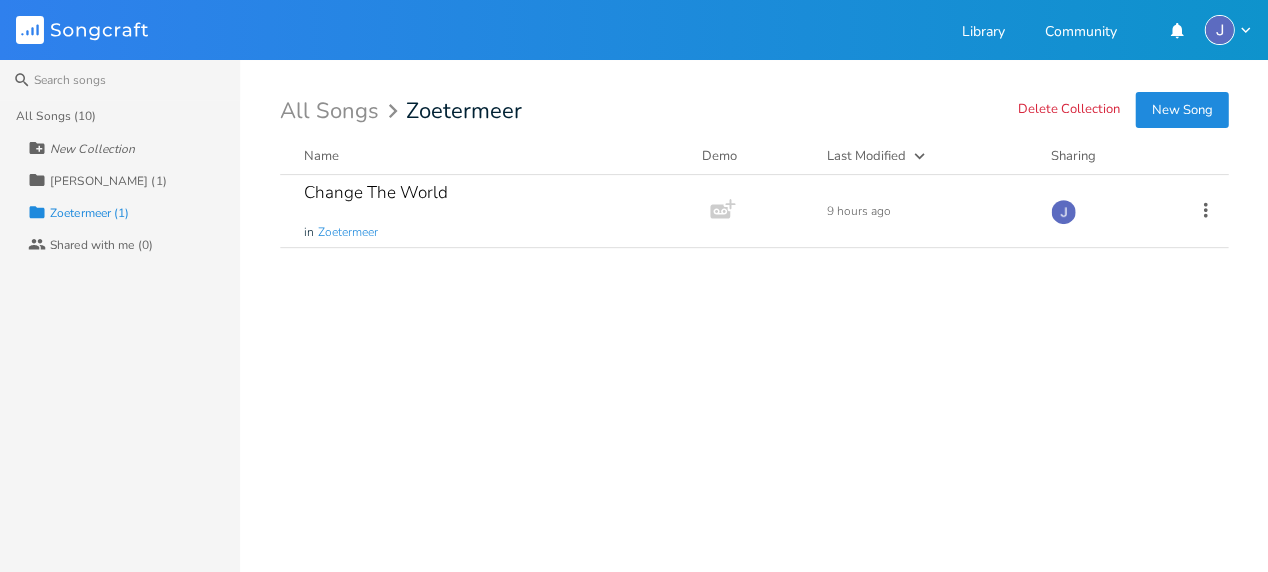 click on "Zoetermeer (1)" at bounding box center (89, 213) 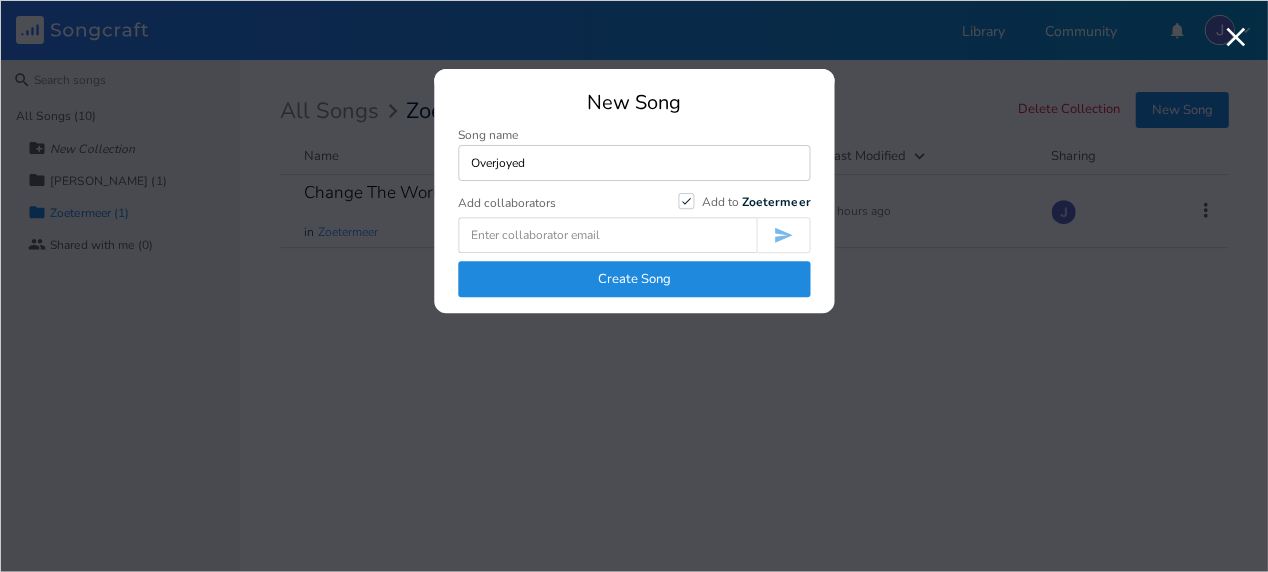 drag, startPoint x: 669, startPoint y: 275, endPoint x: 575, endPoint y: 158, distance: 150.08331 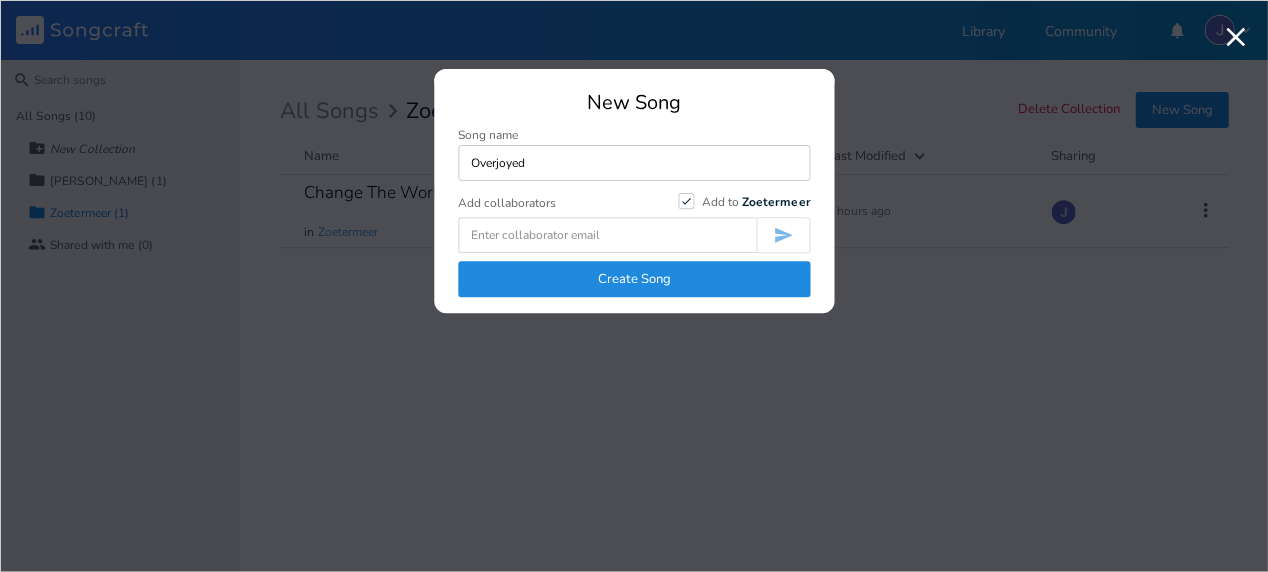 click on "Overjoyed Add collaborators Check Add to   Zoetermeer Create Song" at bounding box center (634, 221) 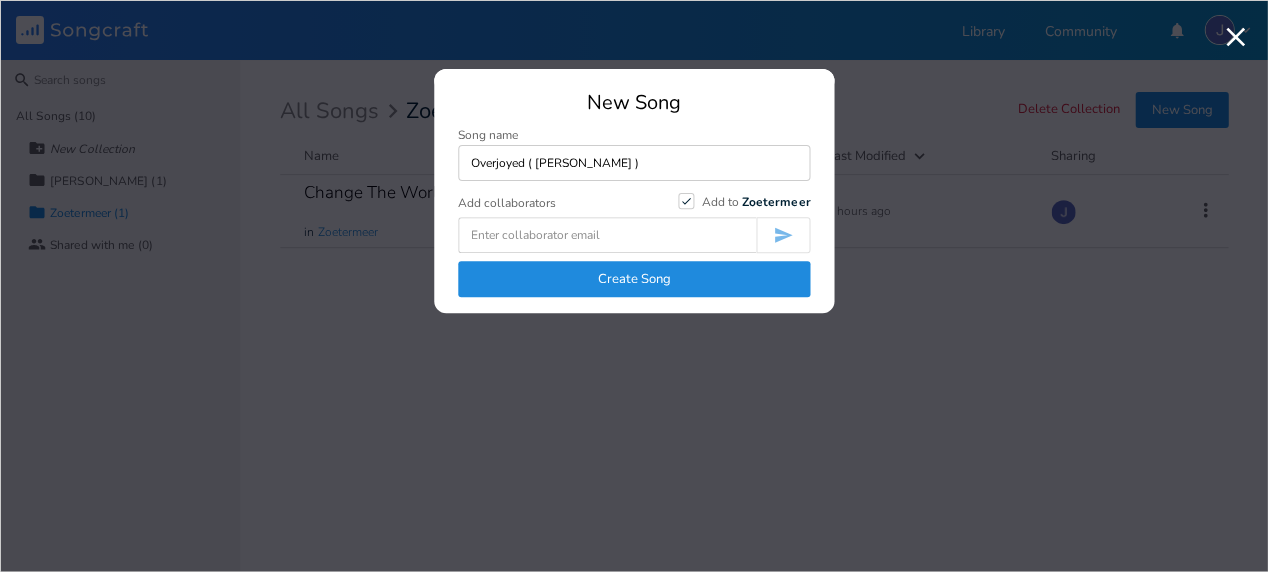 type on "Overjoyed ( [PERSON_NAME] )" 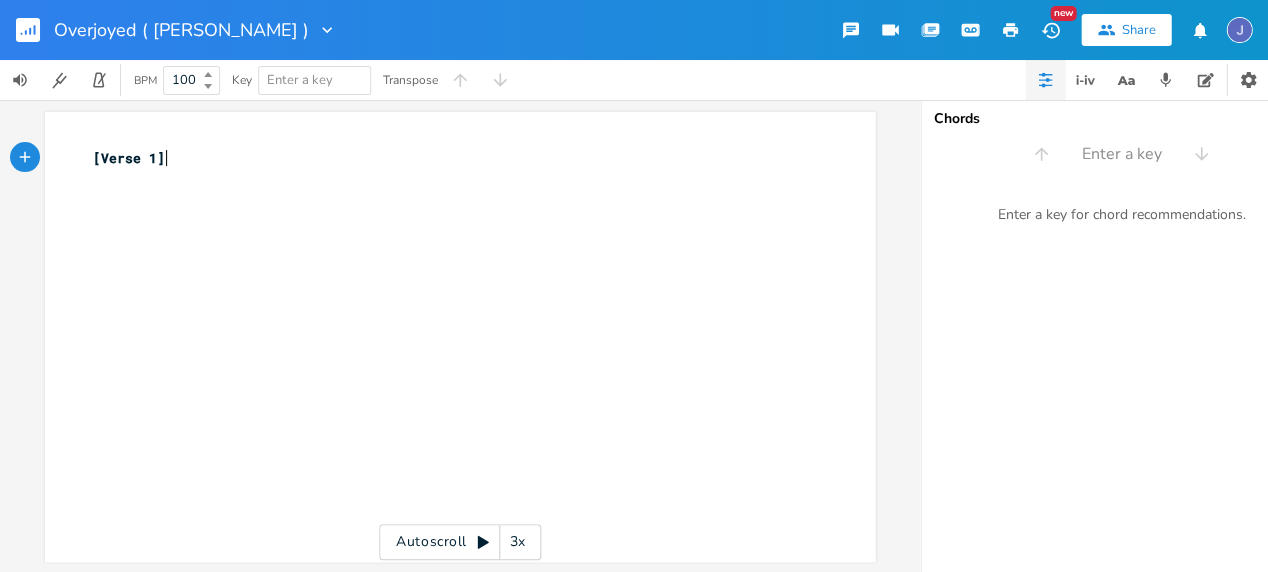 click on "[Verse 1] ​" at bounding box center (450, 169) 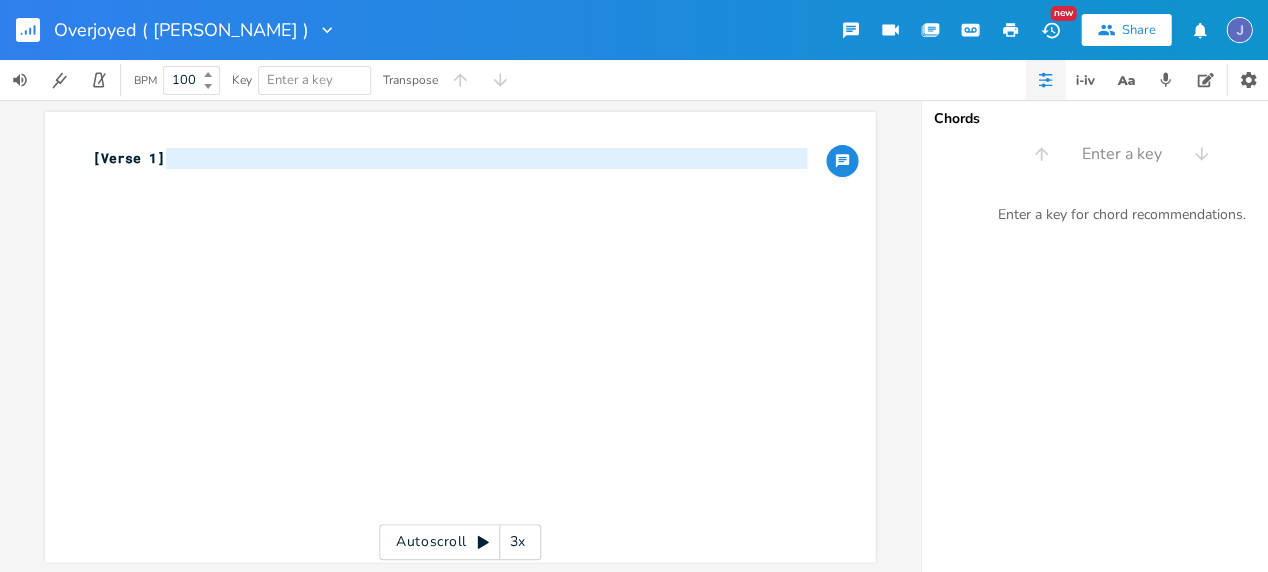 click on "[Verse 1]" at bounding box center [450, 158] 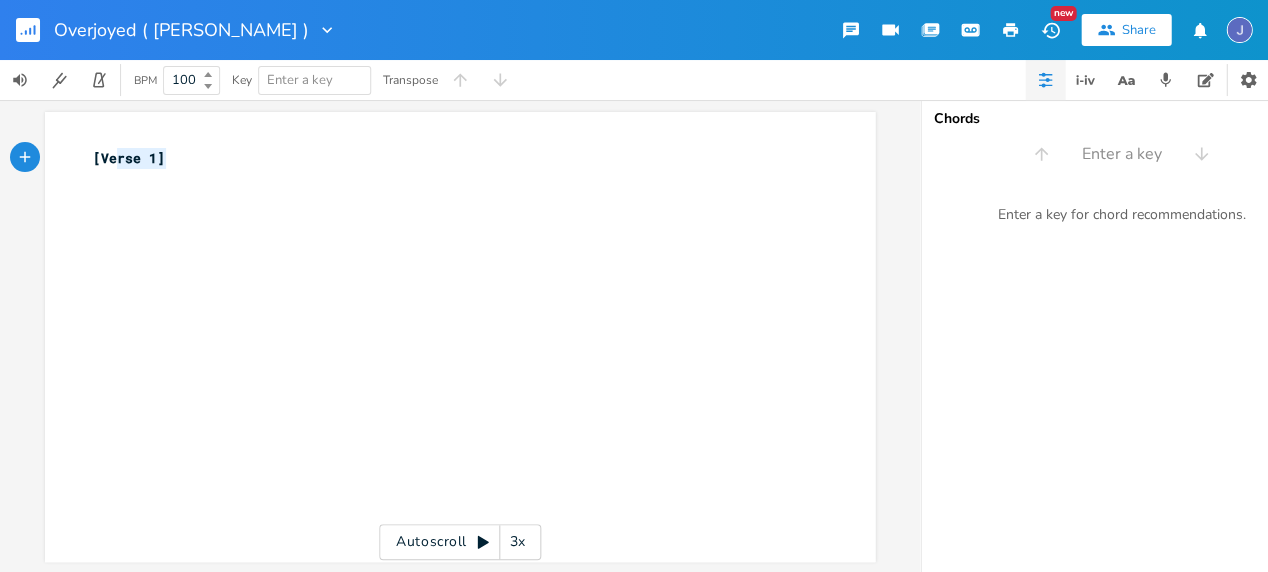 type on "[Verse 1]" 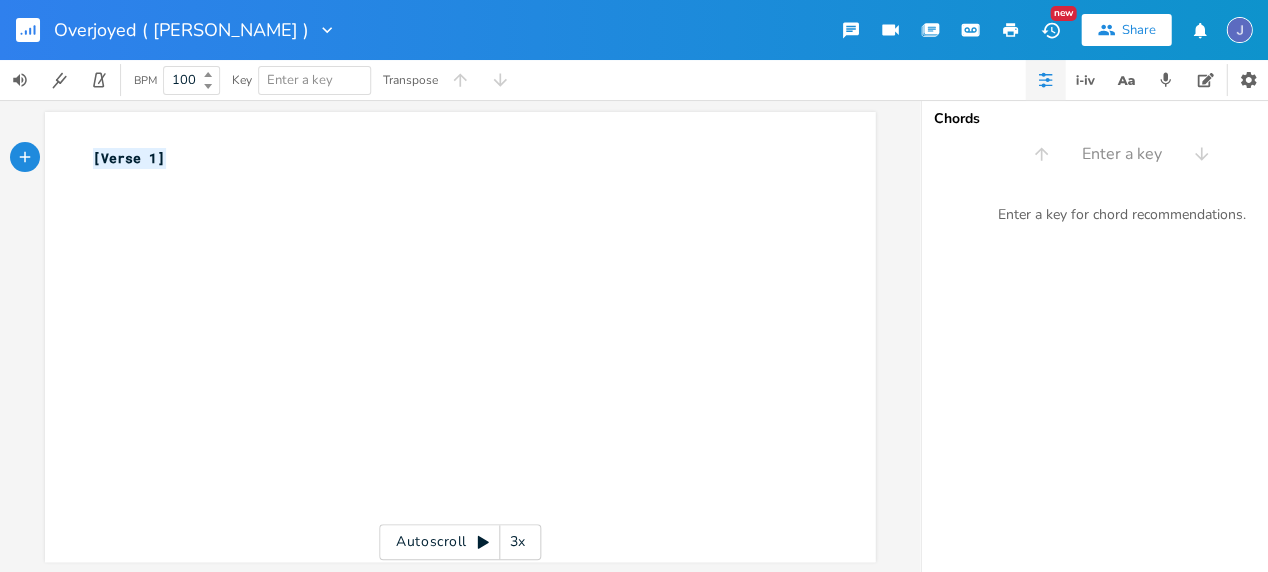 drag, startPoint x: 235, startPoint y: 160, endPoint x: 68, endPoint y: 154, distance: 167.10774 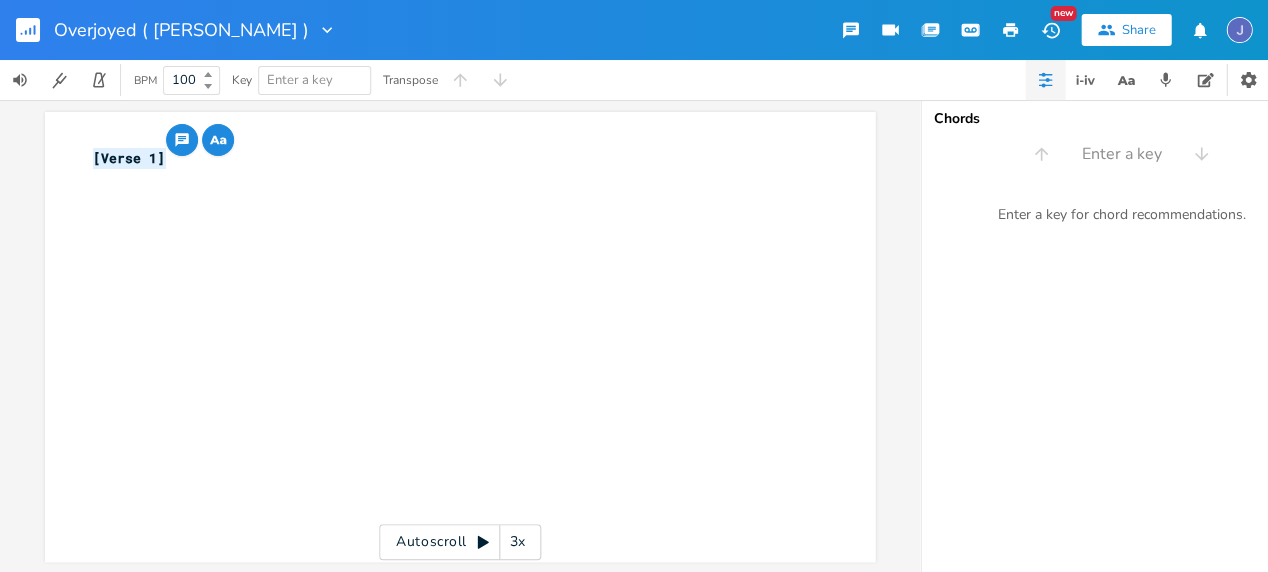 scroll, scrollTop: 0, scrollLeft: 0, axis: both 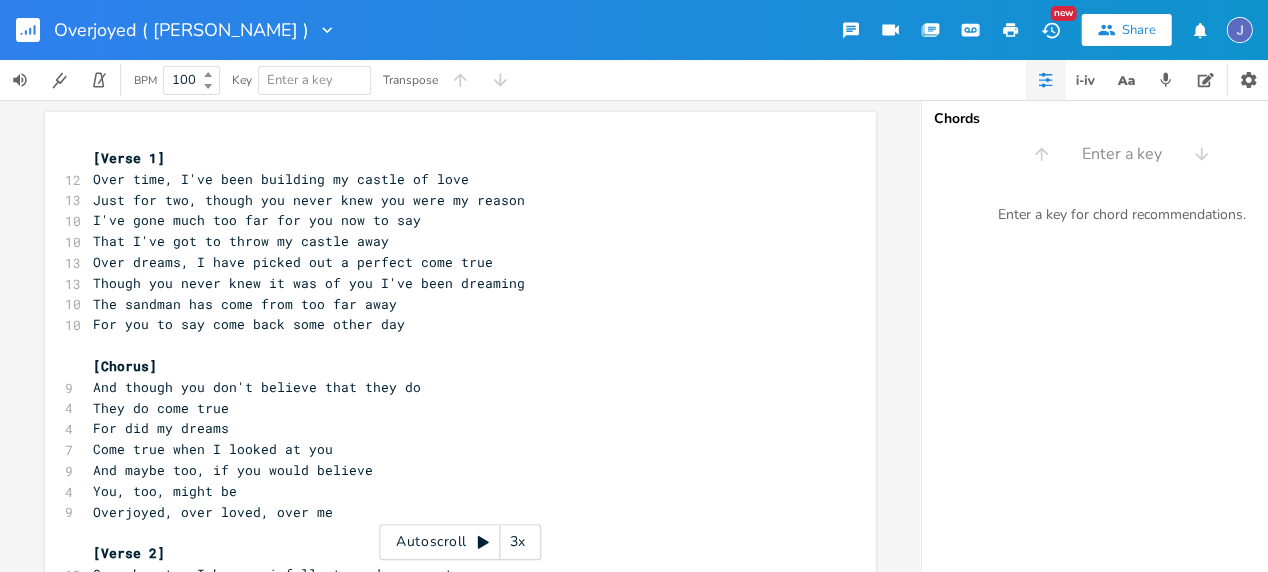 type 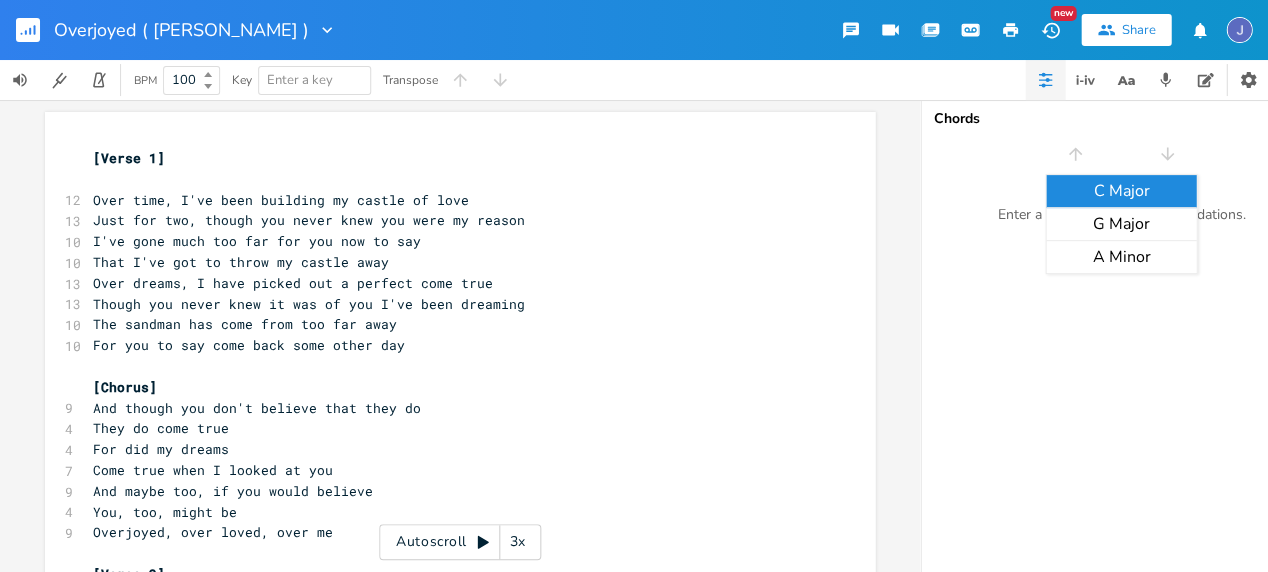 type on "D" 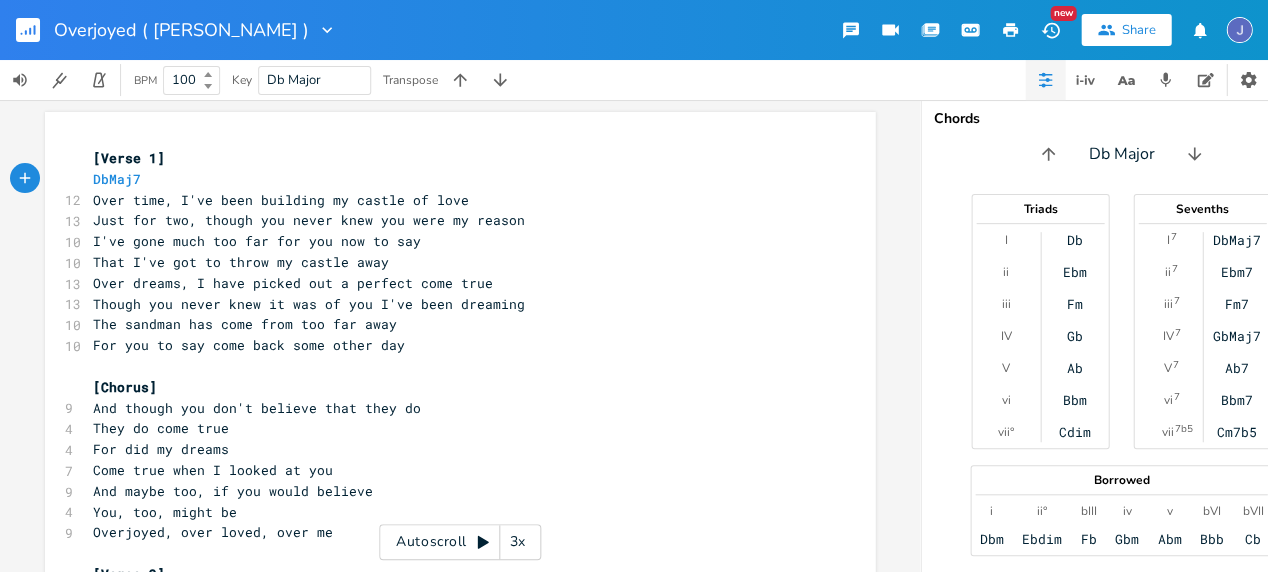 scroll, scrollTop: 4, scrollLeft: 0, axis: vertical 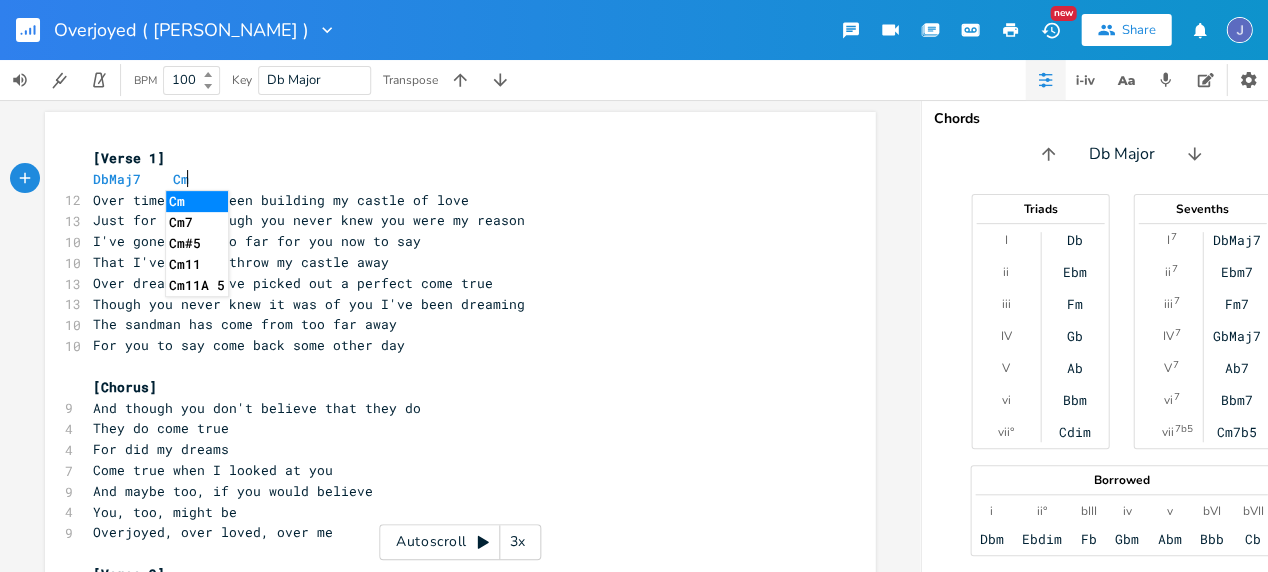 type on "Cm" 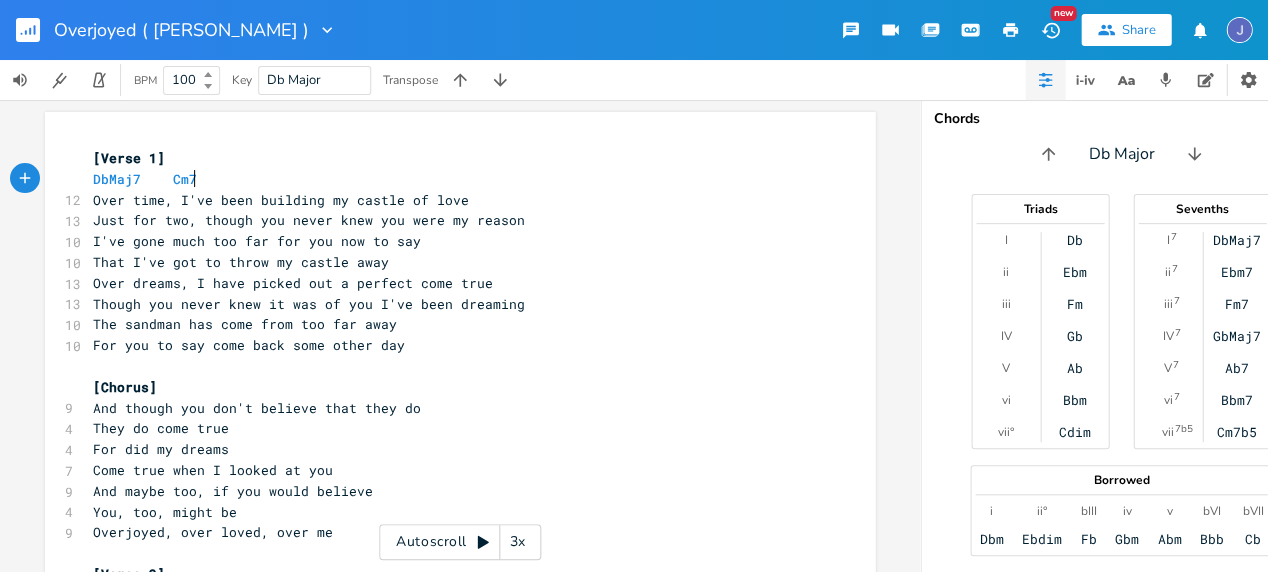 click at bounding box center [1239, 30] 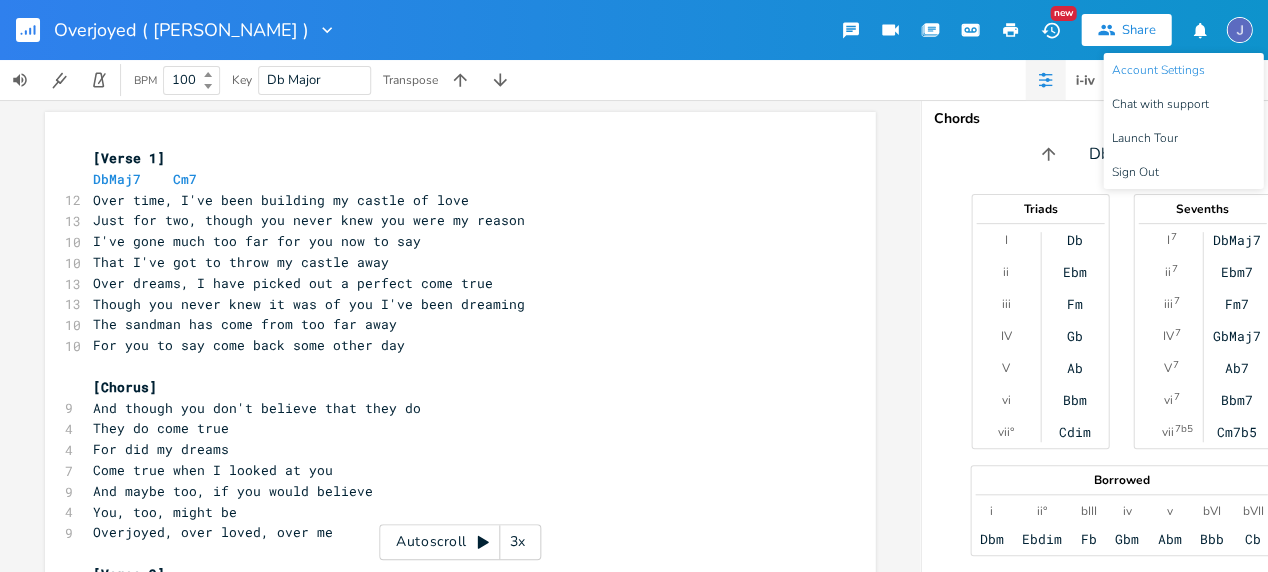 click on "Account Settings" at bounding box center (1157, 70) 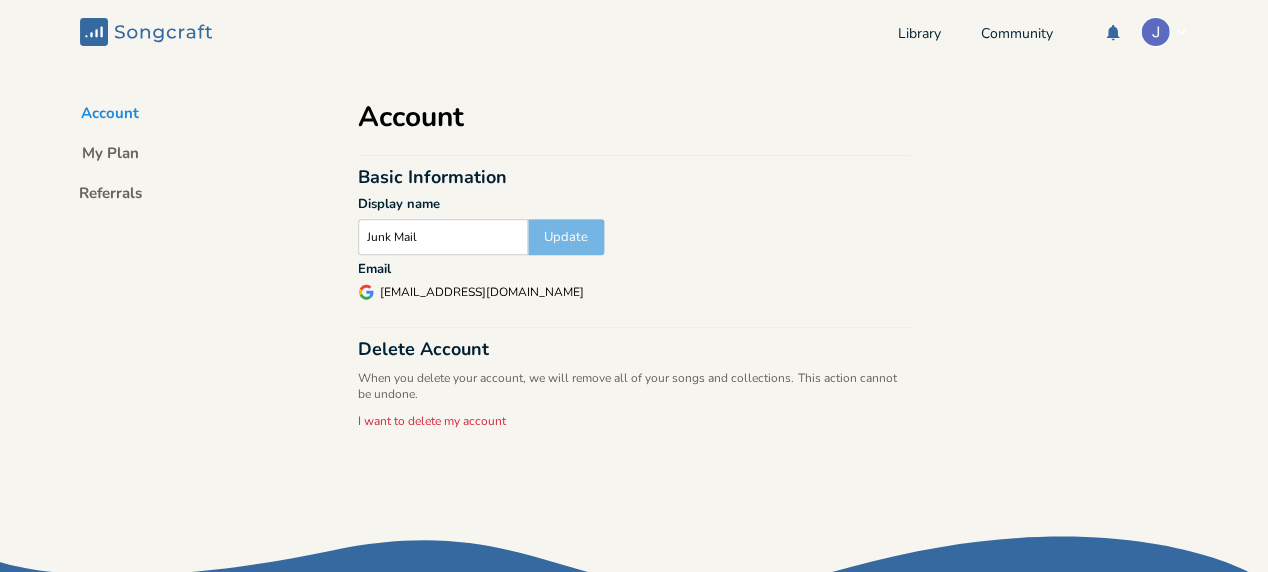 scroll, scrollTop: 0, scrollLeft: 0, axis: both 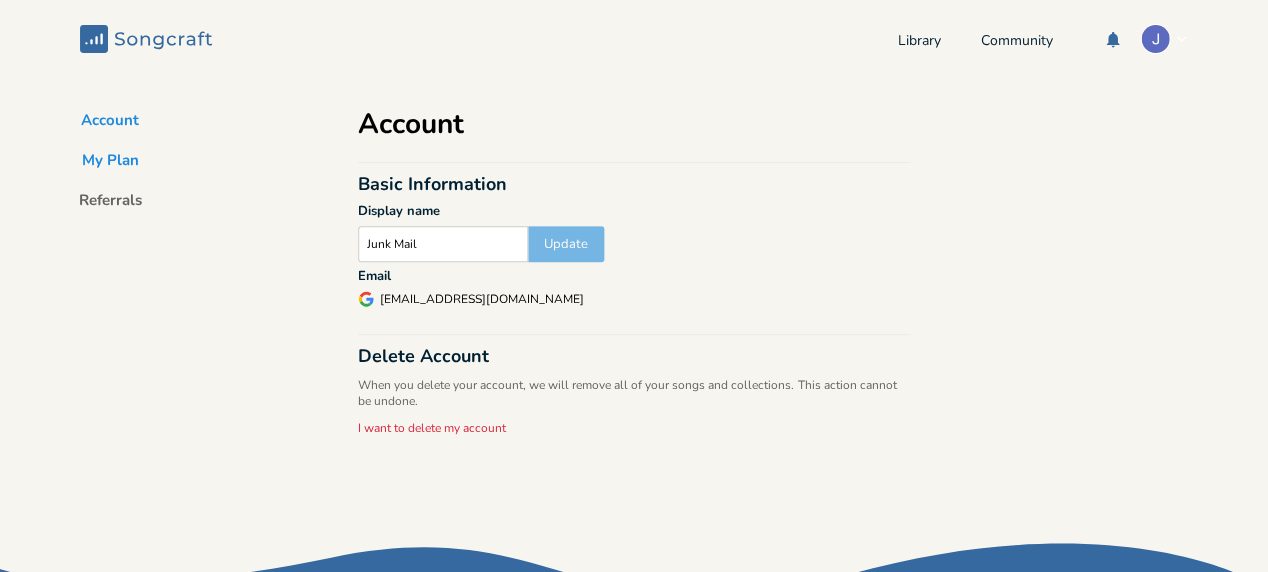 click on "My Plan" at bounding box center (110, 164) 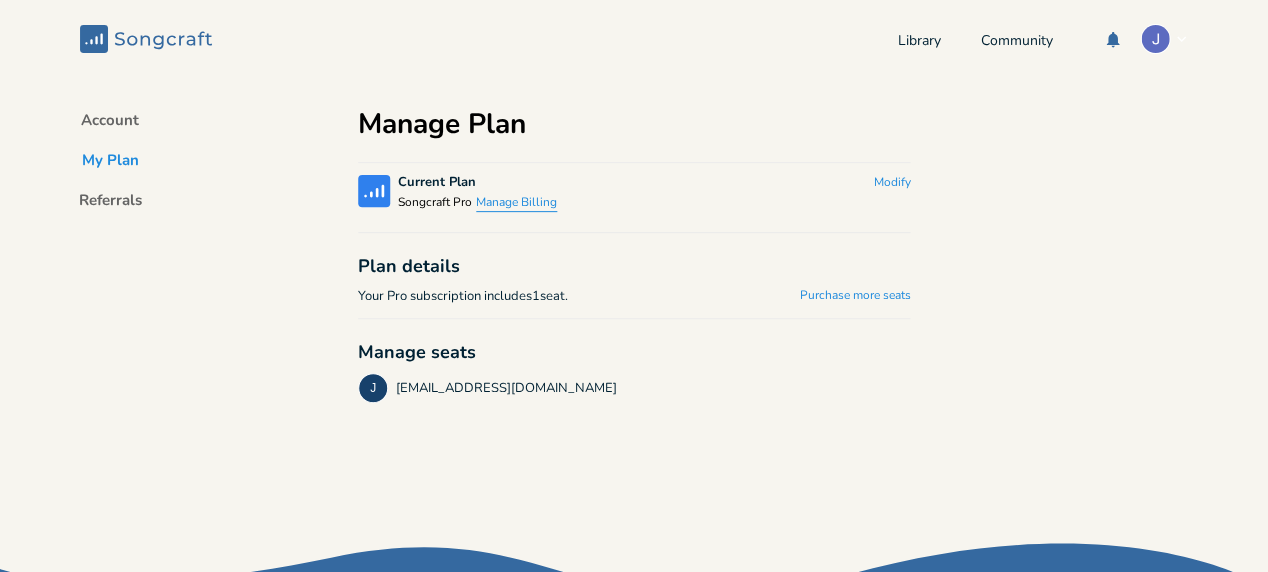 click on "Manage Billing" at bounding box center (516, 203) 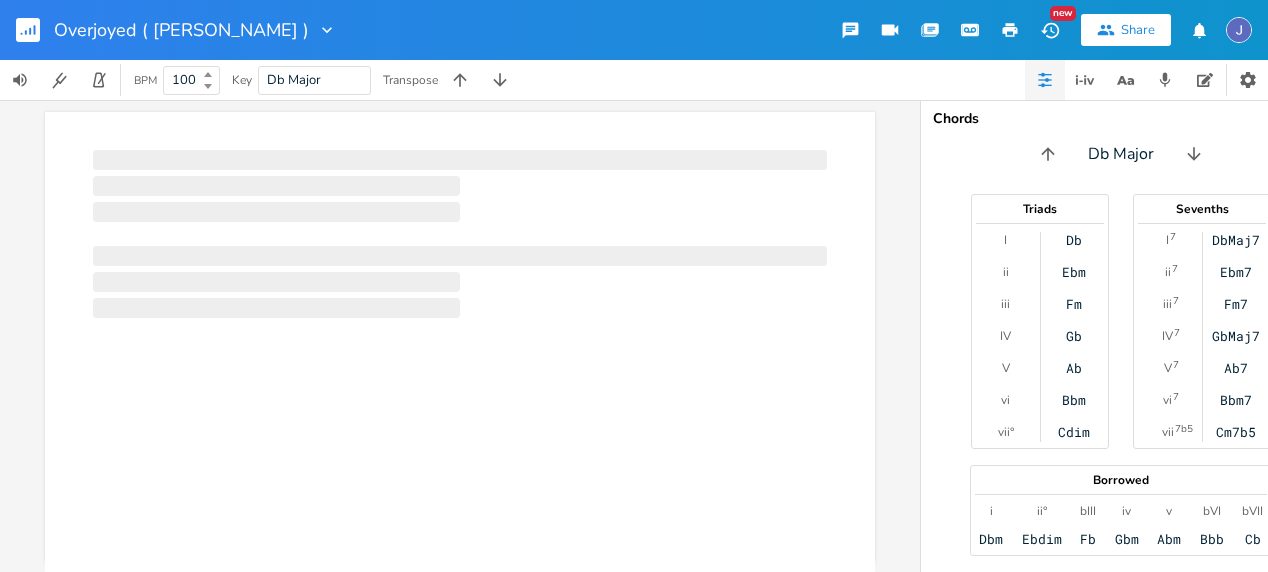 scroll, scrollTop: 0, scrollLeft: 0, axis: both 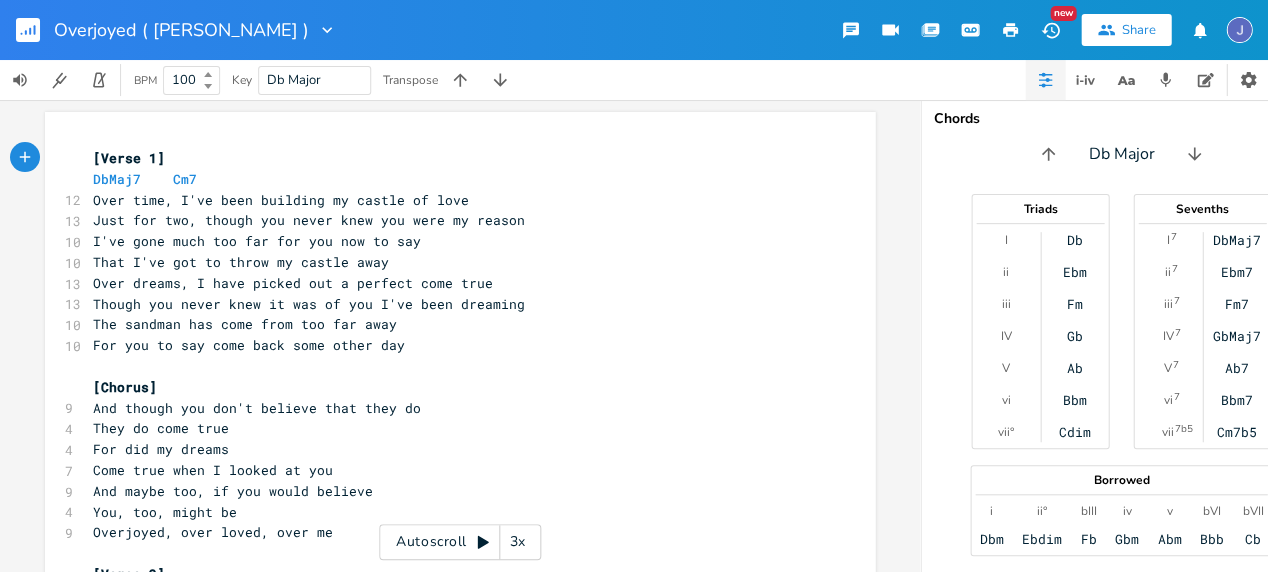 click on "DbMaj7      Cm7" at bounding box center (450, 179) 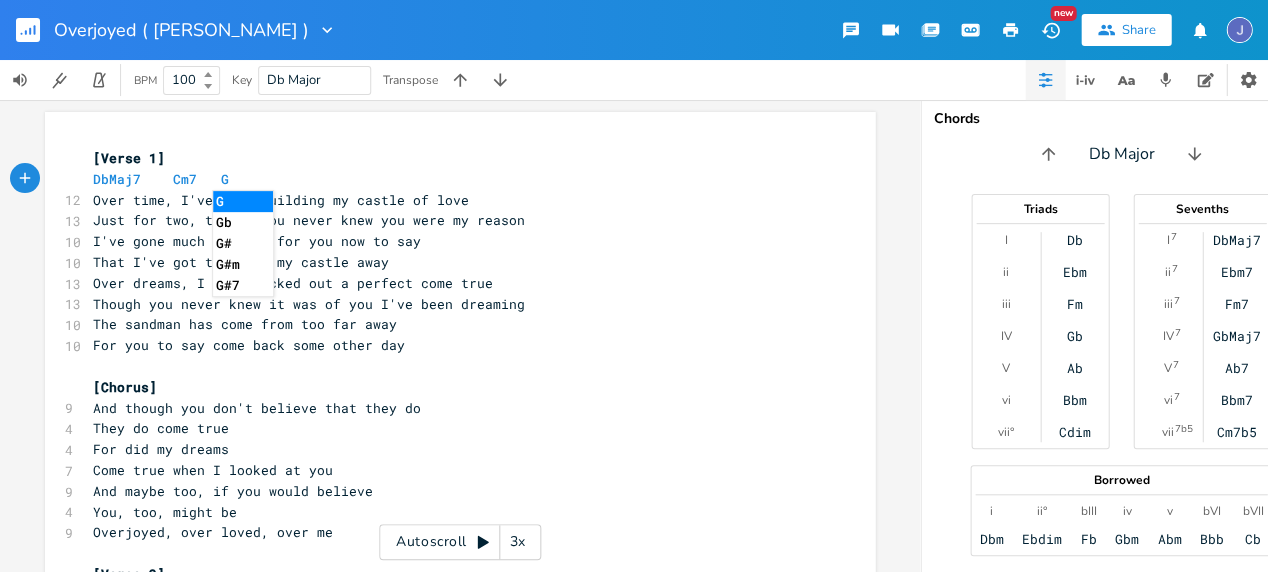 scroll, scrollTop: 0, scrollLeft: 25, axis: horizontal 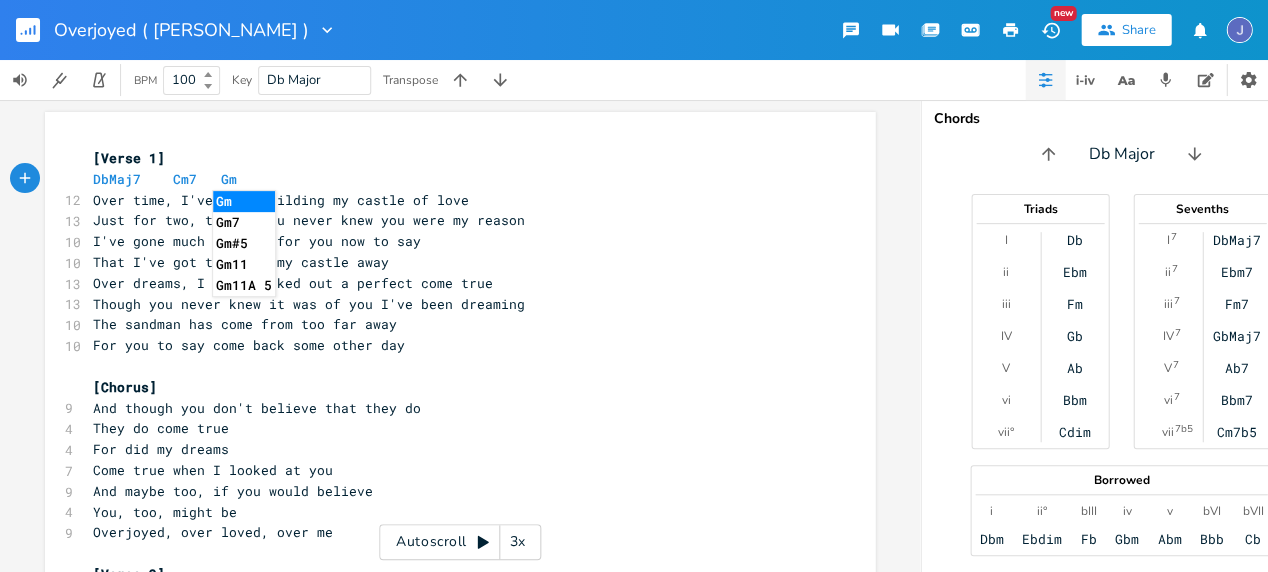 type on "Gm" 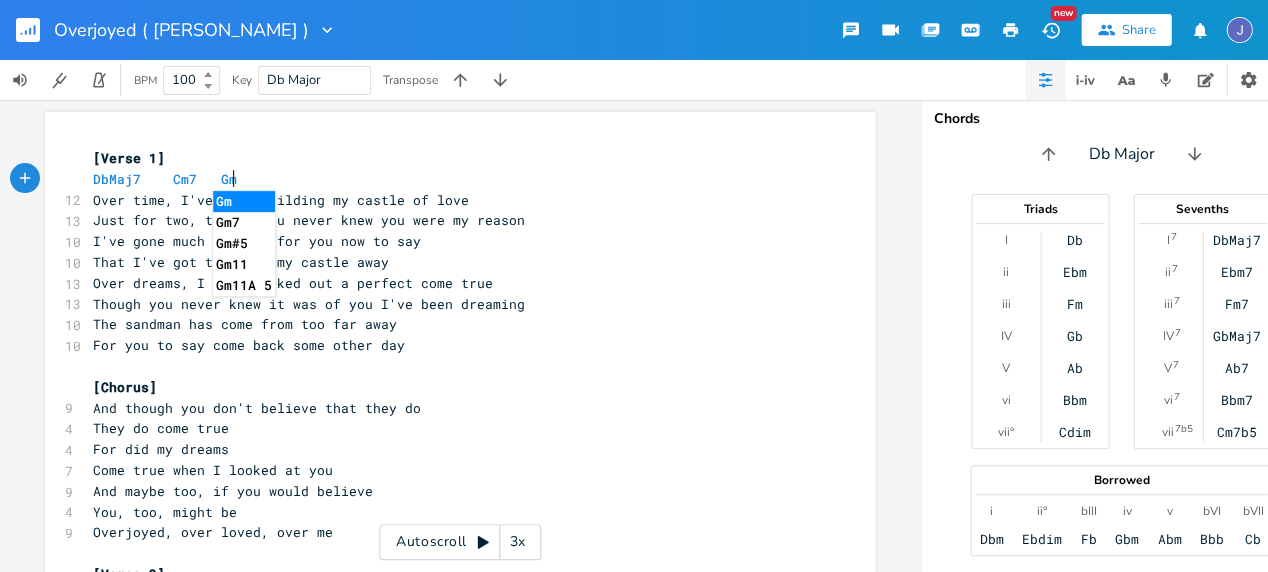 click on "Gm7" at bounding box center (244, 222) 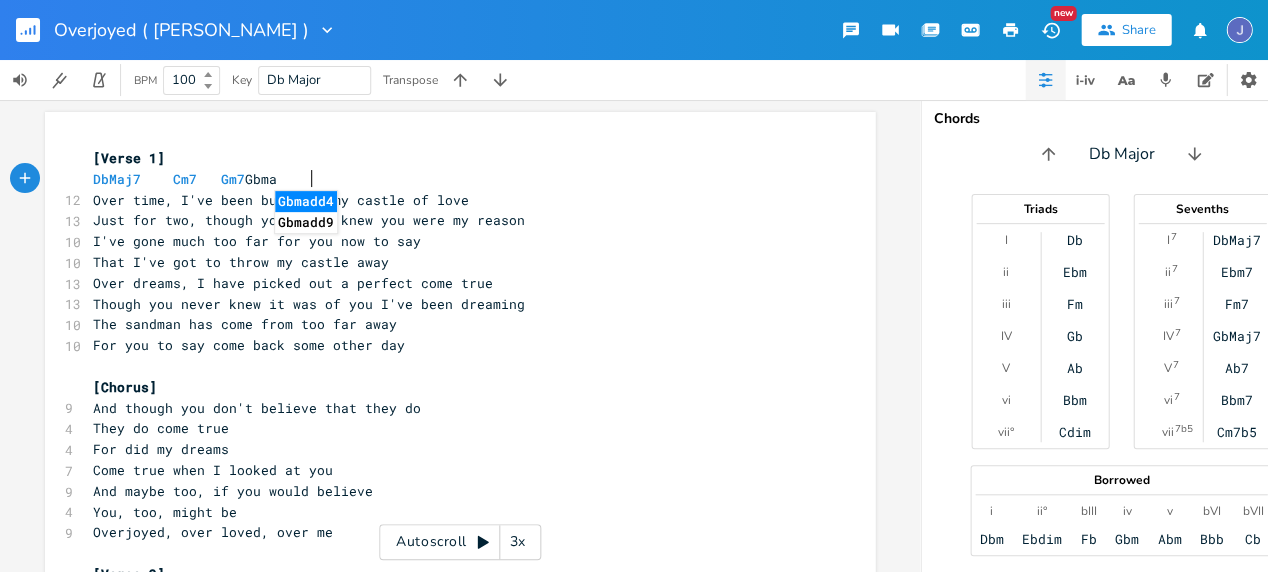 scroll, scrollTop: 0, scrollLeft: 46, axis: horizontal 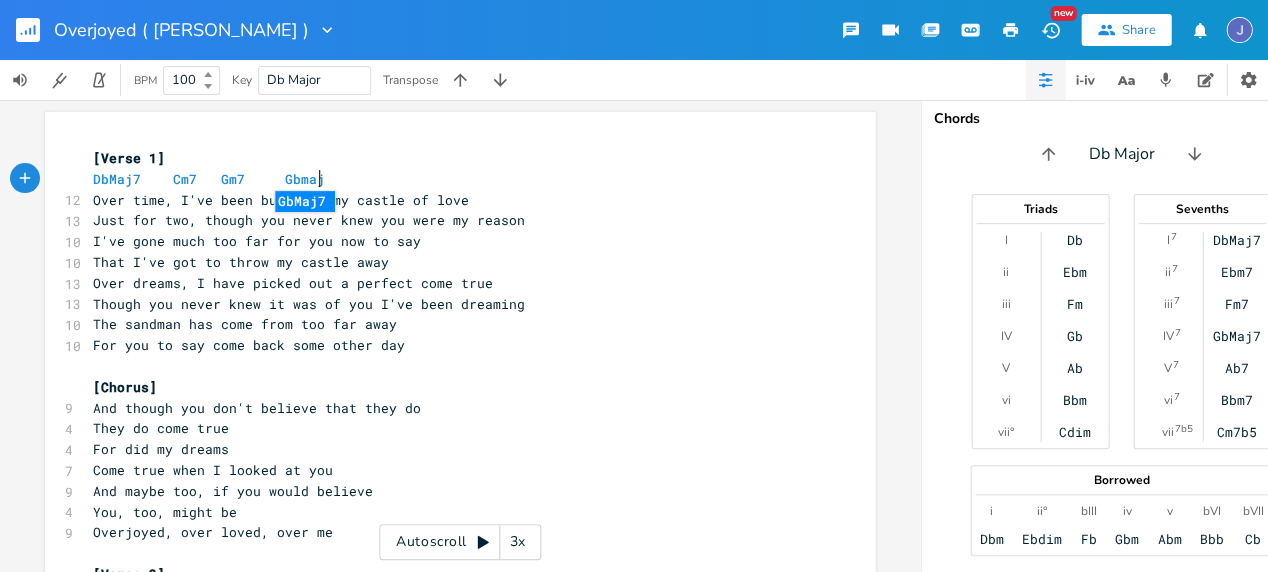 type on "Gbmaj" 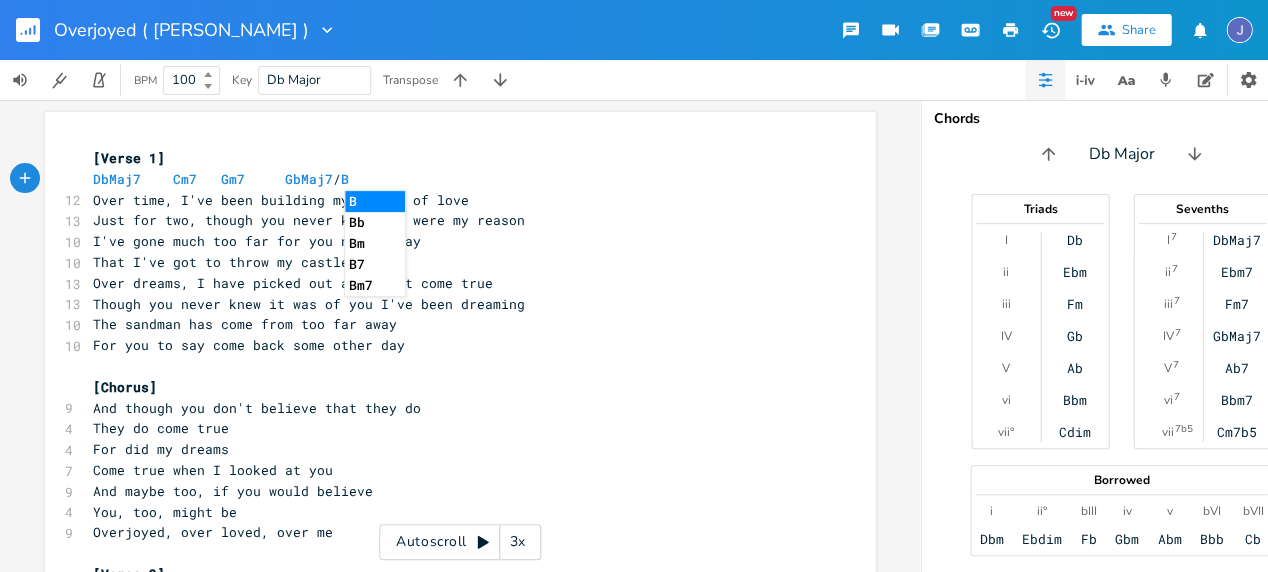 scroll, scrollTop: 0, scrollLeft: 23, axis: horizontal 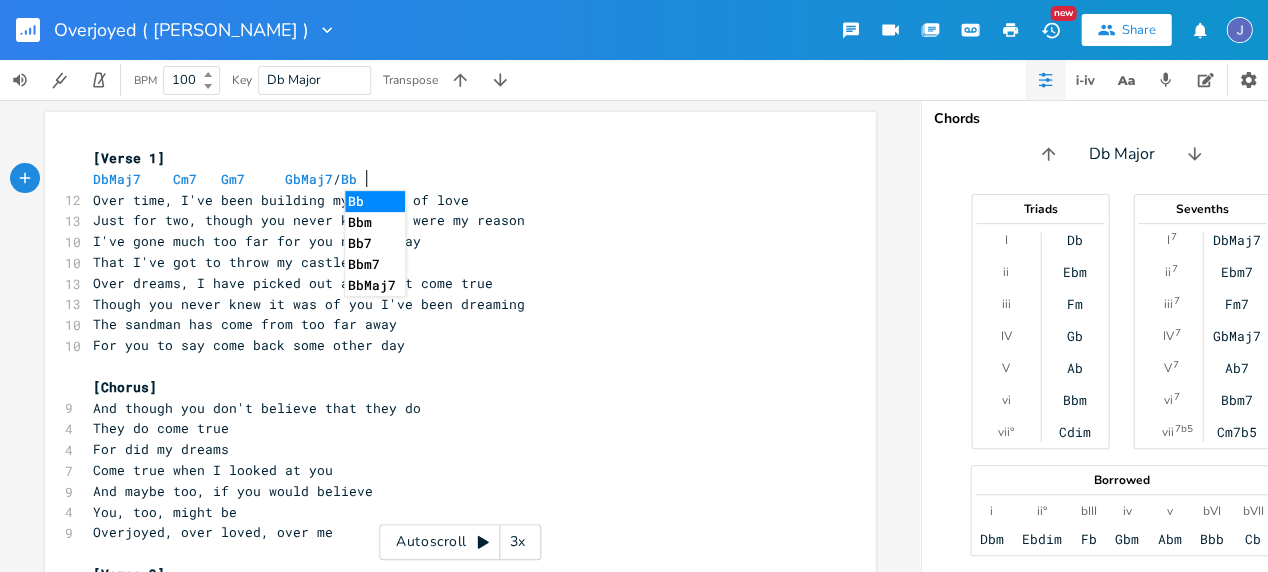 type on "/ Bb" 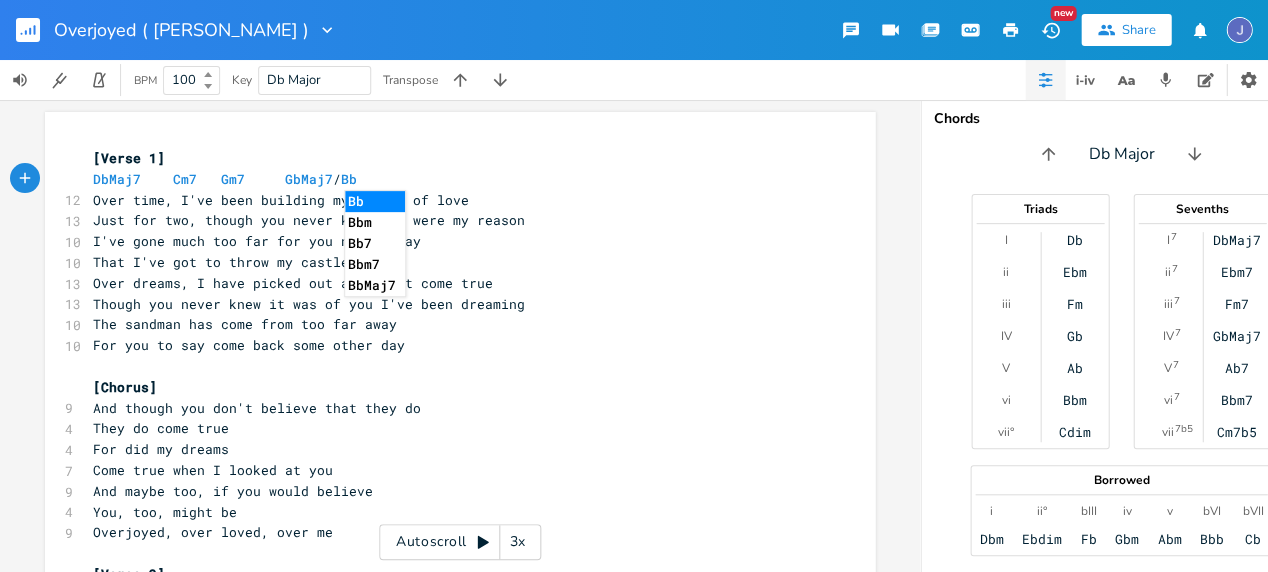 click on "Bb" at bounding box center [375, 201] 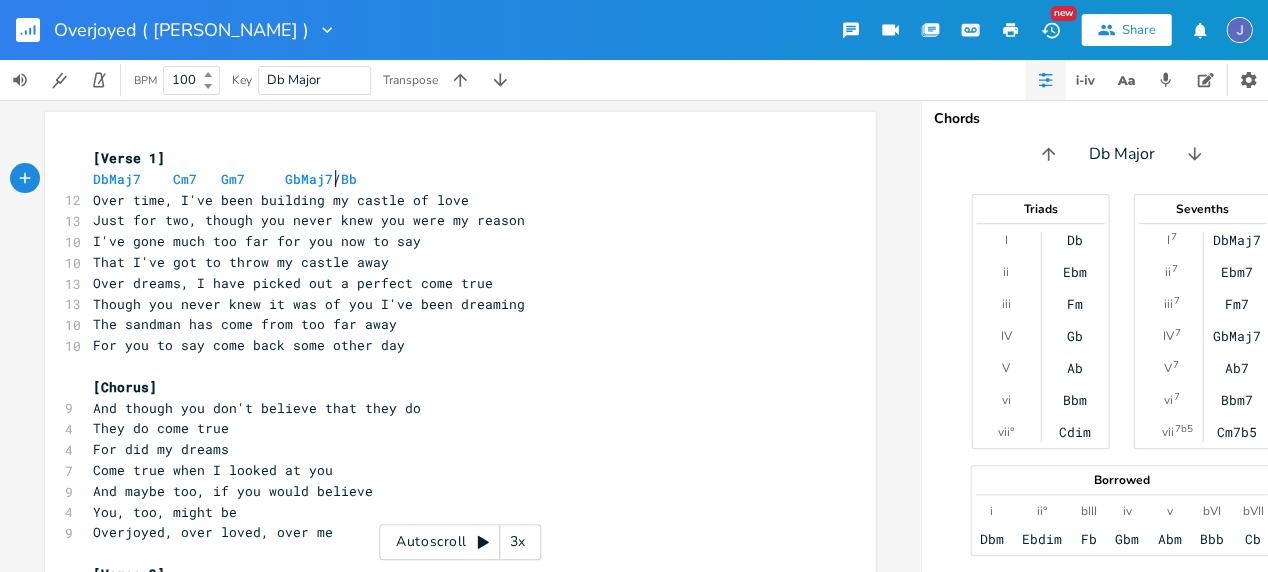 click on "DbMaj7      Cm7     Gm7       GbMaj7  /  Bb" at bounding box center (225, 179) 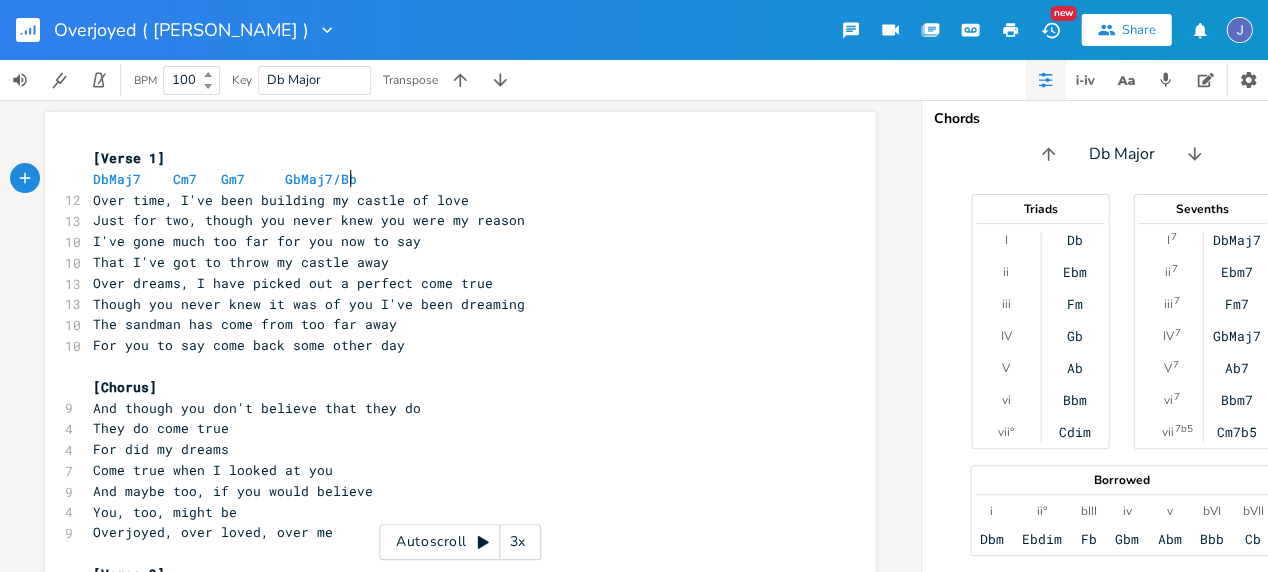 click on "DbMaj7      Cm7     Gm7       GbMaj7/Bb" at bounding box center (450, 179) 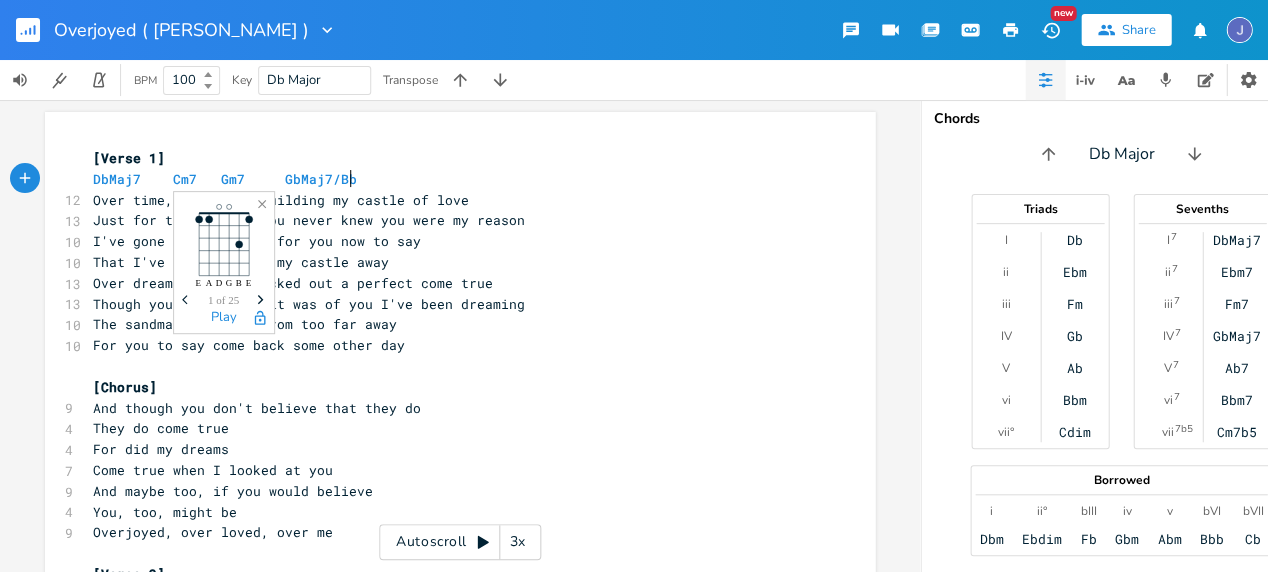 click on "Close" 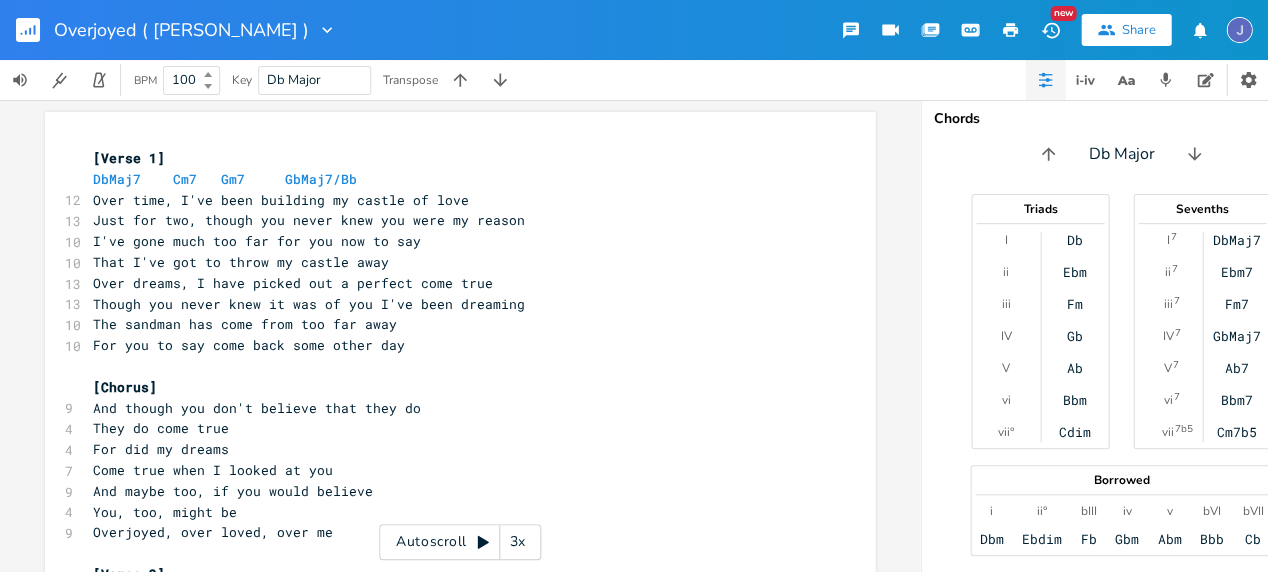 click on "DbMaj7      Cm7     Gm7       GbMaj7/Bb" at bounding box center (225, 179) 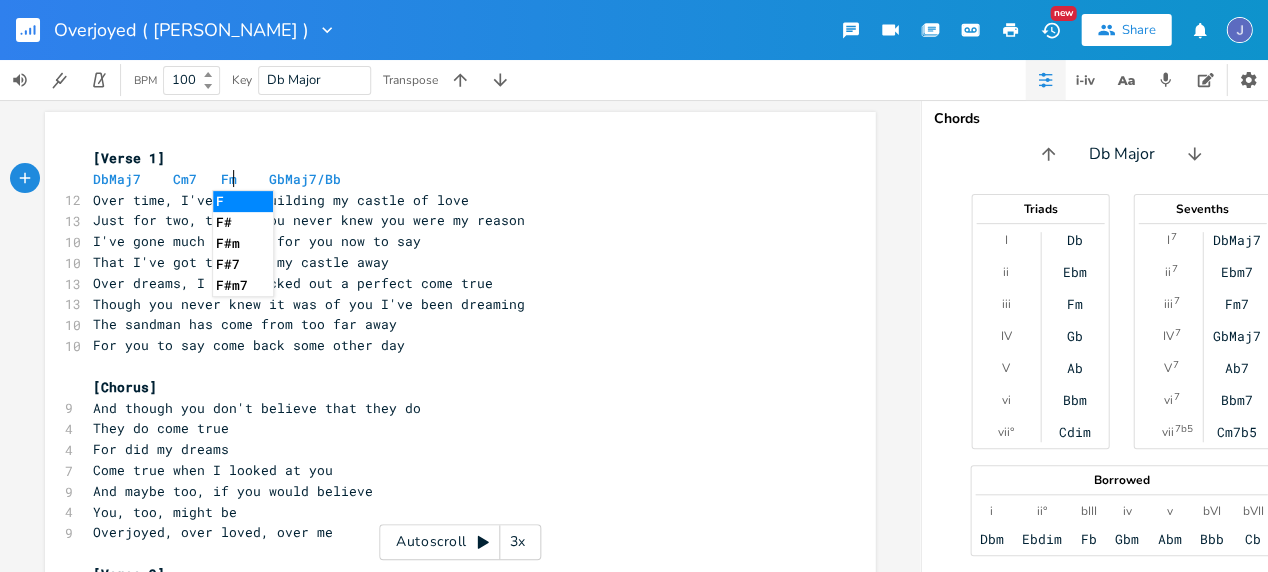 scroll, scrollTop: 0, scrollLeft: 15, axis: horizontal 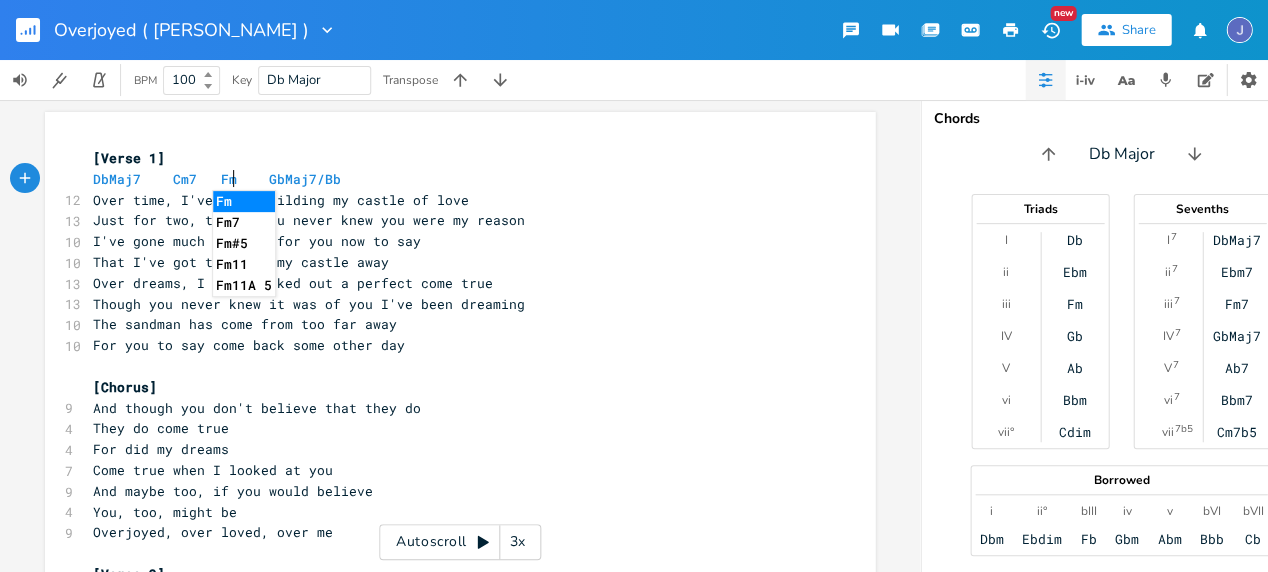 type on "Fm" 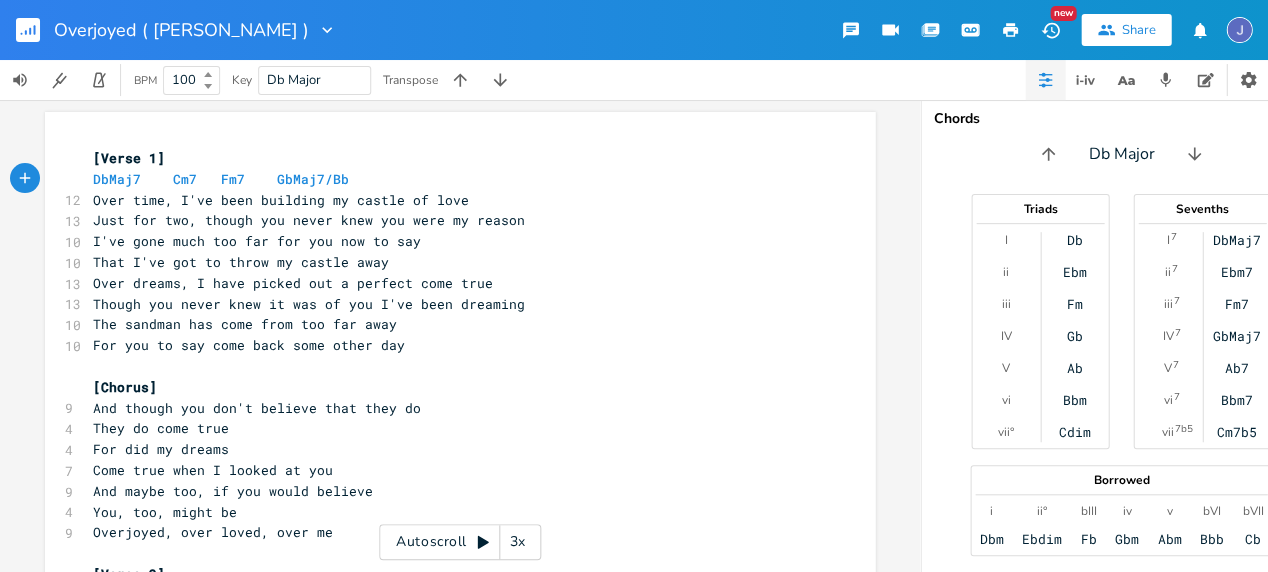 click on "DbMaj7      Cm7     Fm7      GbMaj7/Bb" at bounding box center (450, 179) 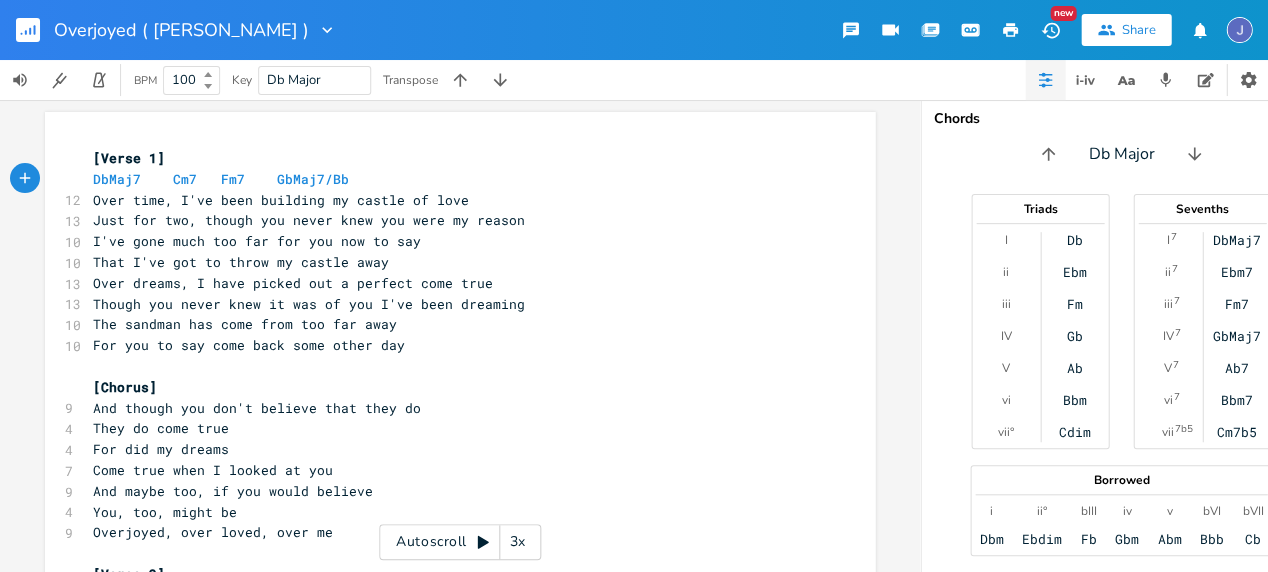 click on "Over time, I've been building my castle of love" at bounding box center (450, 200) 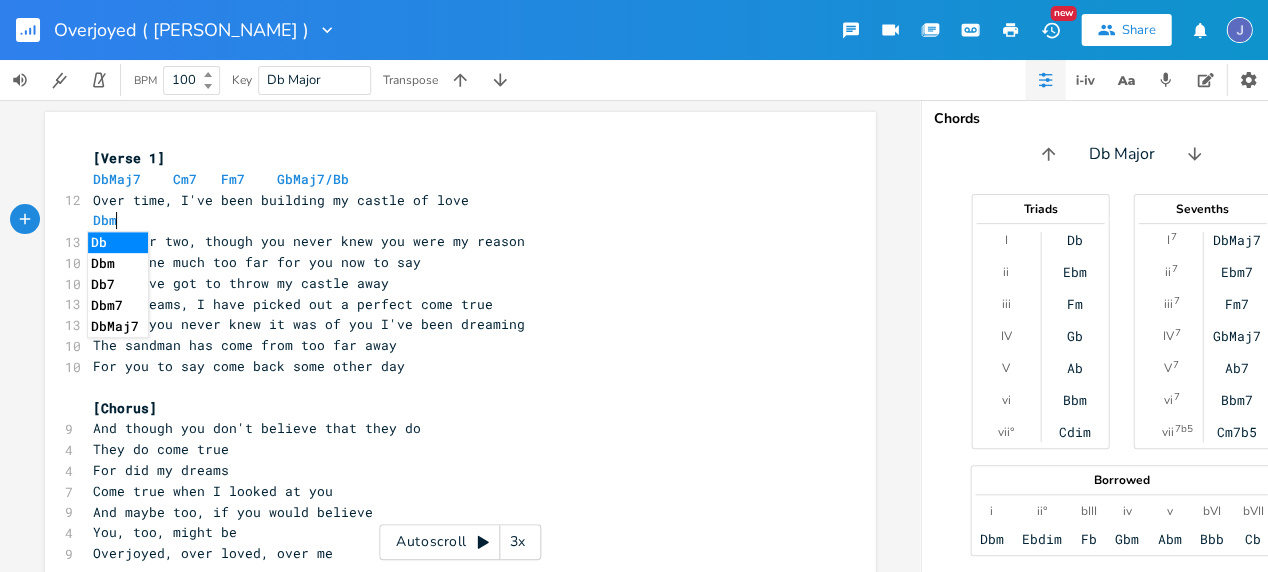 scroll, scrollTop: 0, scrollLeft: 32, axis: horizontal 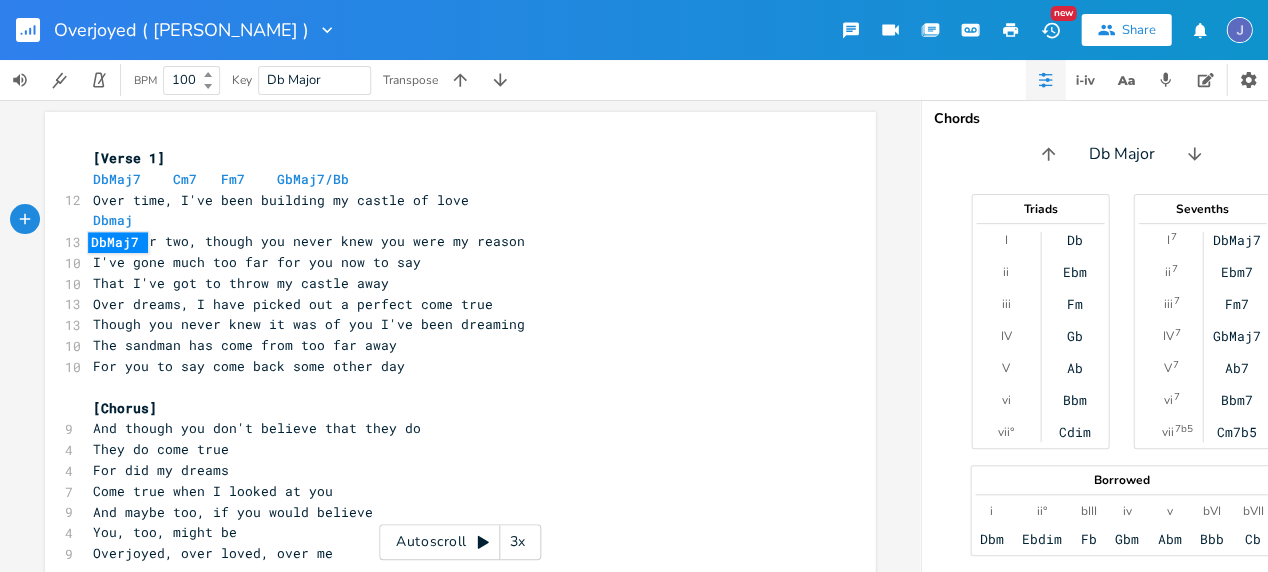 type on "Dbmaj" 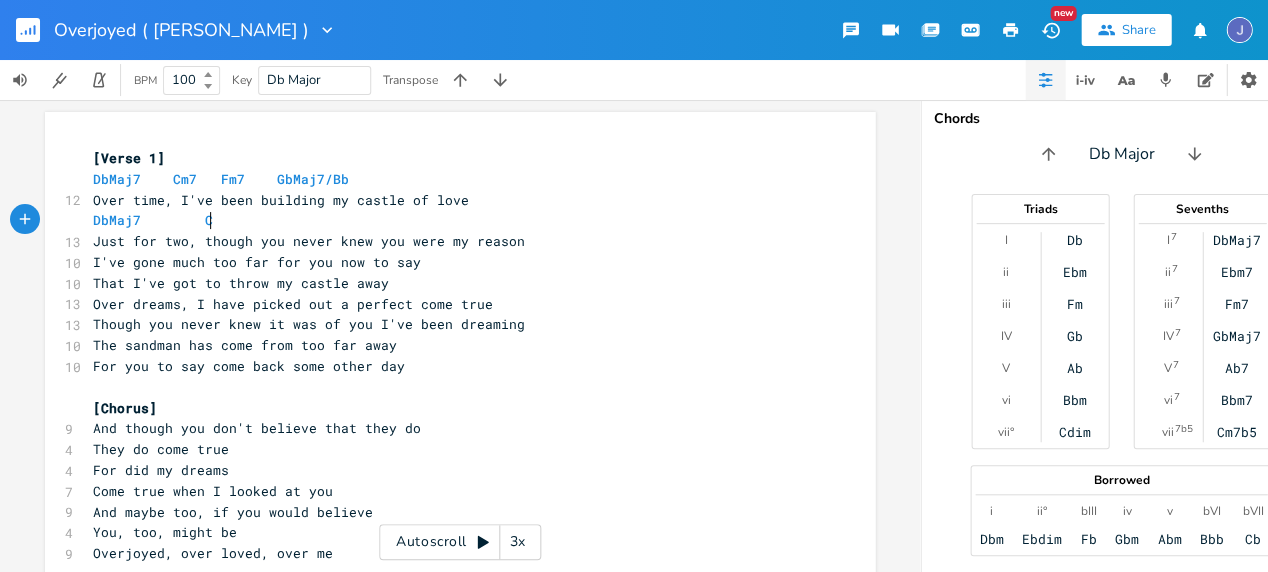 scroll, scrollTop: 0, scrollLeft: 39, axis: horizontal 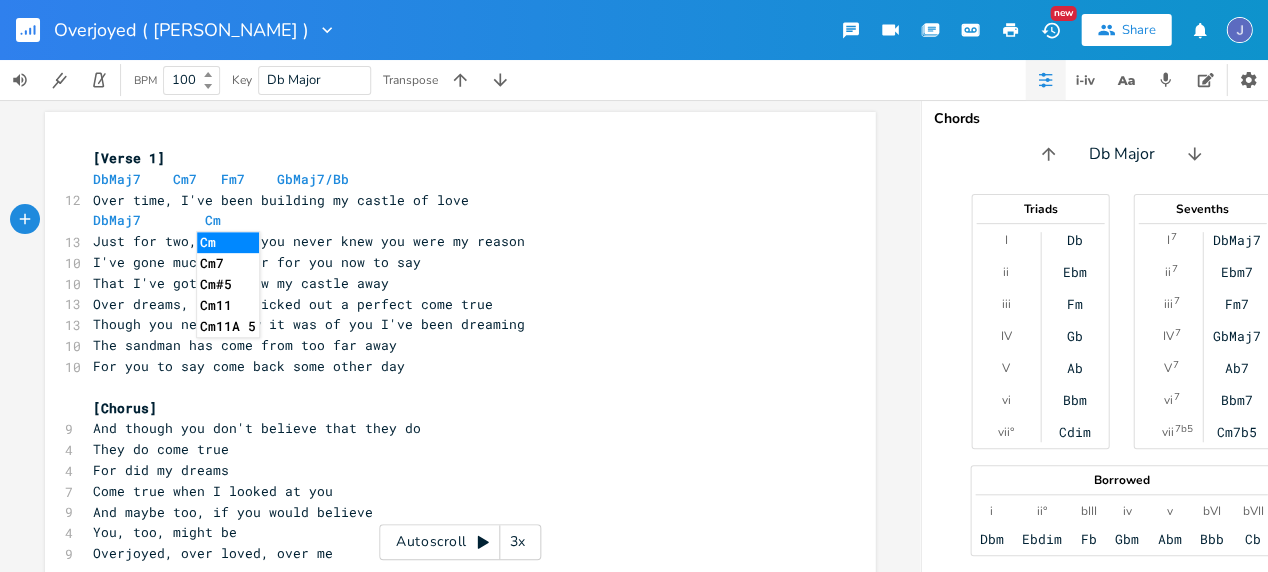 type on "Cm" 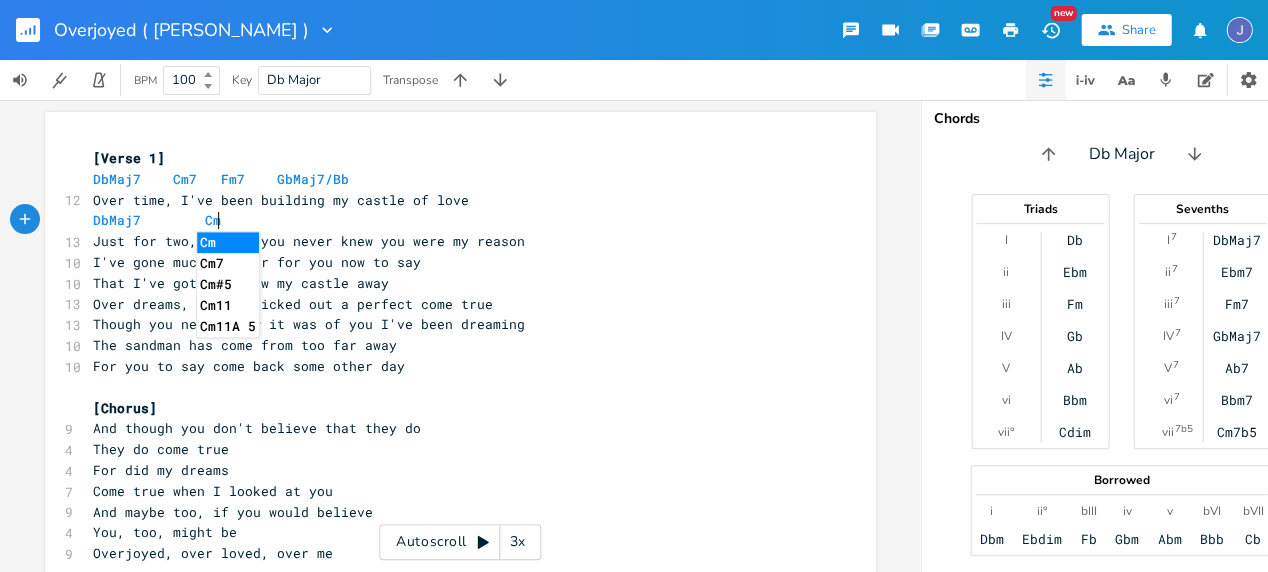 click on "Cm7" at bounding box center [228, 263] 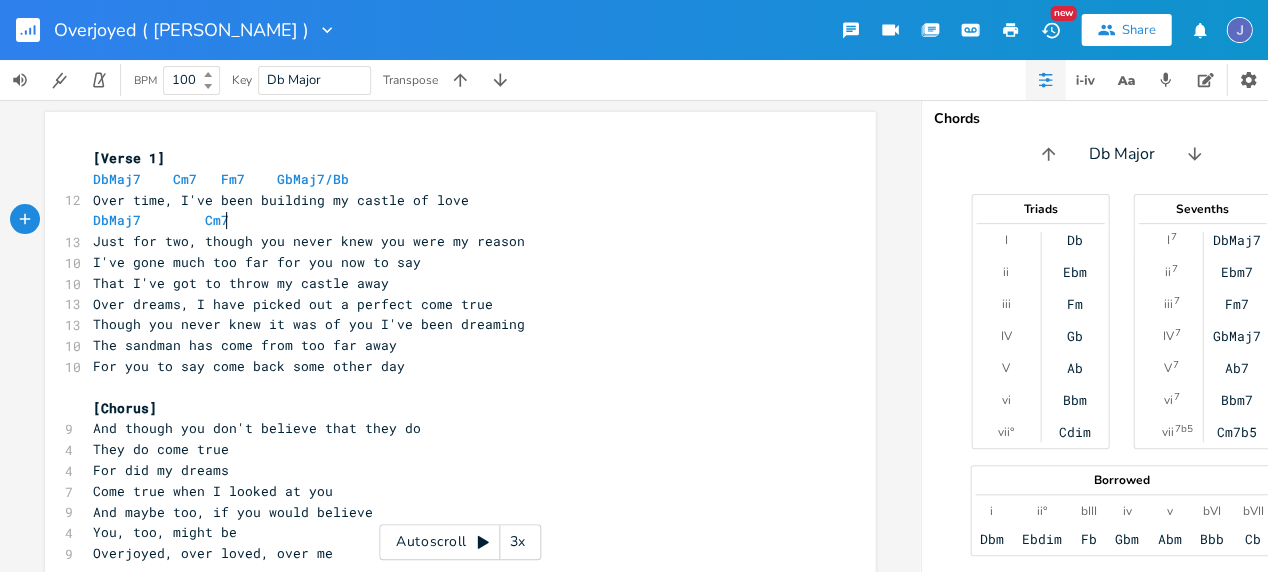 click on "DbMaj7          Cm7" at bounding box center (450, 220) 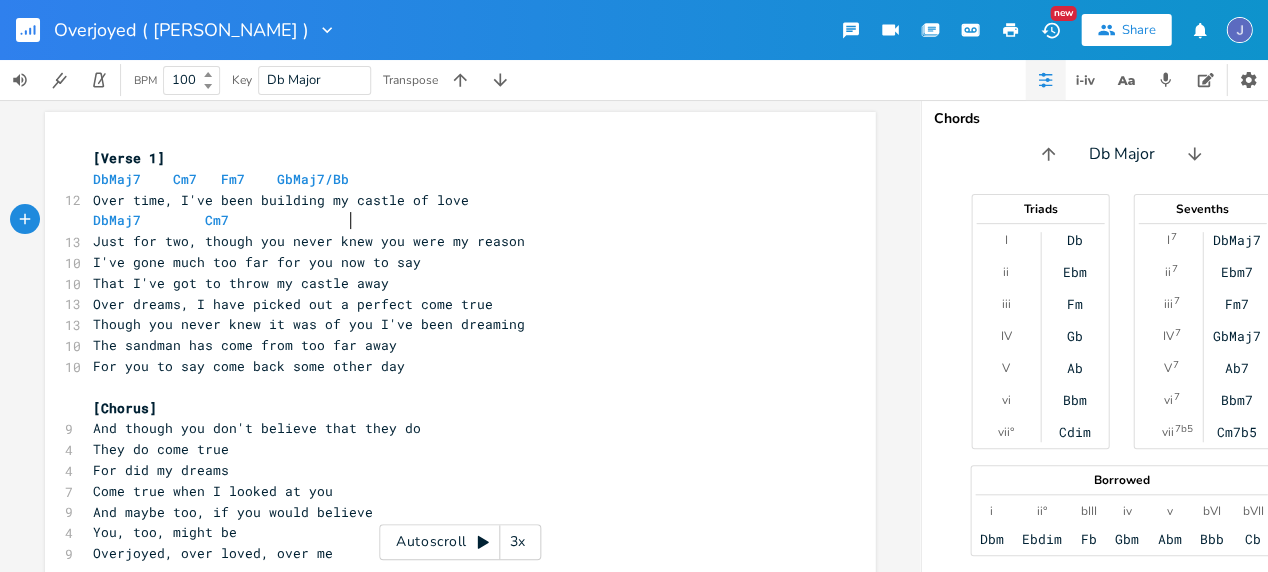 scroll, scrollTop: 0, scrollLeft: 48, axis: horizontal 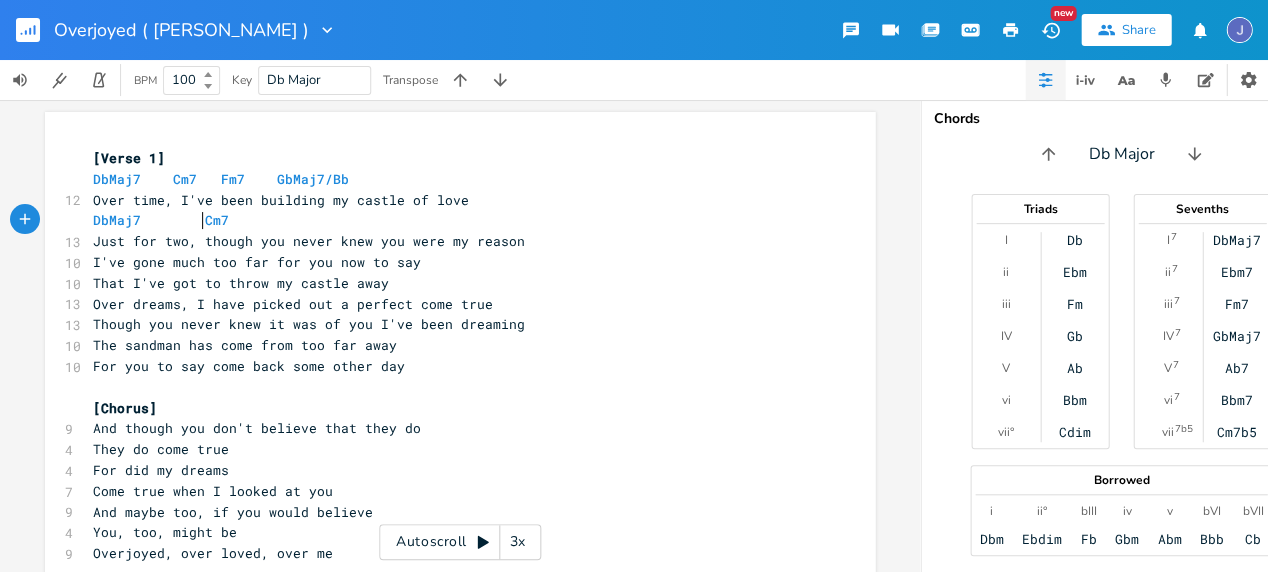 click on "DbMaj7          Cm7" at bounding box center [229, 220] 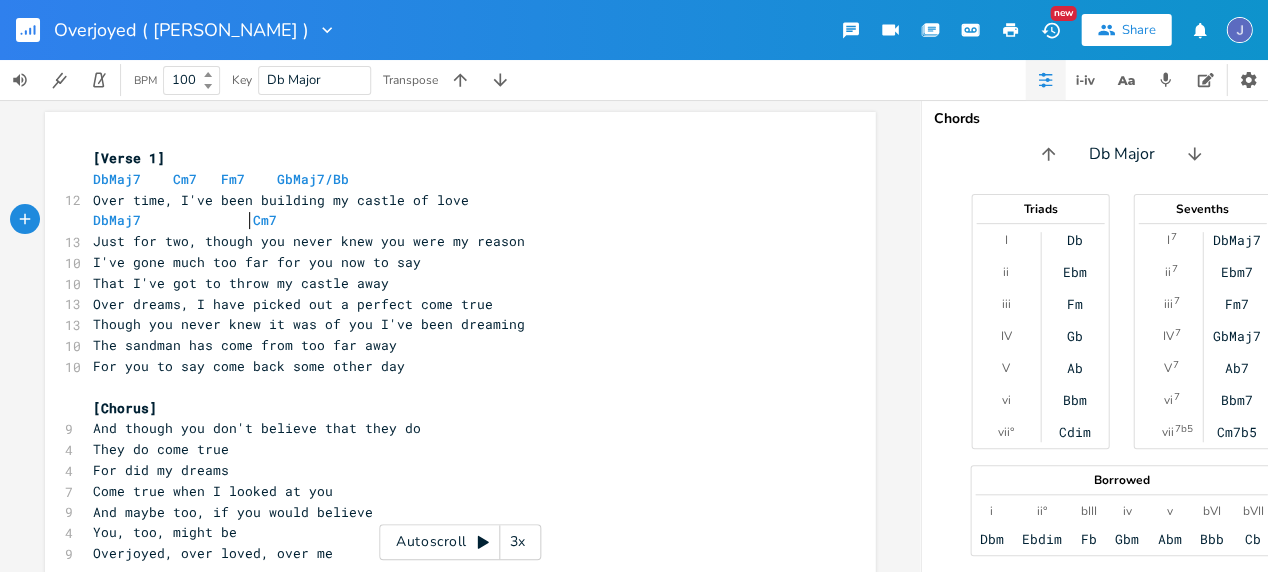 scroll, scrollTop: 0, scrollLeft: 16, axis: horizontal 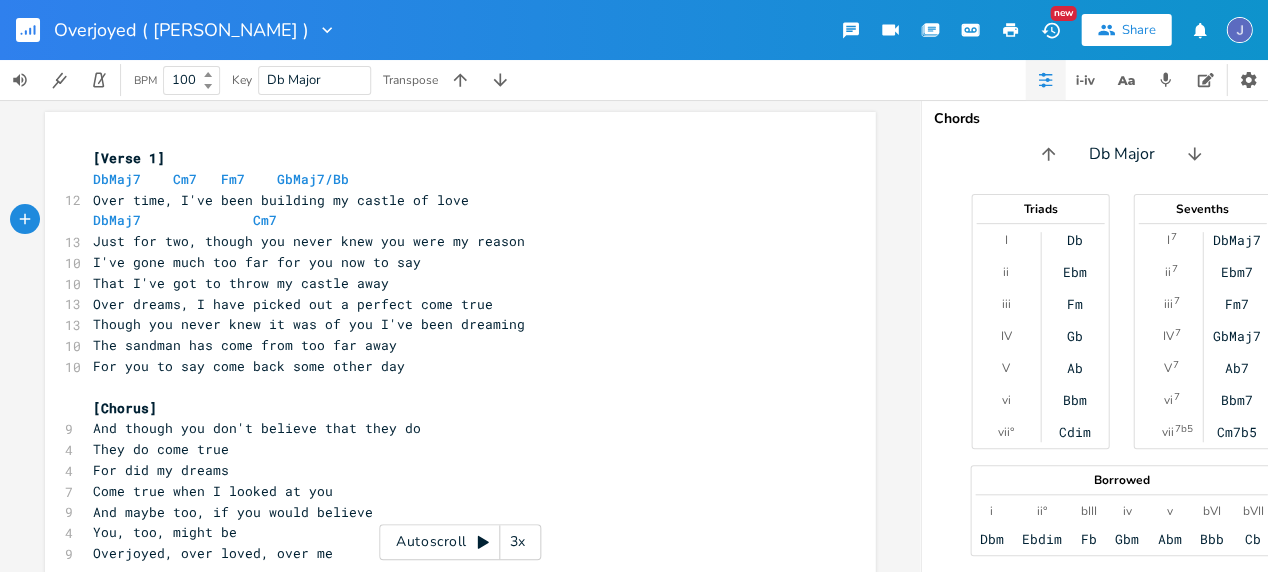 click on "DbMaj7                Cm7" at bounding box center (253, 220) 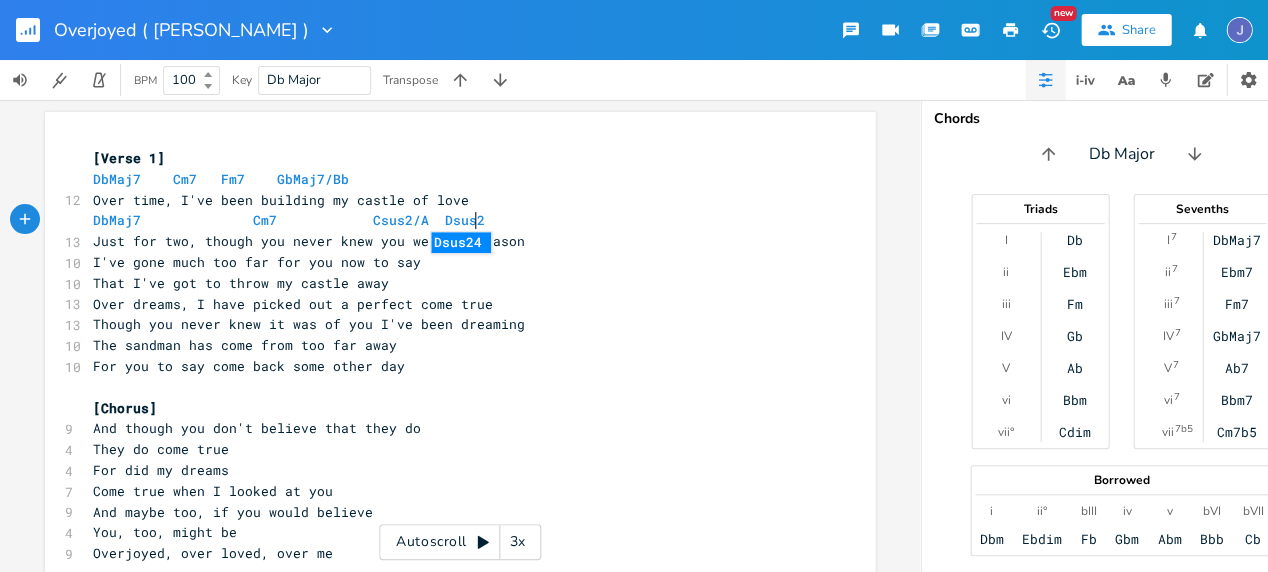 scroll, scrollTop: 0, scrollLeft: 98, axis: horizontal 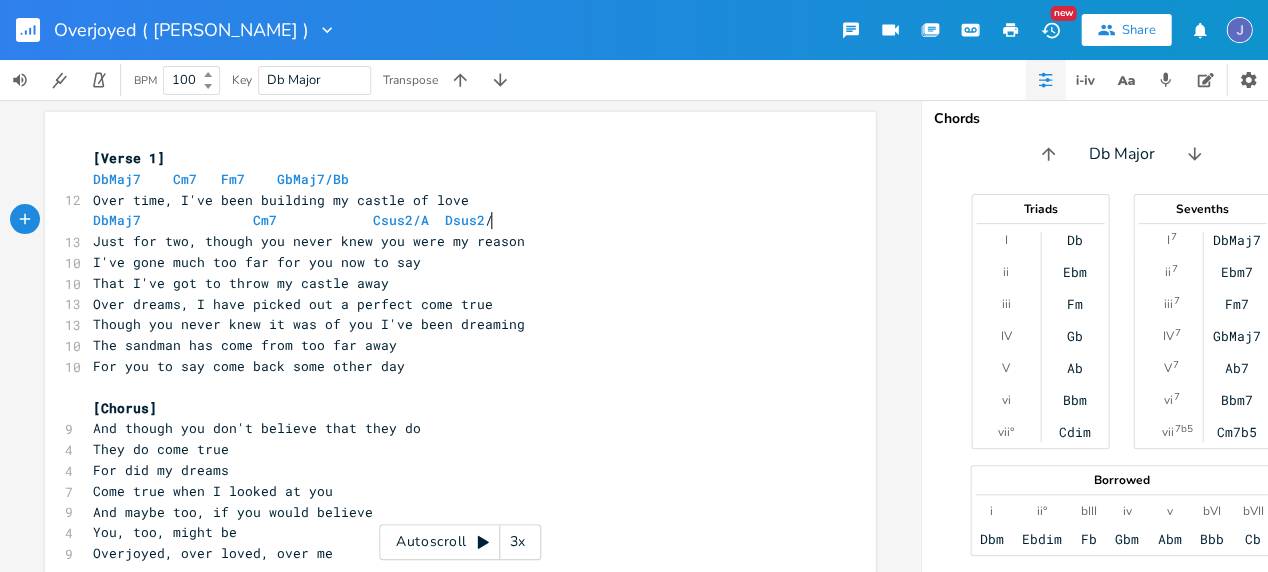 type on "Csus2/A  Dsus2 /" 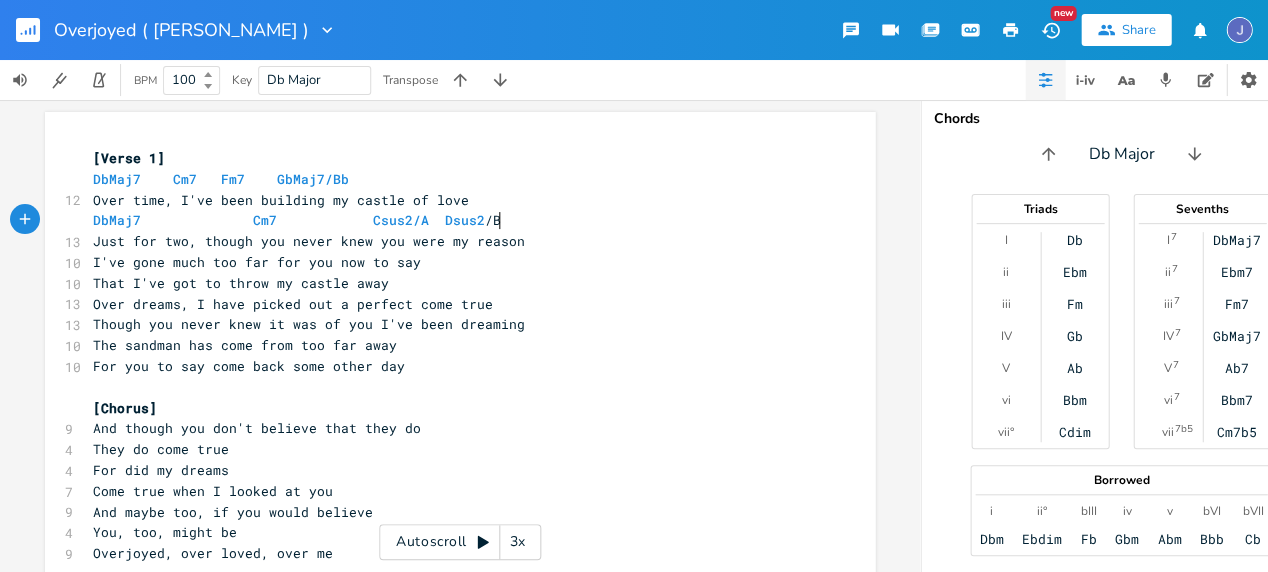 scroll, scrollTop: 0, scrollLeft: 7, axis: horizontal 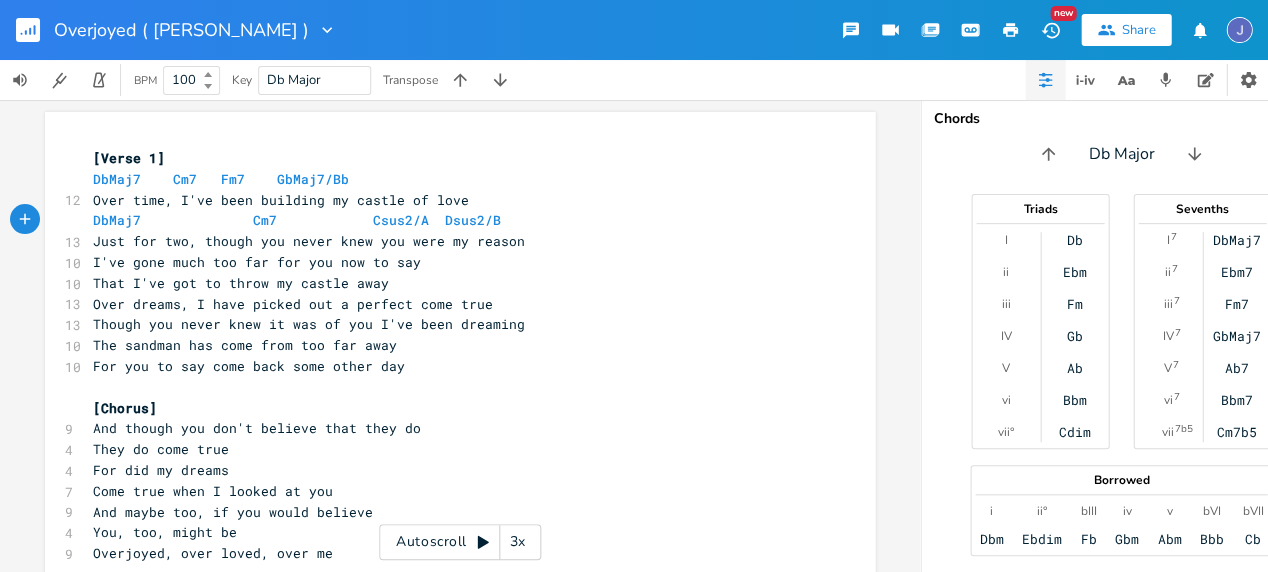 click on "DbMaj7                Cm7              Csus2/A    Dsus2/B" at bounding box center [345, 220] 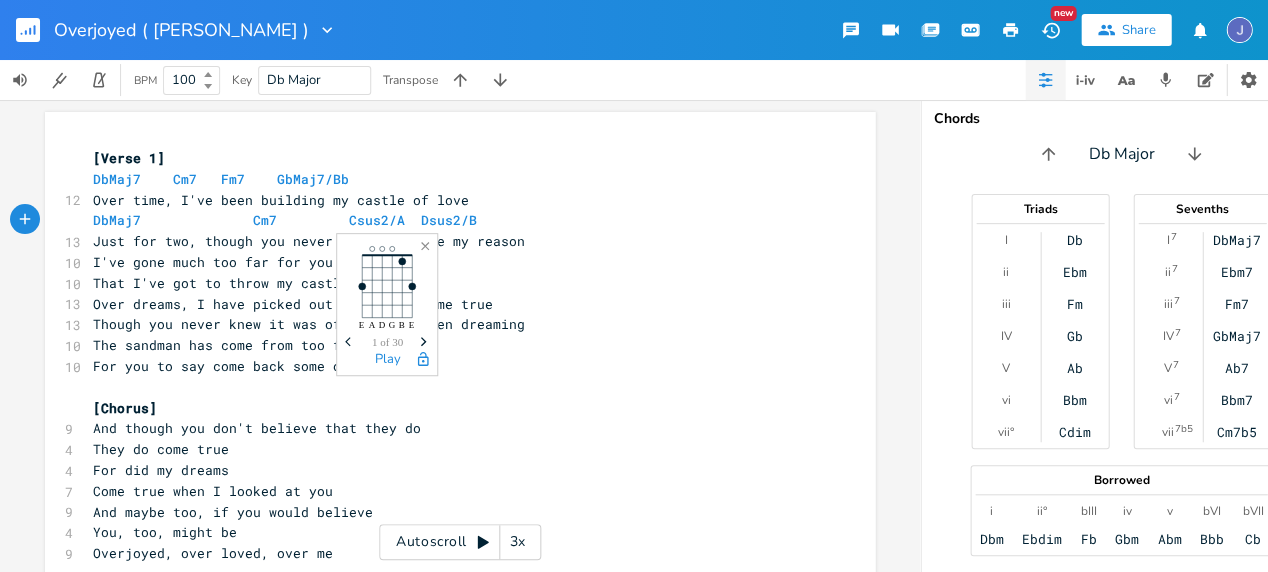 click on "DbMaj7                Cm7           Csus2/A    Dsus2/B" at bounding box center (450, 220) 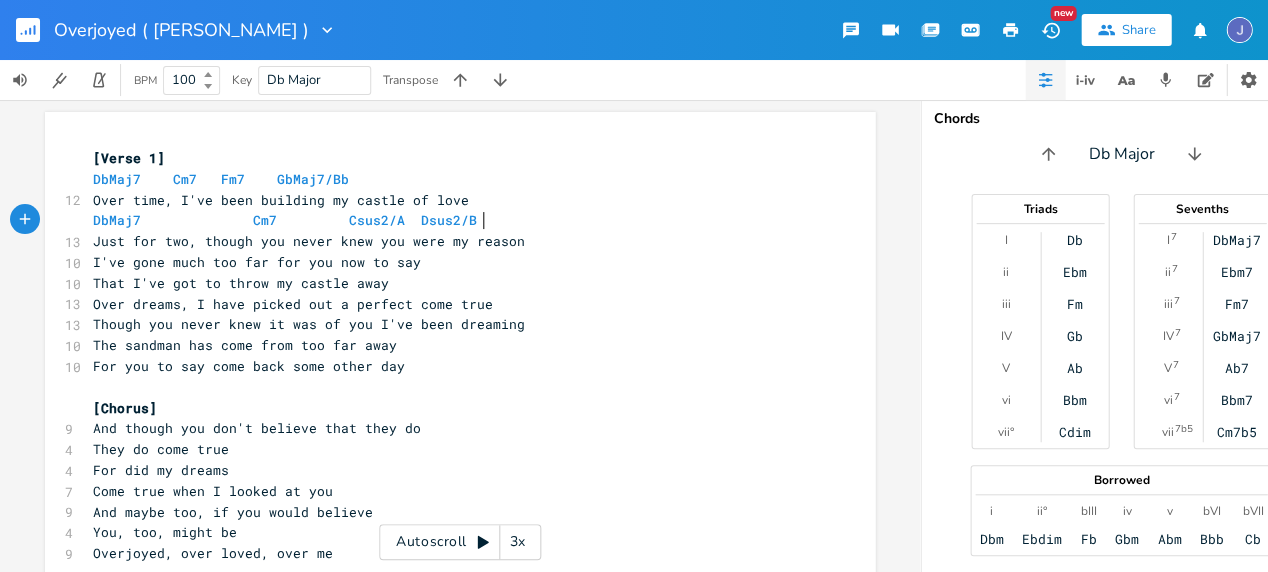 click on "DbMaj7                Cm7           Csus2/A    Dsus2/B" at bounding box center [333, 220] 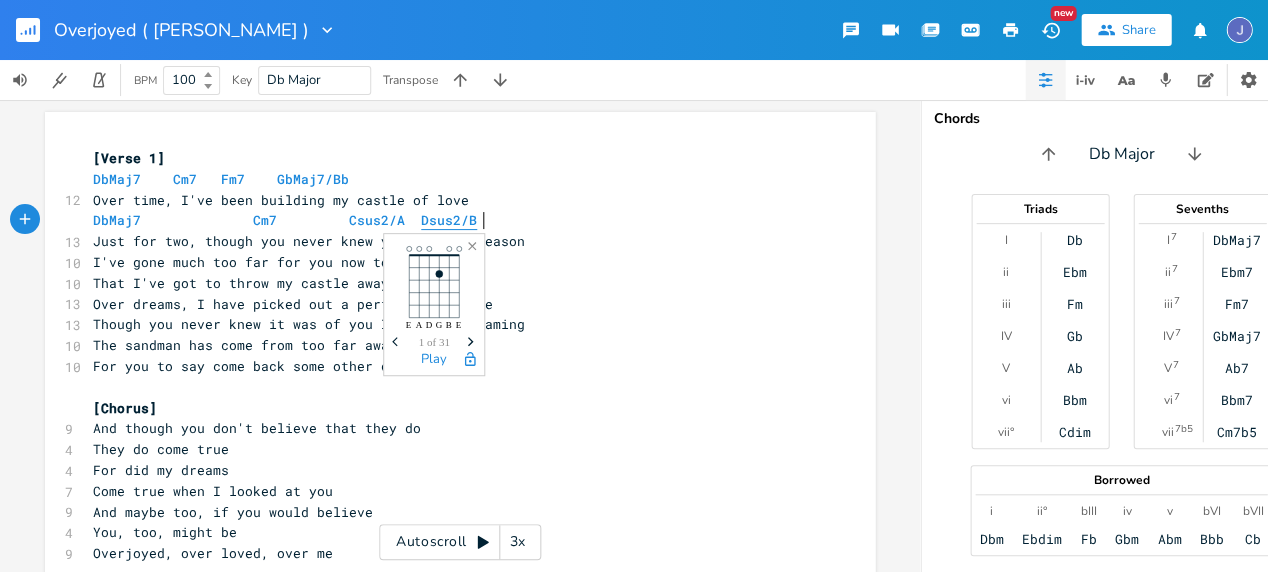 click on "Dsus2/B" at bounding box center (449, 220) 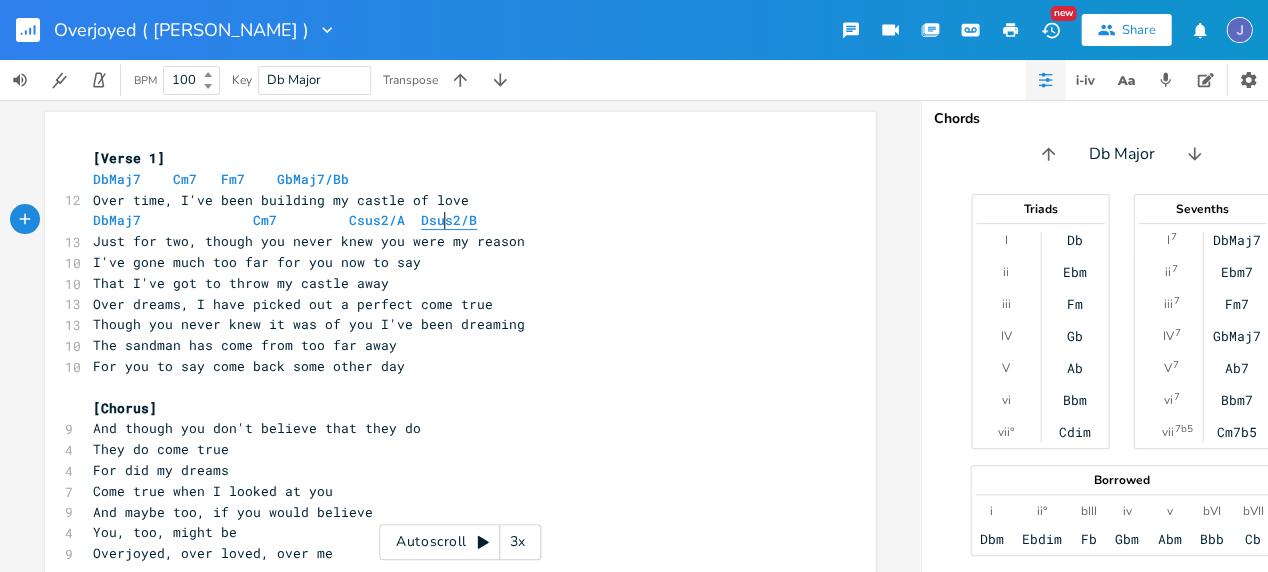 click on "Dsus2/B" at bounding box center [449, 220] 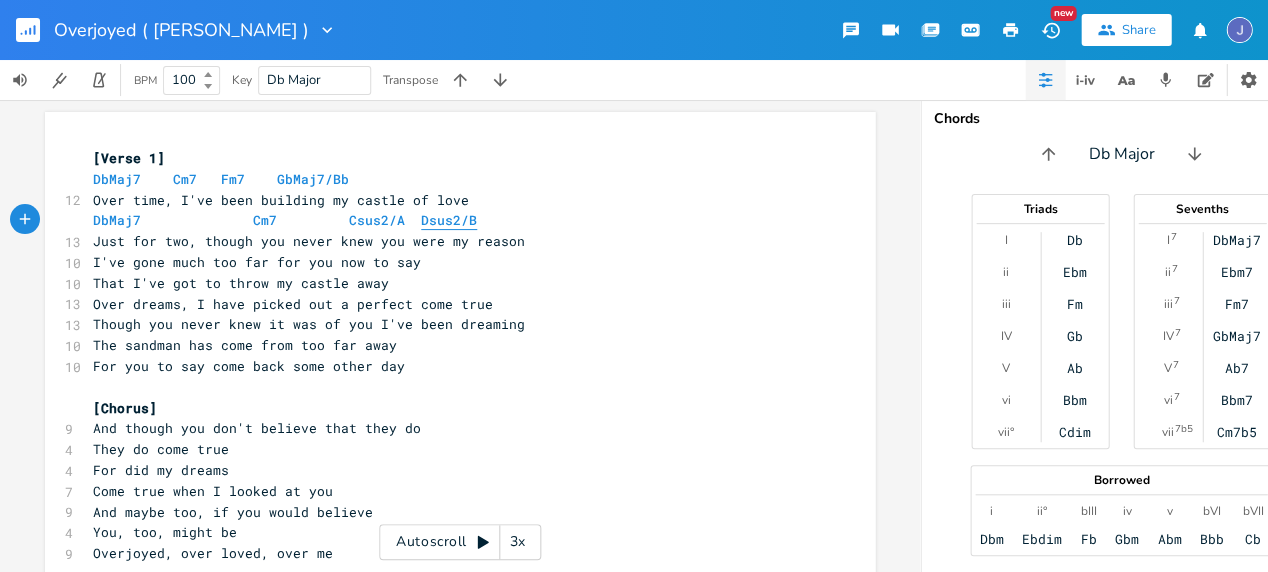 click on "Dsus2/B" at bounding box center [449, 220] 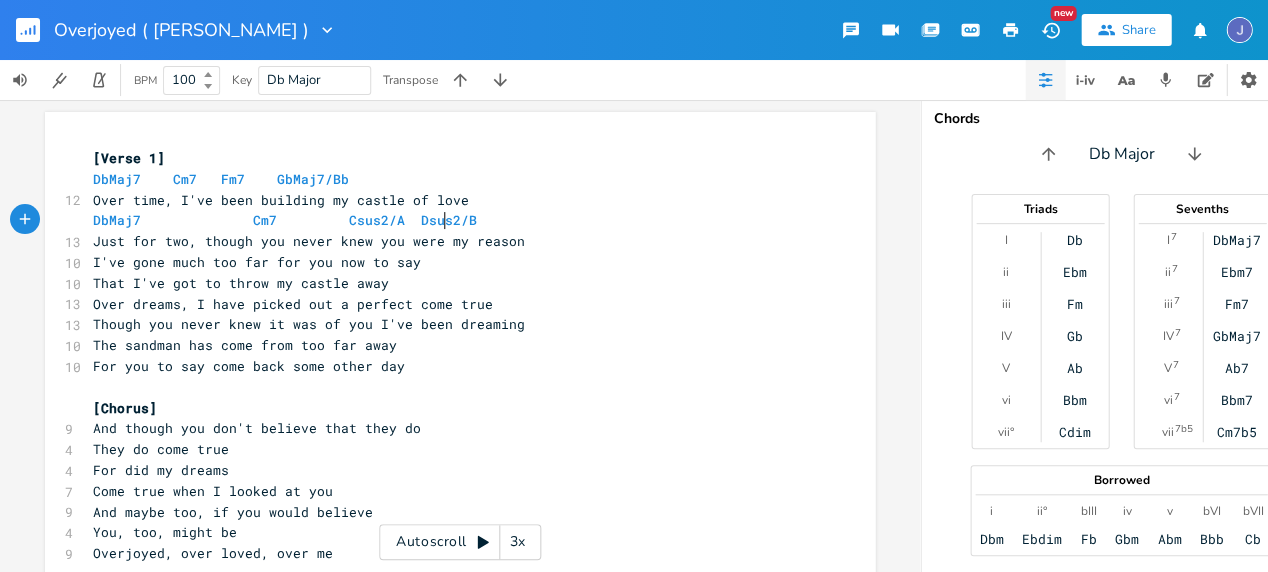 click on "I've gone much too far for you now to say" at bounding box center (450, 262) 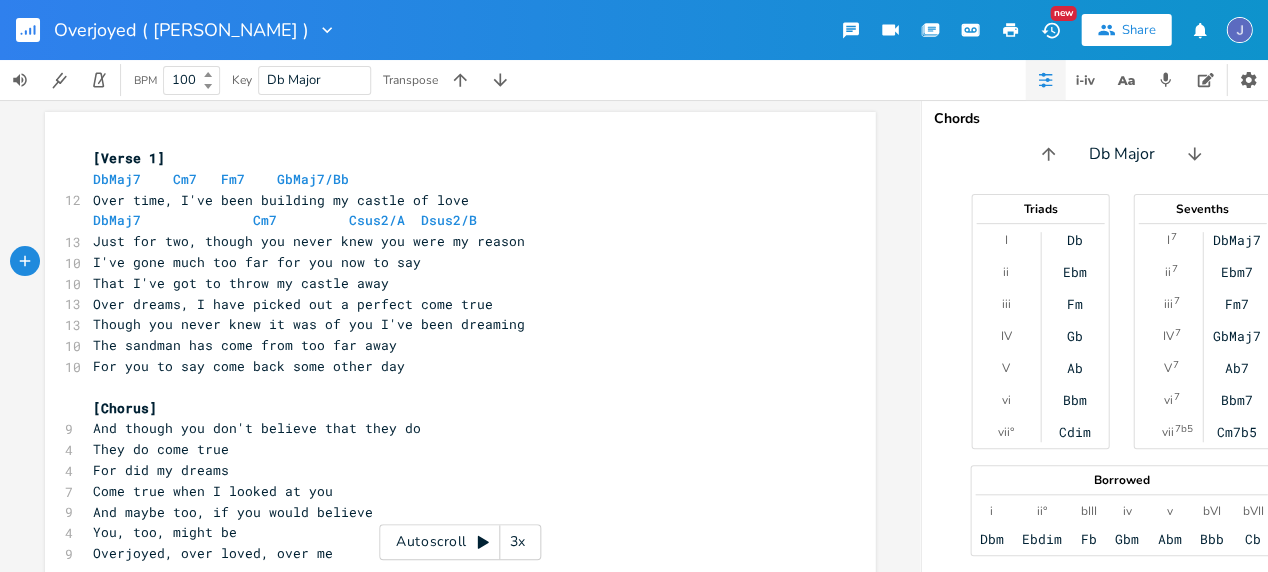 click on "DbMaj7                Cm7           Csus2/A    Dsus2/B" at bounding box center [333, 220] 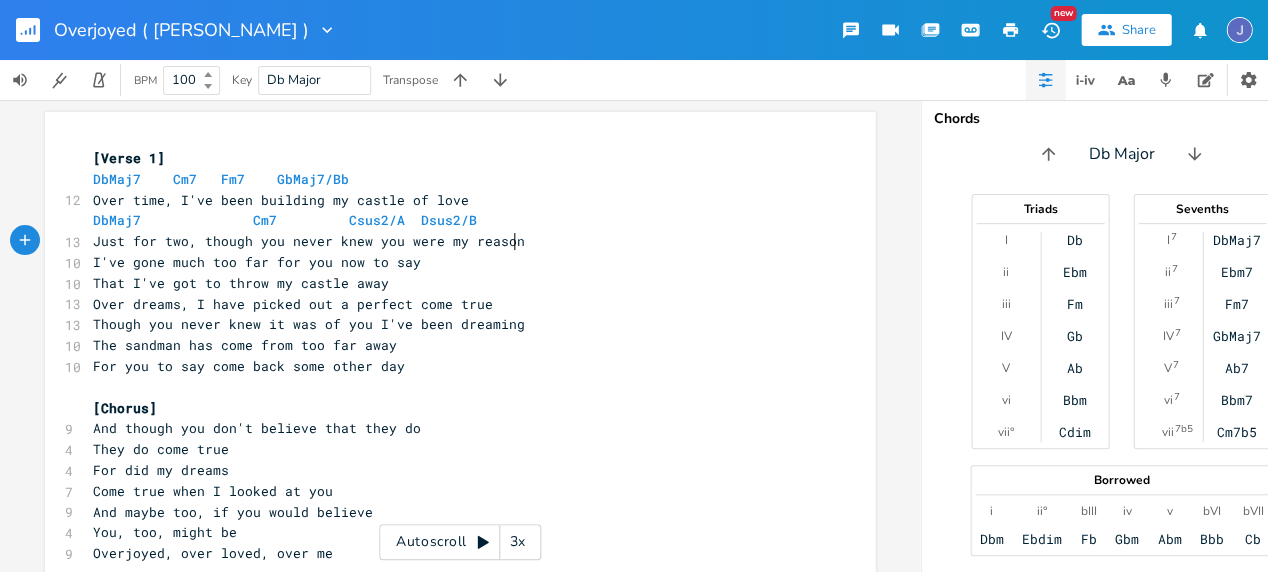 click on "Just for two, though you never knew you were my reason" at bounding box center (450, 241) 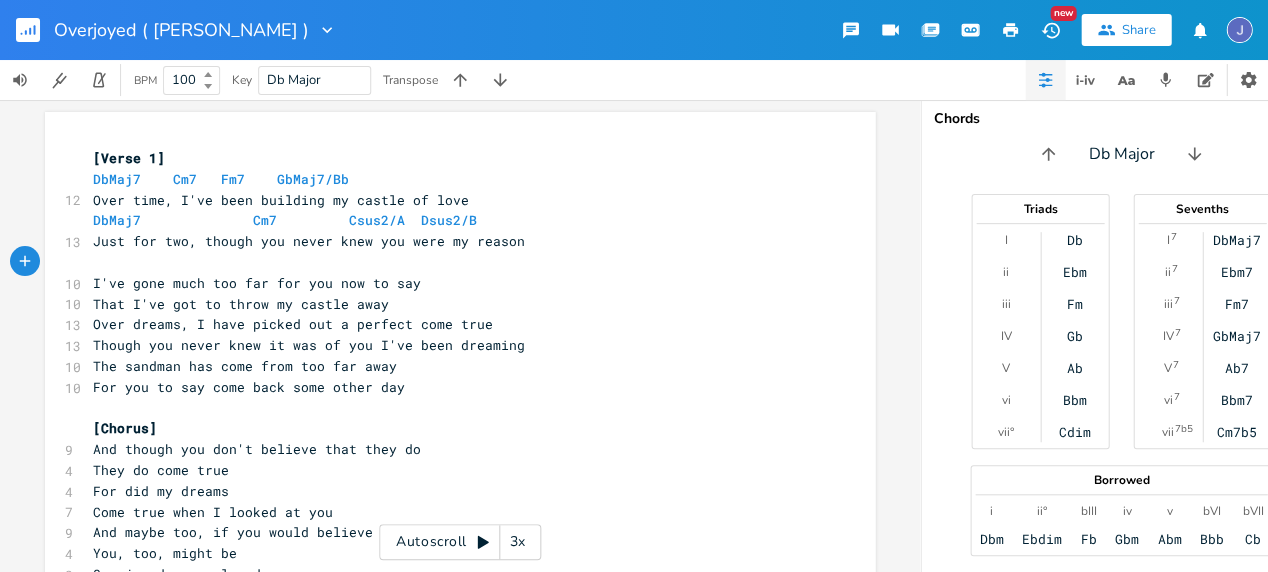 scroll, scrollTop: 4, scrollLeft: 0, axis: vertical 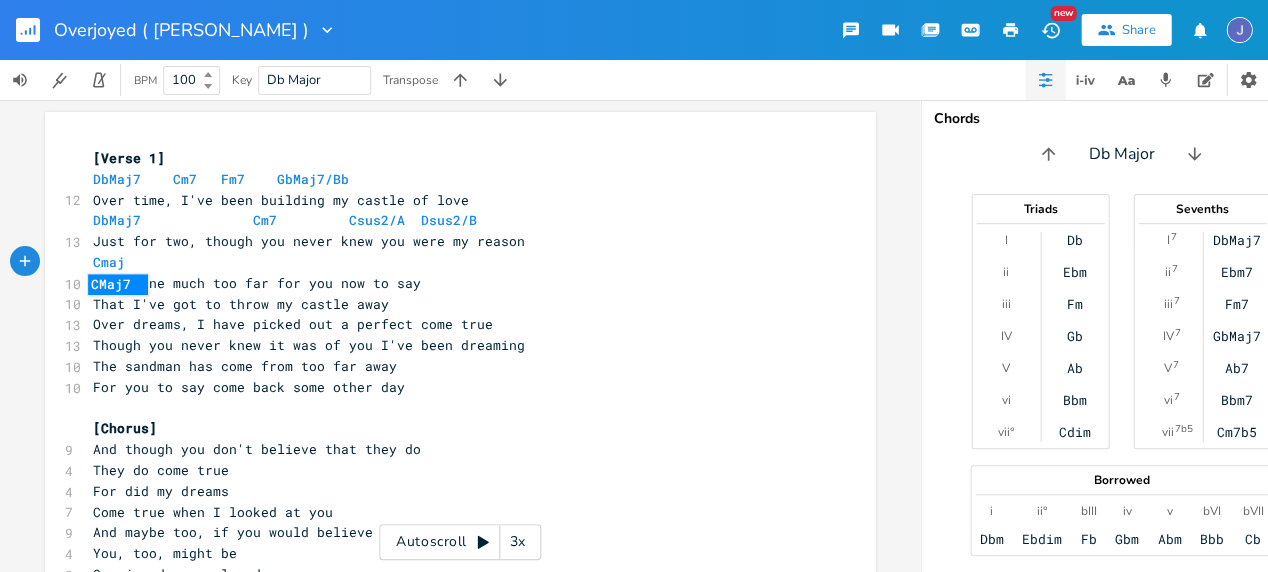 type on "Cmaj" 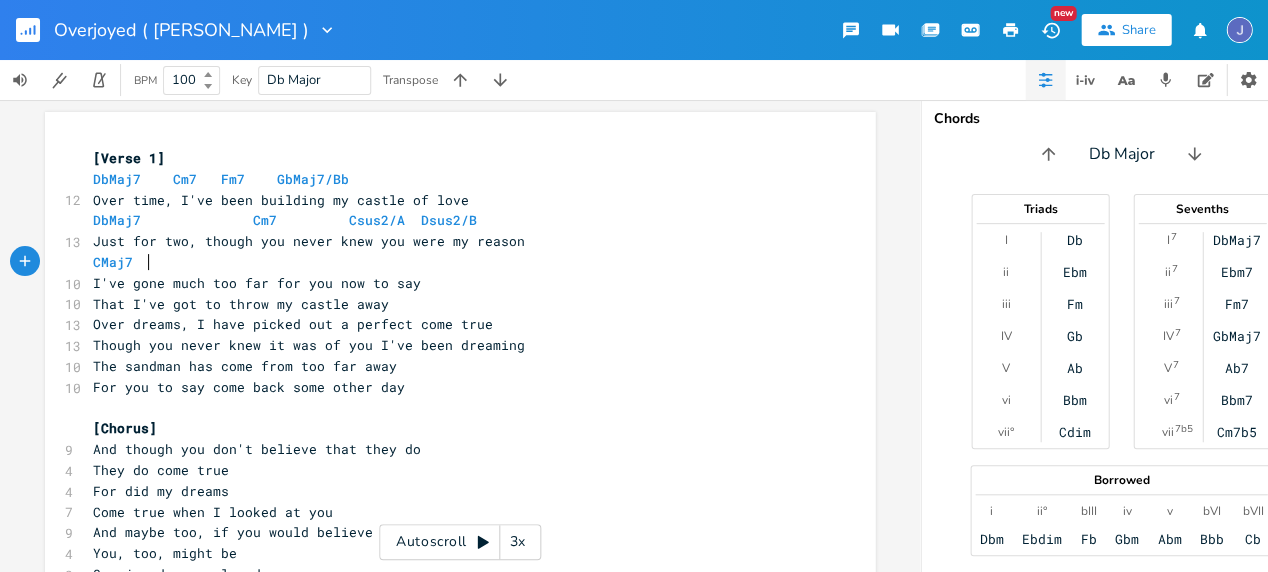 scroll, scrollTop: 0, scrollLeft: 12, axis: horizontal 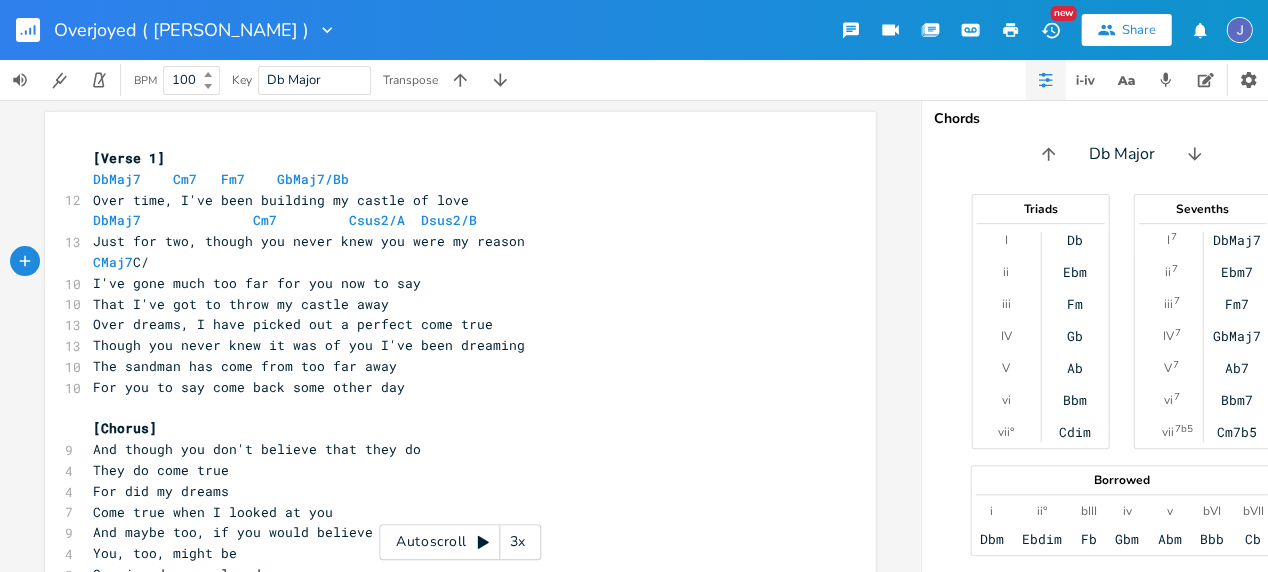 type on "C/D" 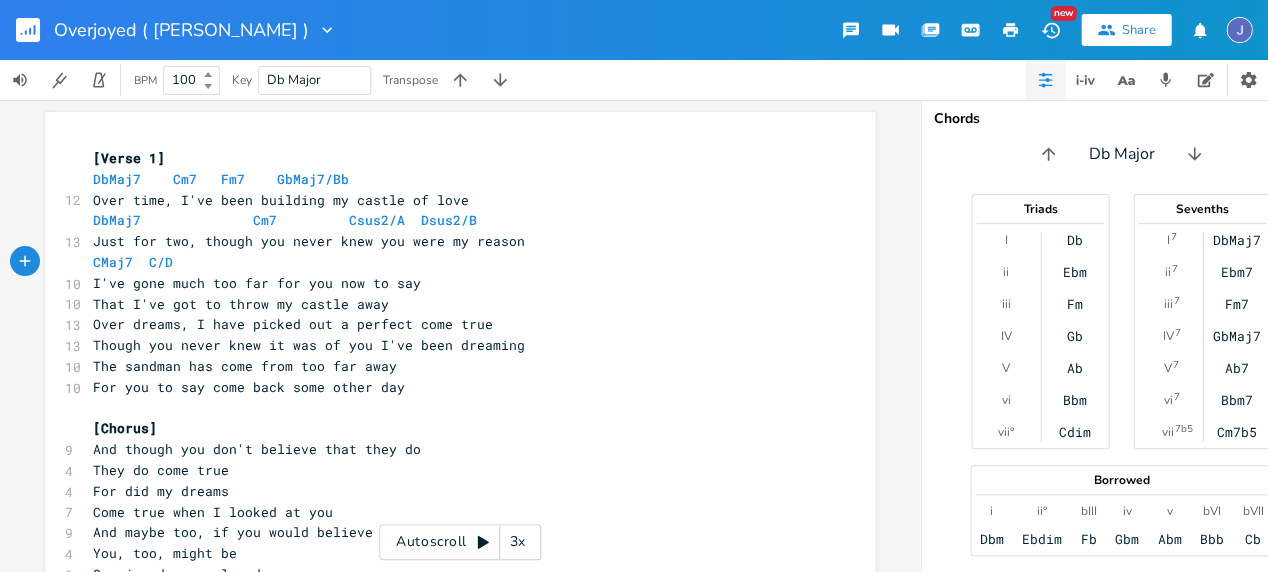 click on "CMaj7    C/D" at bounding box center [133, 262] 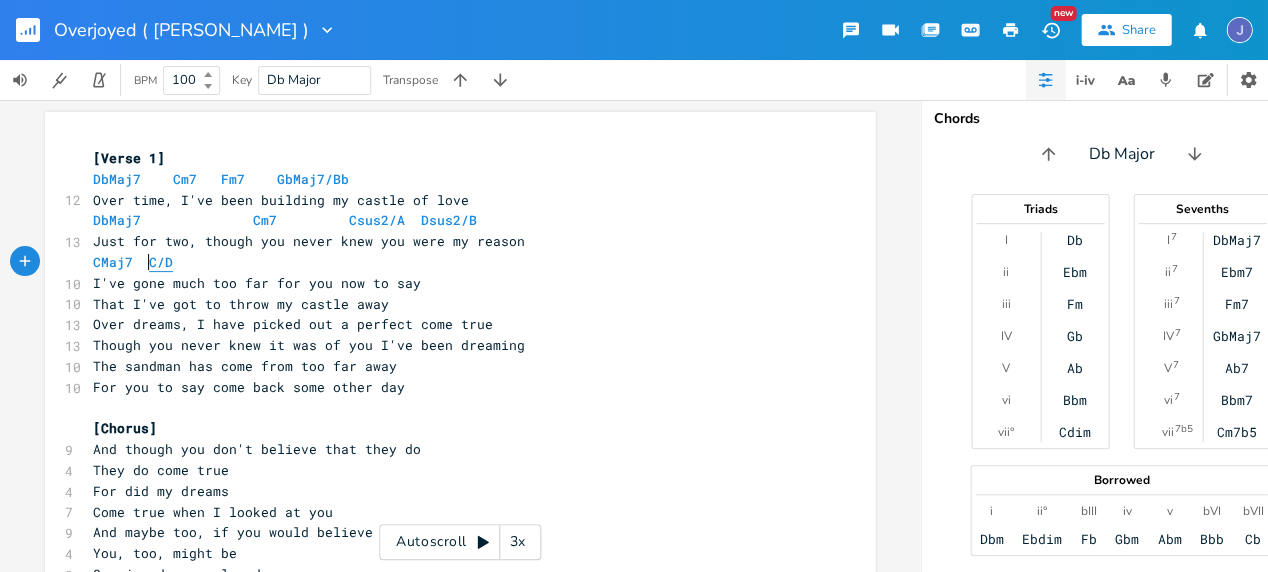 scroll, scrollTop: 0, scrollLeft: 3, axis: horizontal 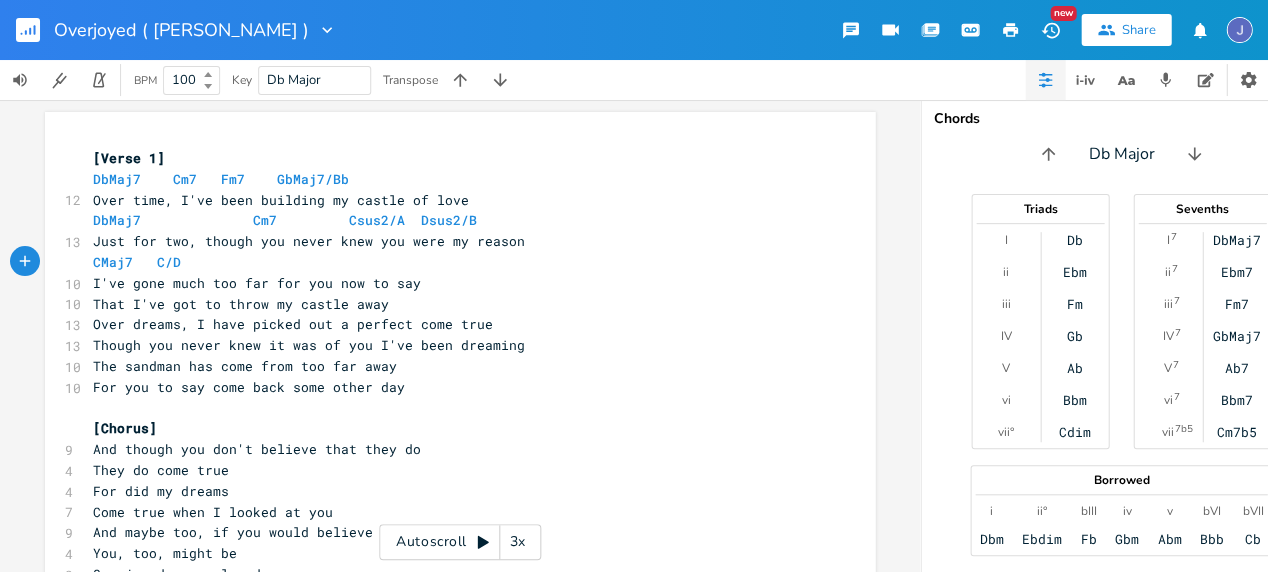click on "CMaj7     C/D" at bounding box center (450, 262) 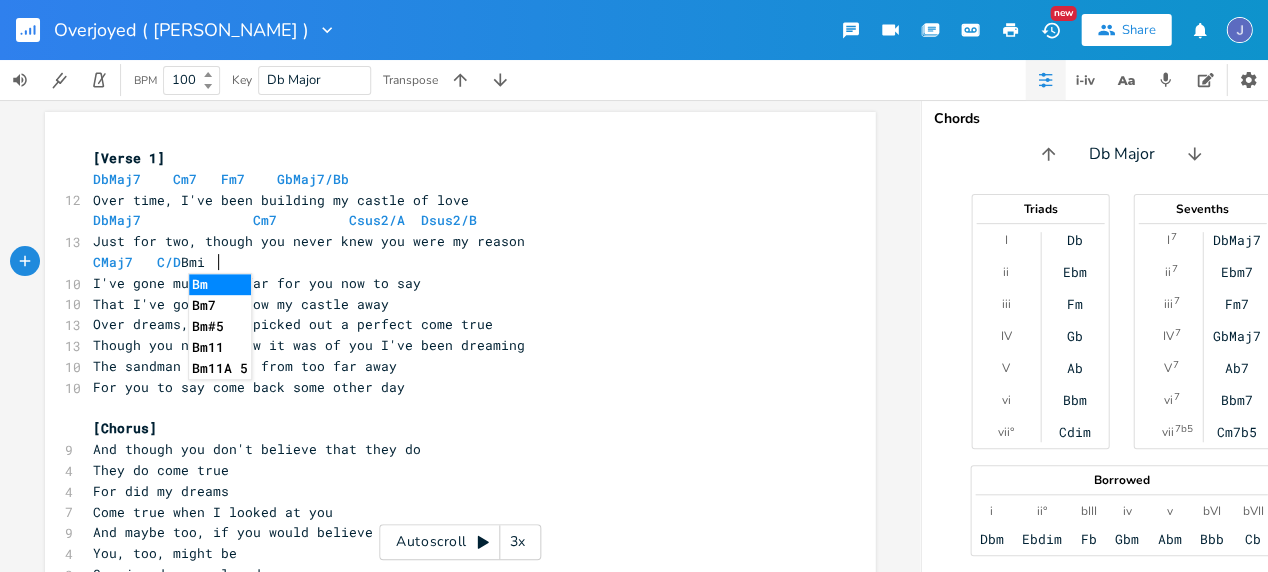 scroll, scrollTop: 0, scrollLeft: 31, axis: horizontal 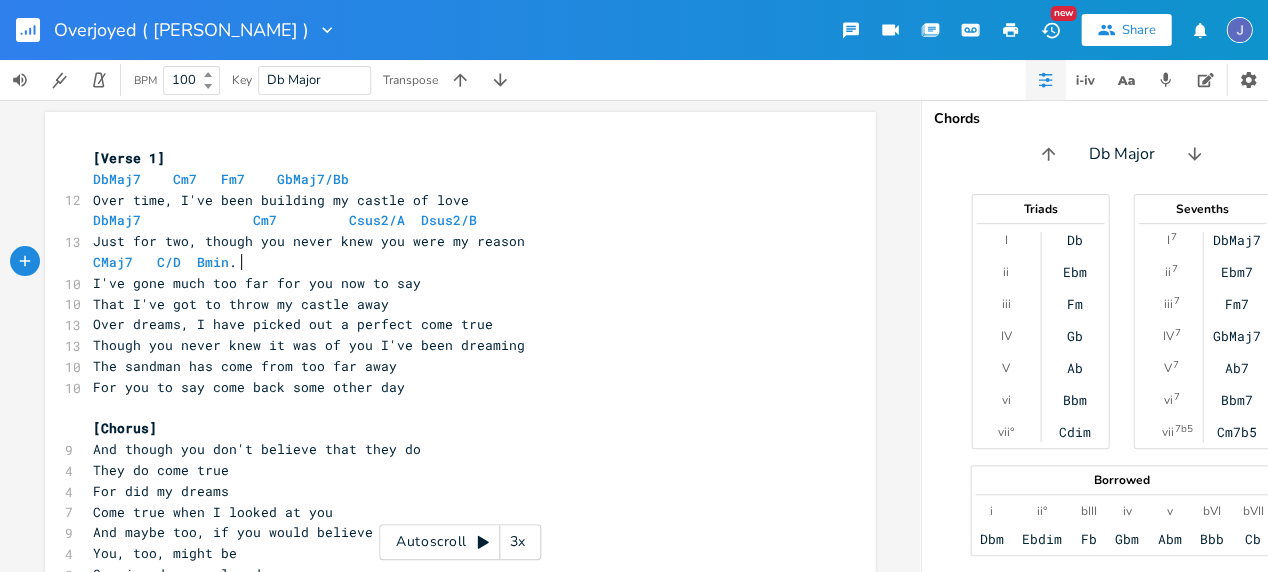 type on "Bmin." 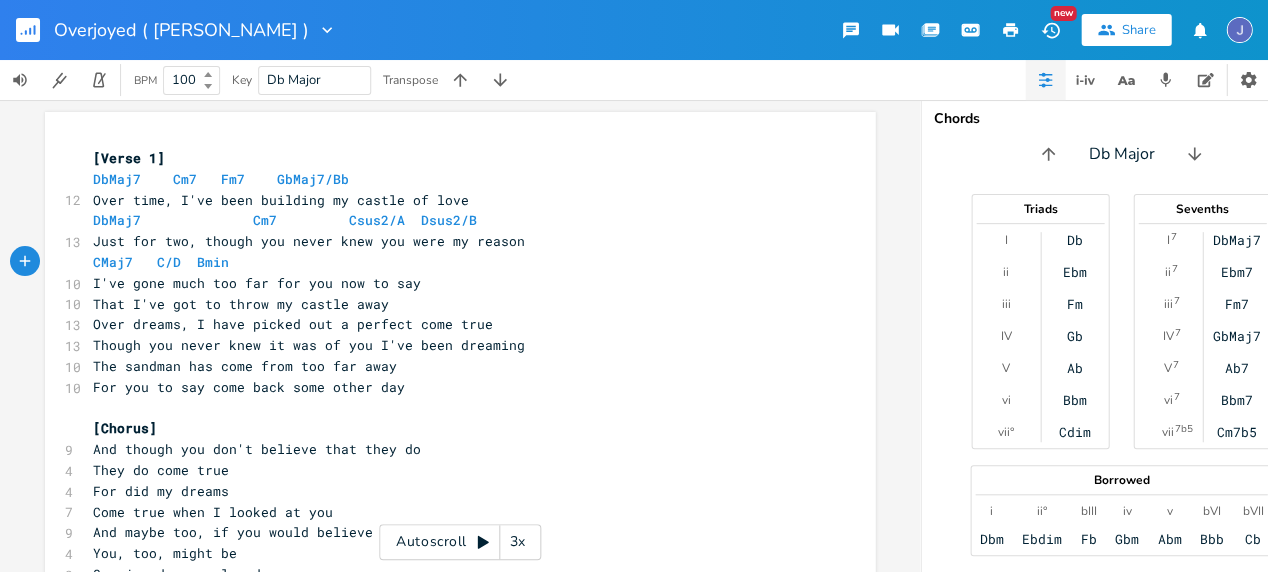 click on "CMaj7     C/D    Bmin" at bounding box center (161, 262) 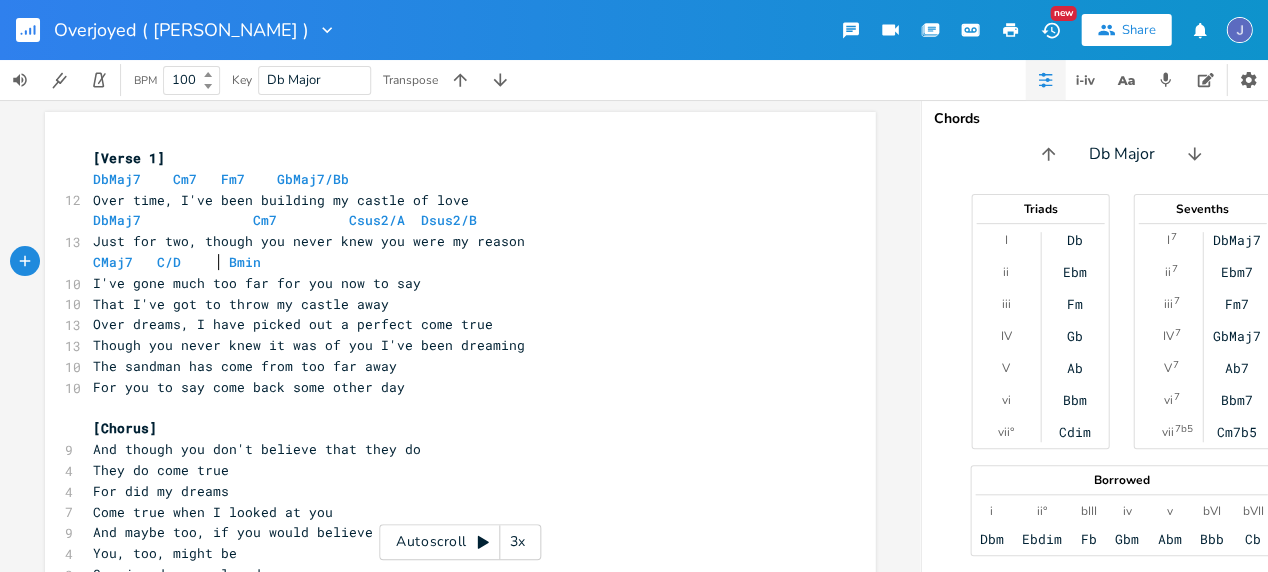 scroll, scrollTop: 0, scrollLeft: 11, axis: horizontal 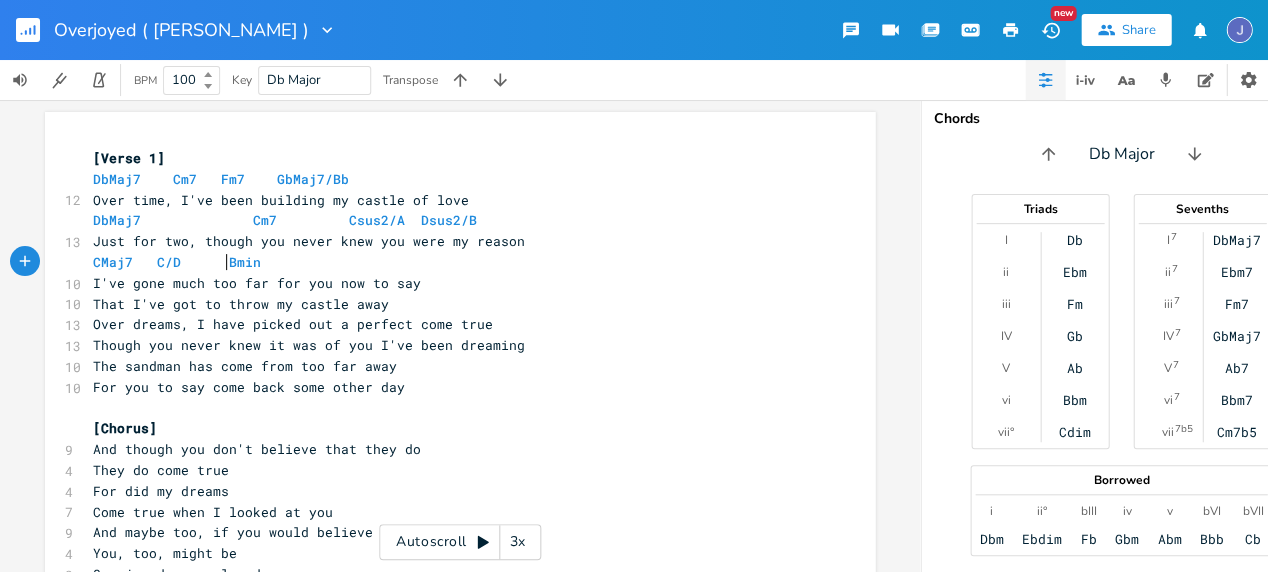 click on "CMaj7     C/D        Bmin" at bounding box center [177, 262] 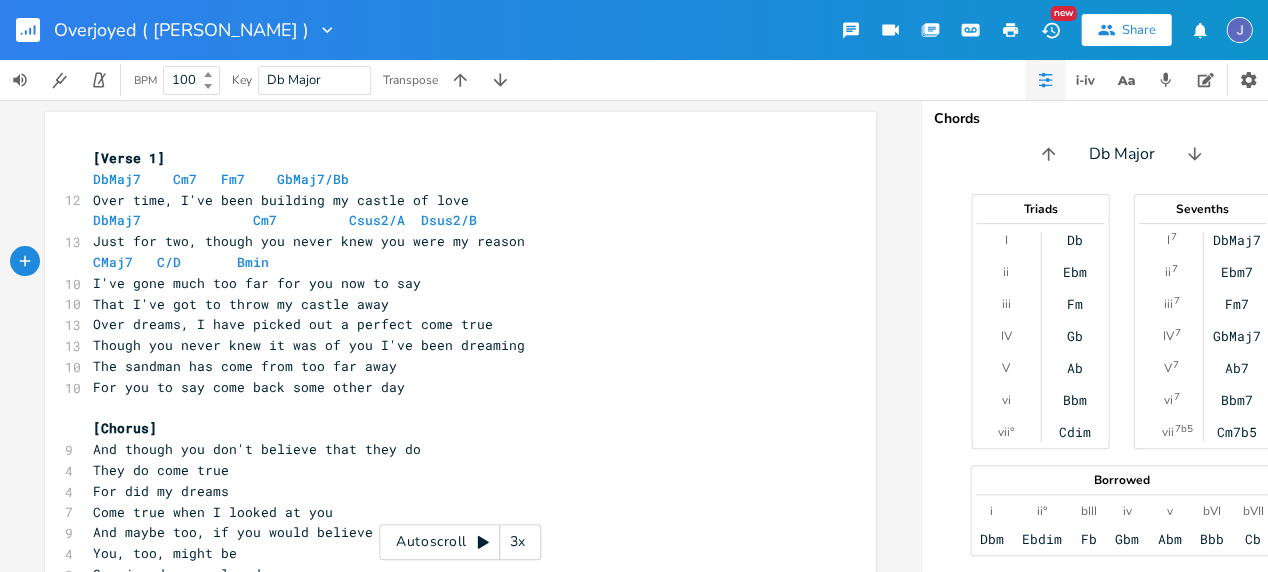 click on "That I've got to throw my castle away" at bounding box center (241, 304) 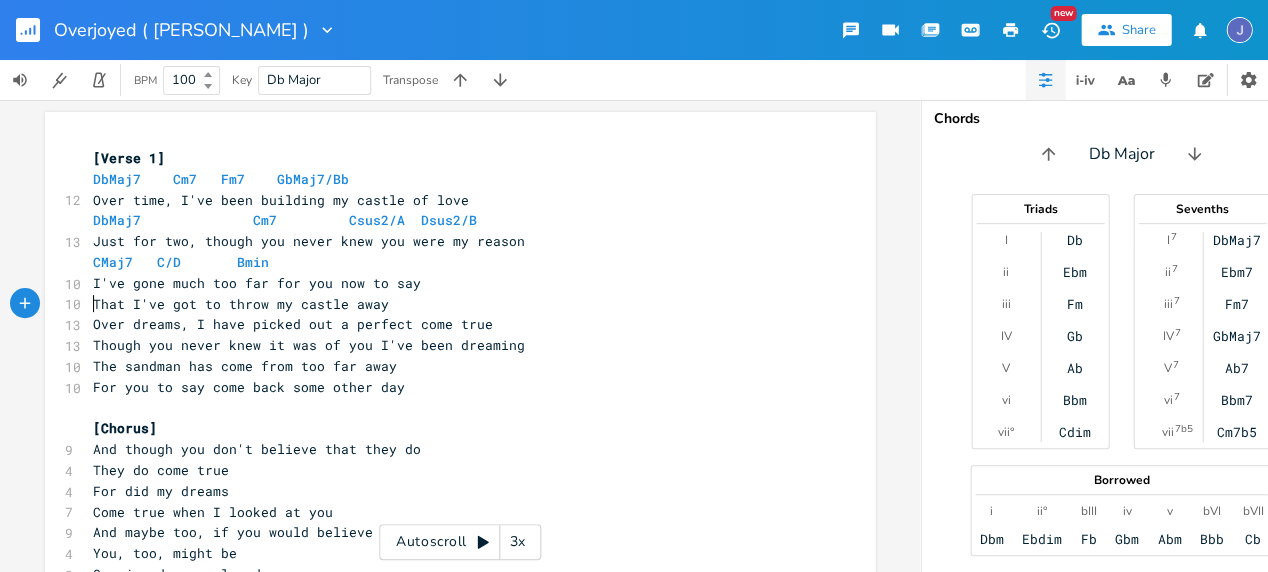 click on "I've gone much too far for you now to say" at bounding box center [450, 283] 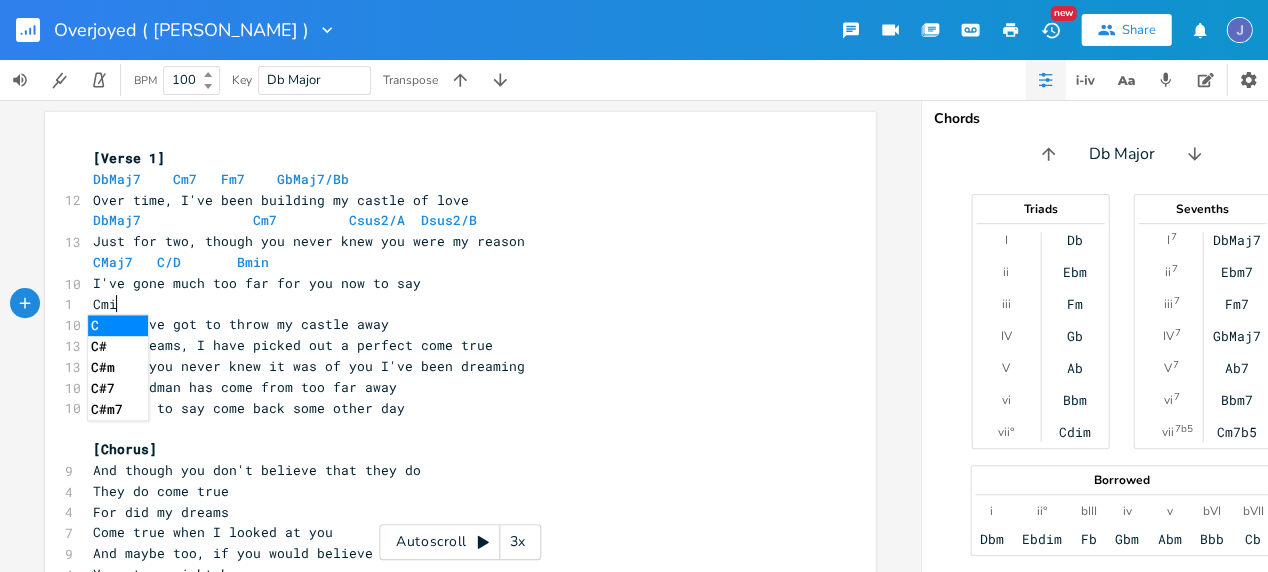 scroll, scrollTop: 0, scrollLeft: 25, axis: horizontal 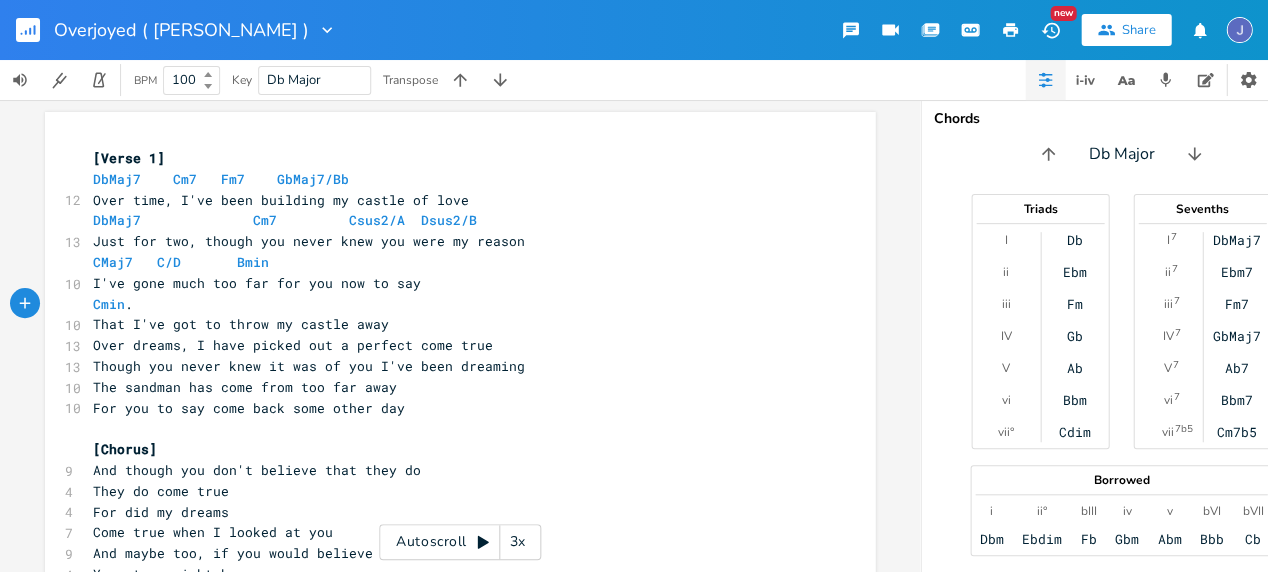 type on "Cmin." 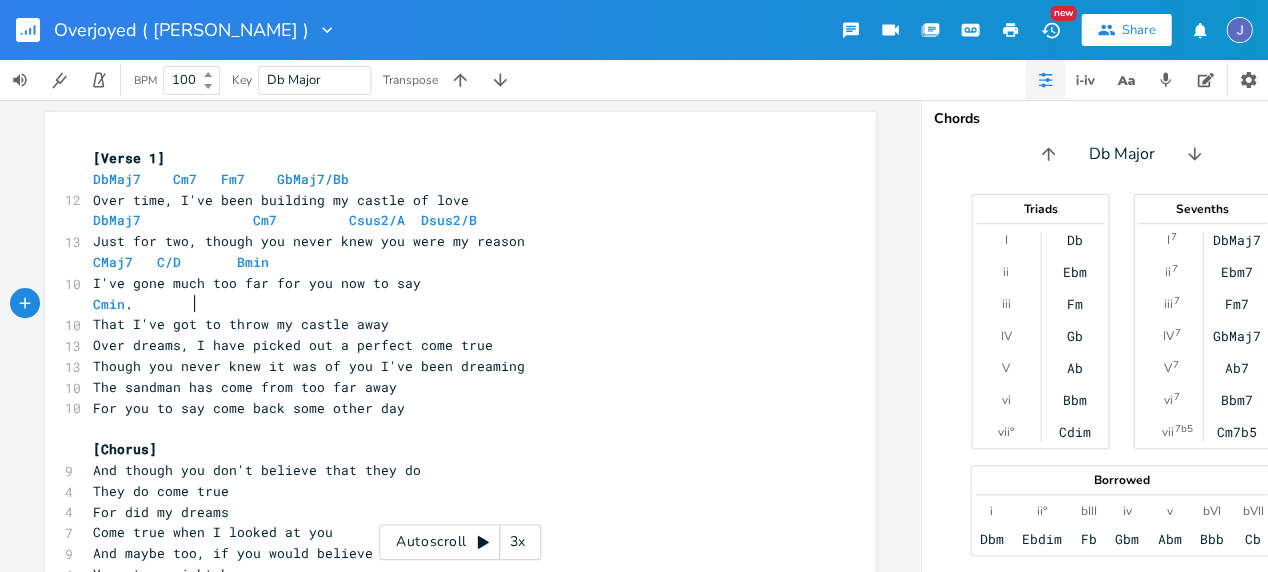 scroll, scrollTop: 0, scrollLeft: 51, axis: horizontal 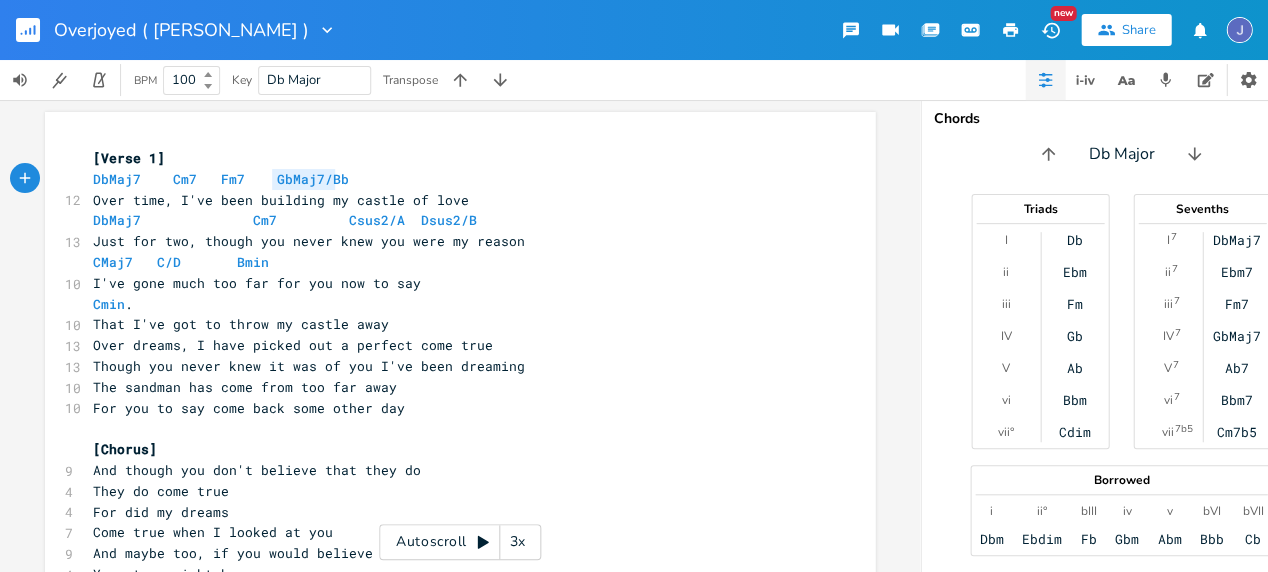 type on "GbMaj7/Bb" 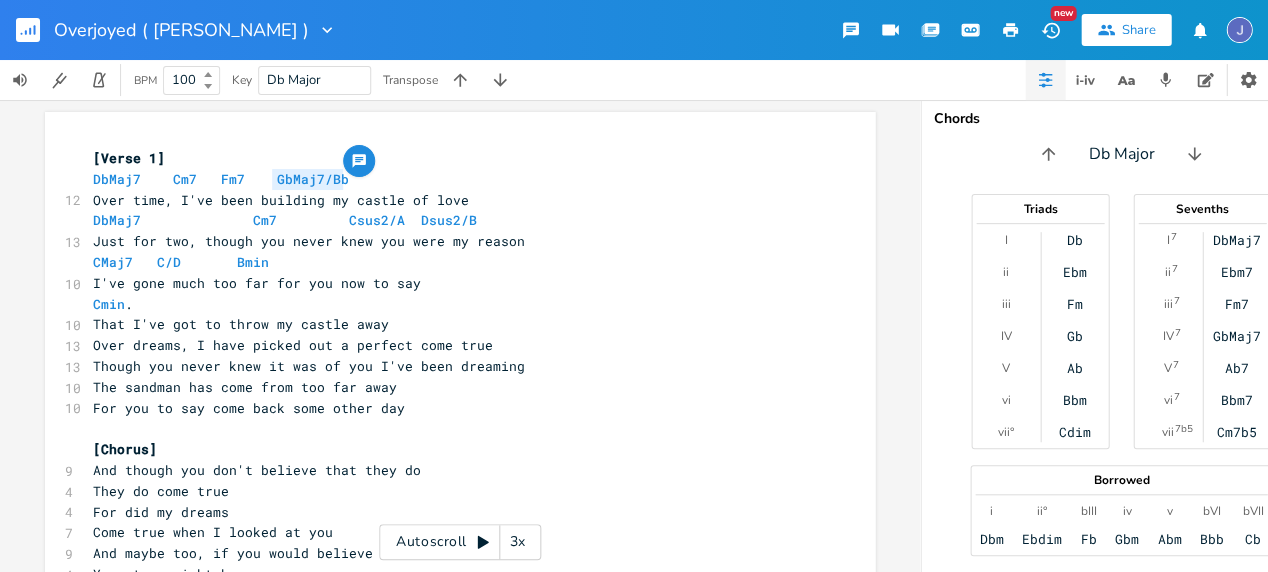 drag, startPoint x: 264, startPoint y: 178, endPoint x: 342, endPoint y: 173, distance: 78.160095 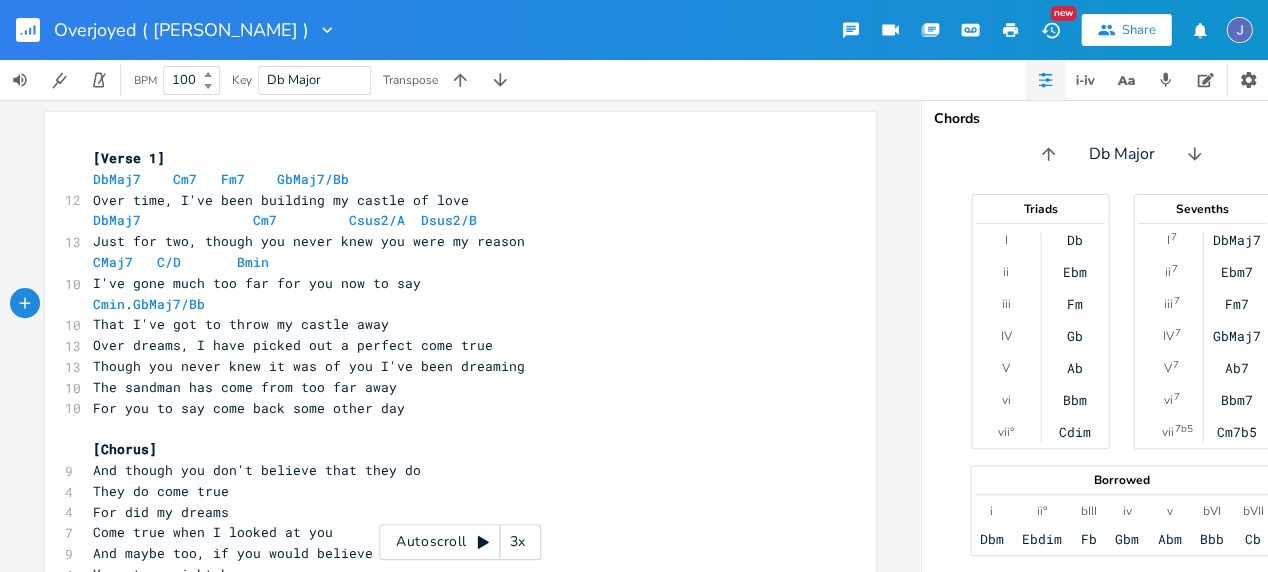 click on "Cmin .         GbMaj7/Bb" at bounding box center (149, 304) 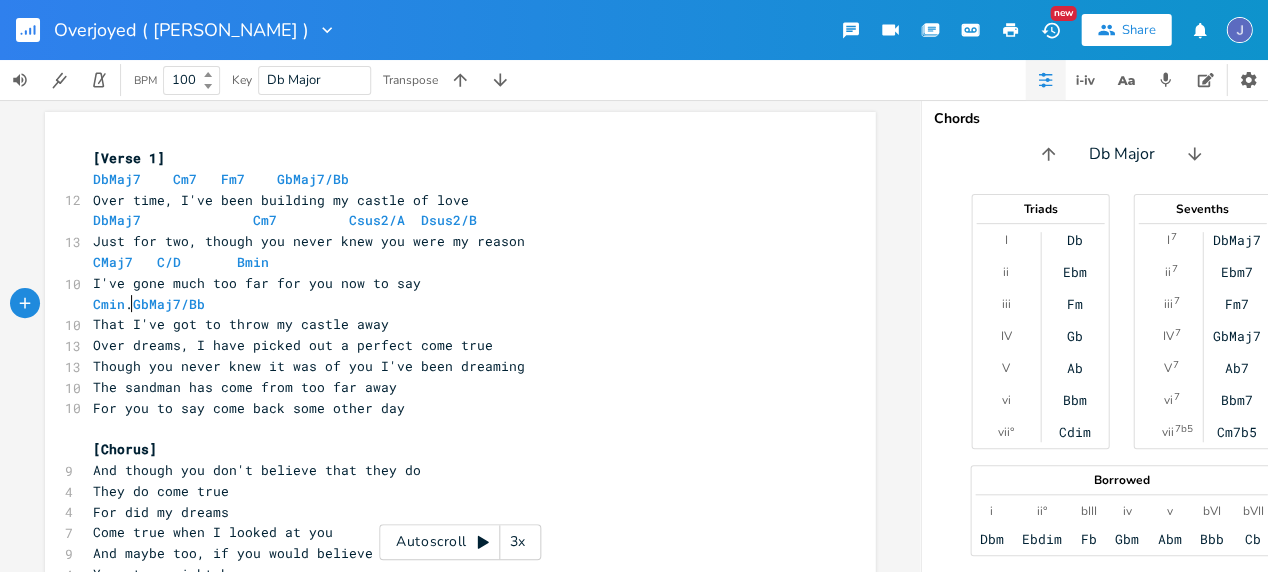 click on "Cmin .         GbMaj7/Bb" at bounding box center [149, 304] 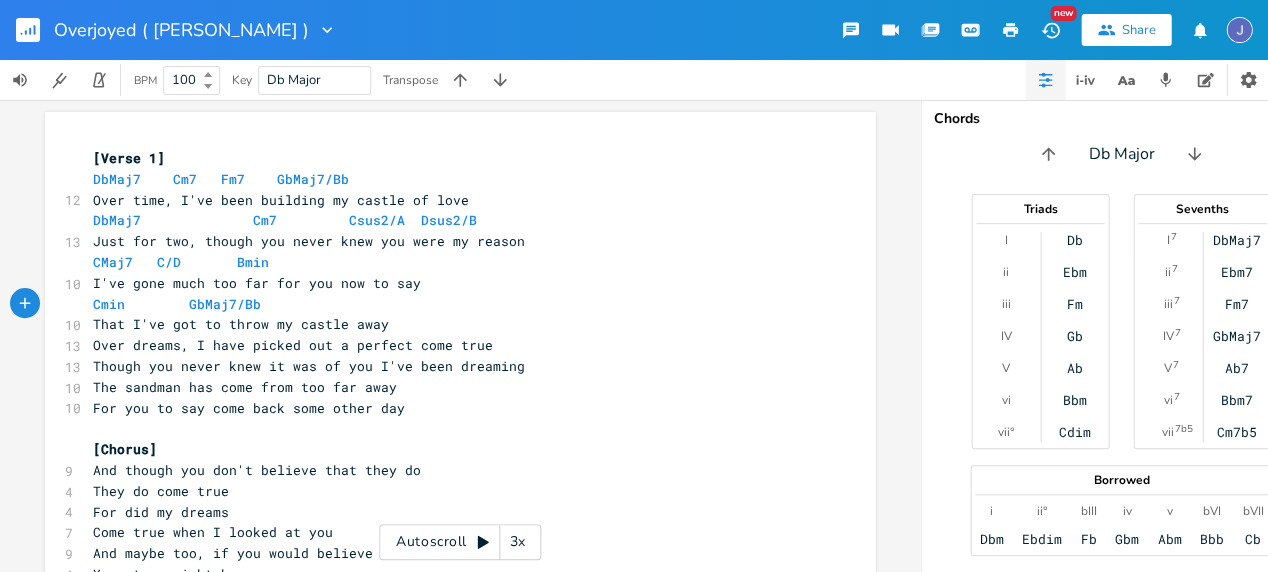 click on "Cmin          GbMaj7/Bb" at bounding box center (177, 304) 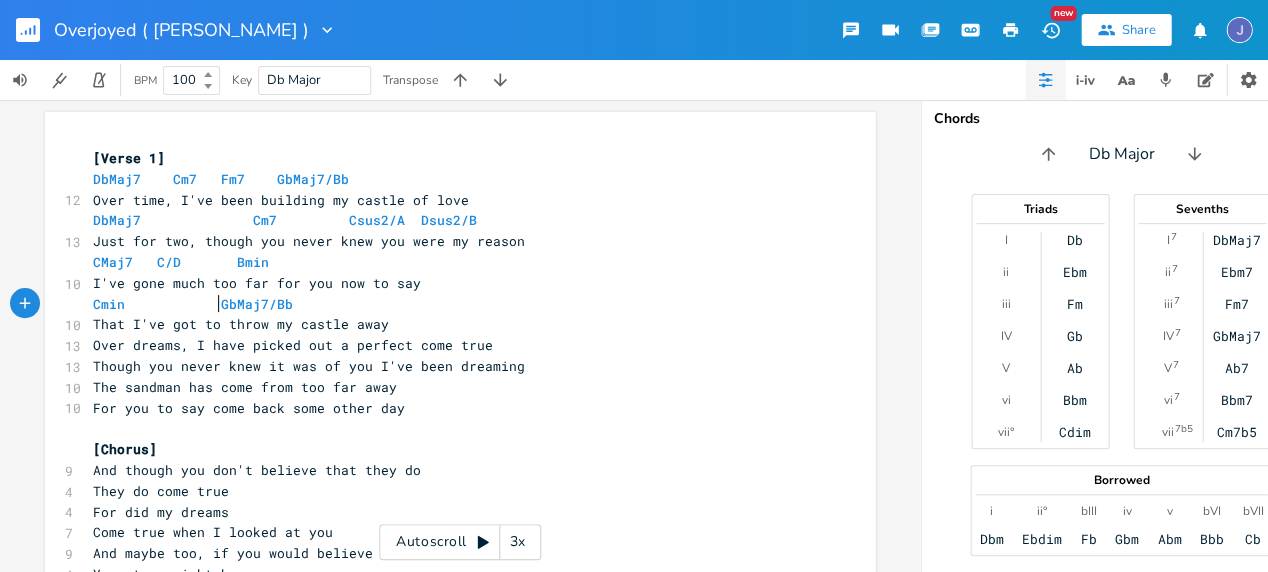 scroll, scrollTop: 0, scrollLeft: 11, axis: horizontal 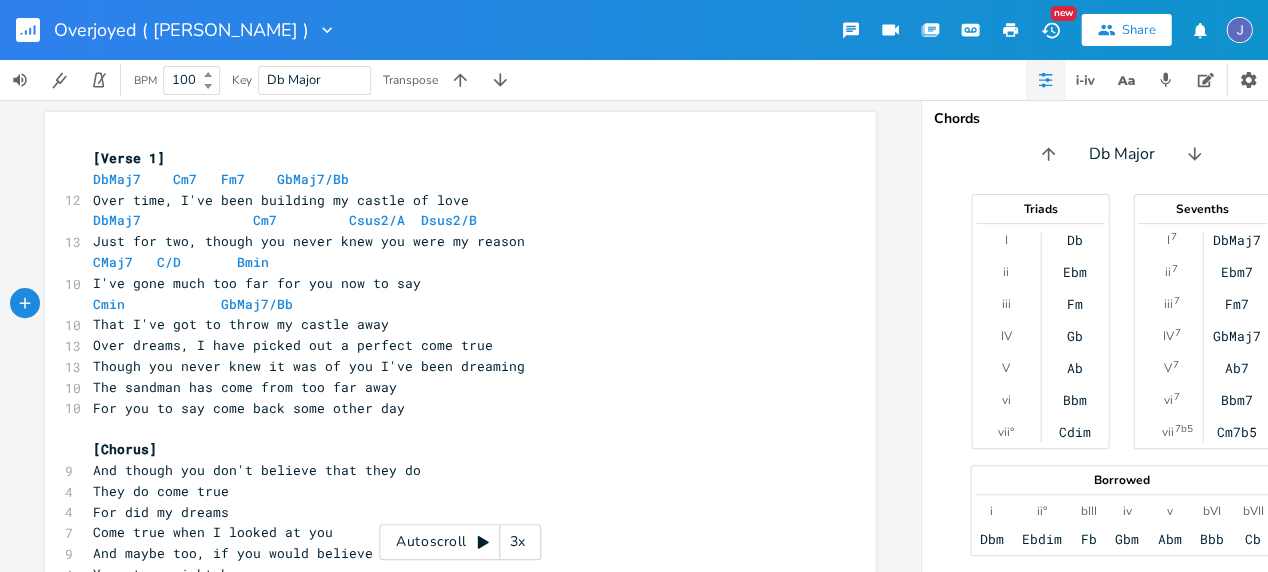 click on "Cmin              GbMaj7/Bb" at bounding box center (450, 304) 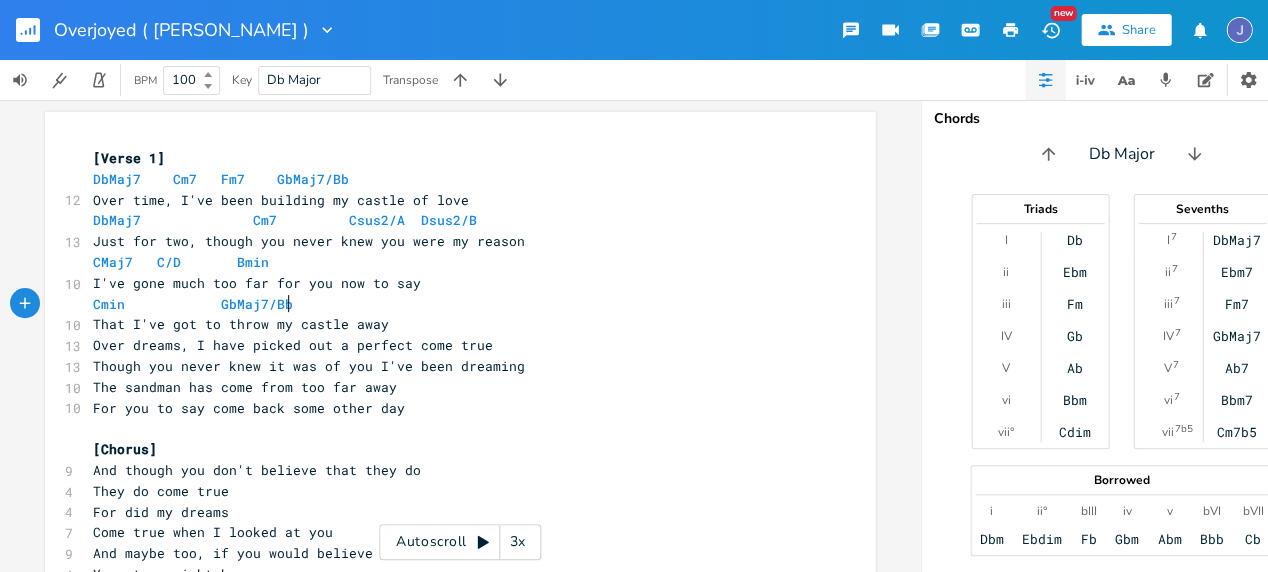 click on "Cmin              GbMaj7/Bb" at bounding box center [450, 304] 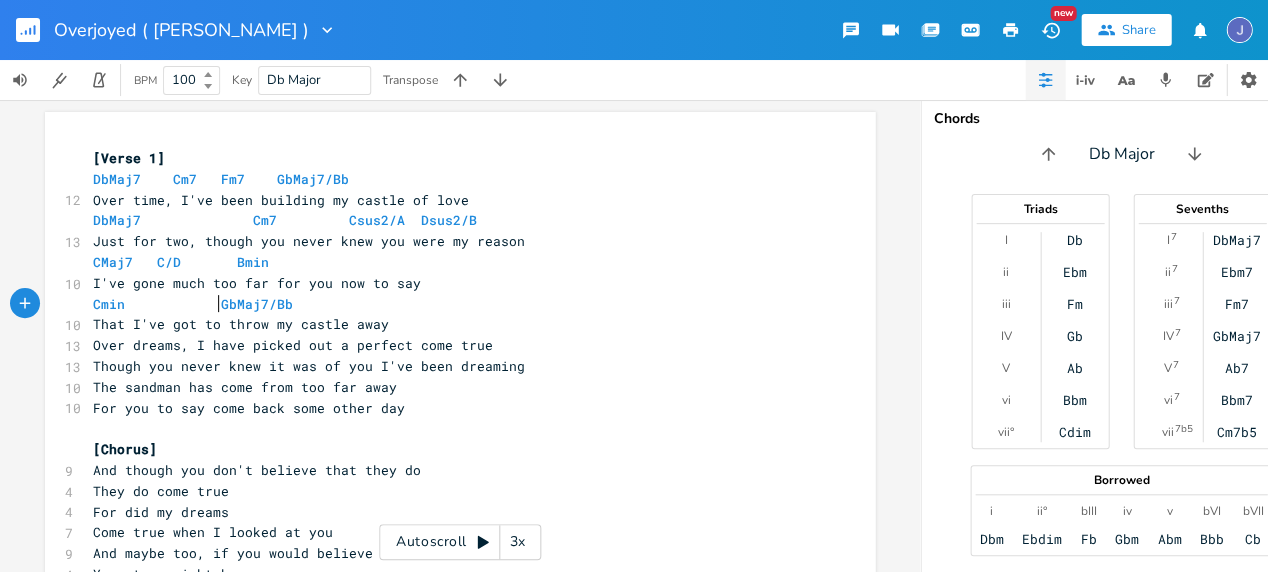 click on "Cmin              GbMaj7/Bb" at bounding box center [193, 304] 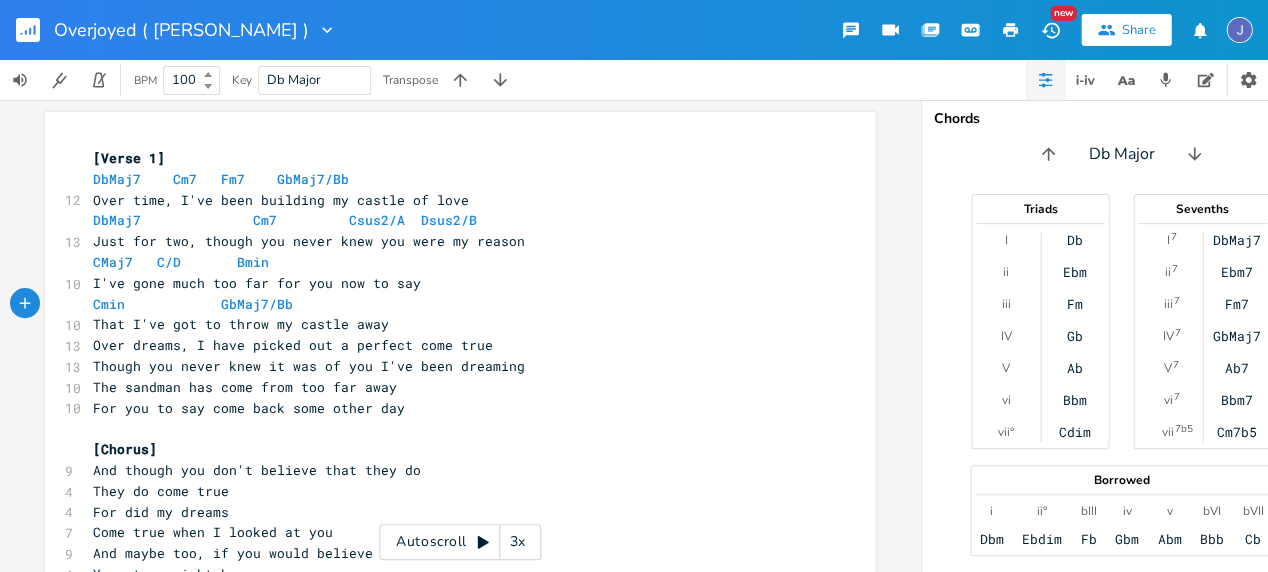 click on "Cmin              GbMaj7/Bb" at bounding box center [193, 304] 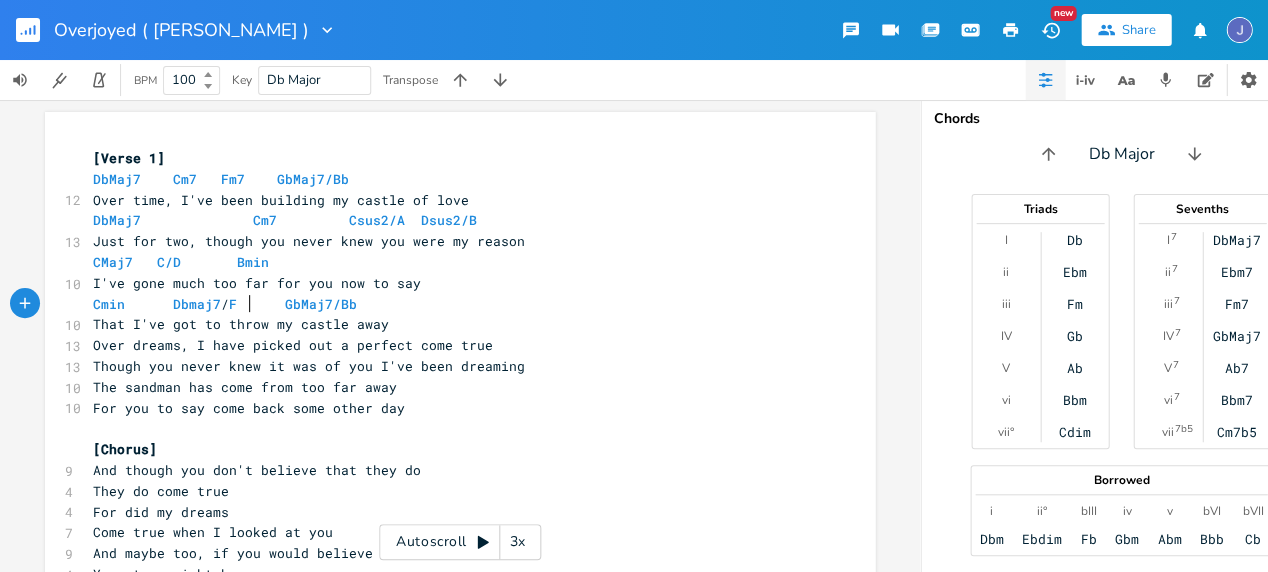 scroll, scrollTop: 0, scrollLeft: 53, axis: horizontal 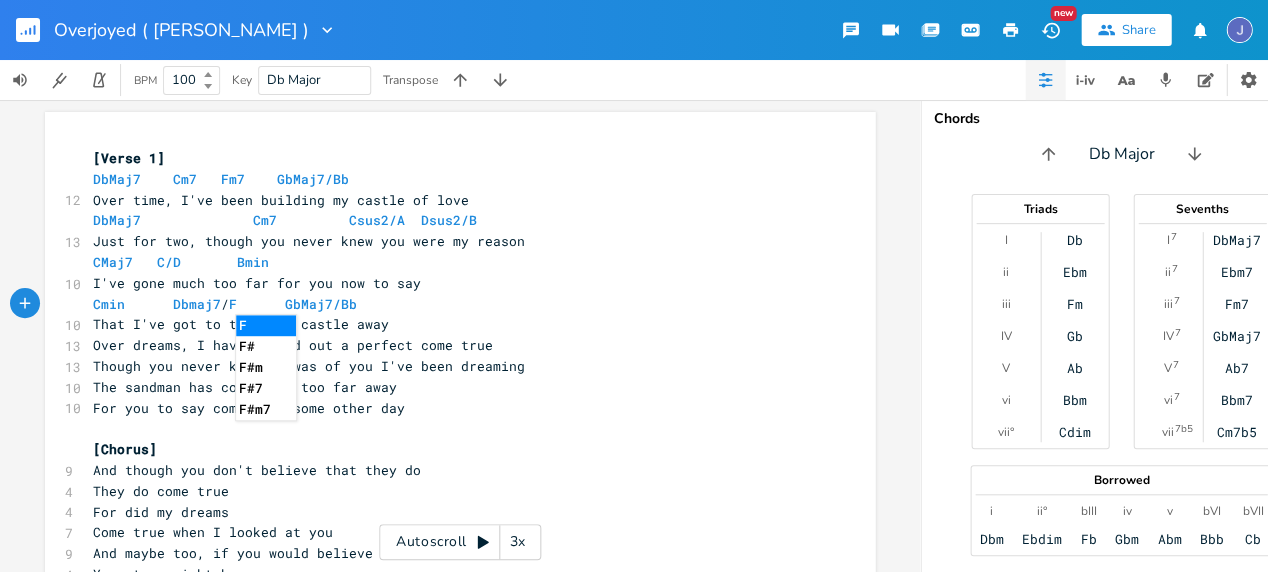 type on "Dbmaj7 / F" 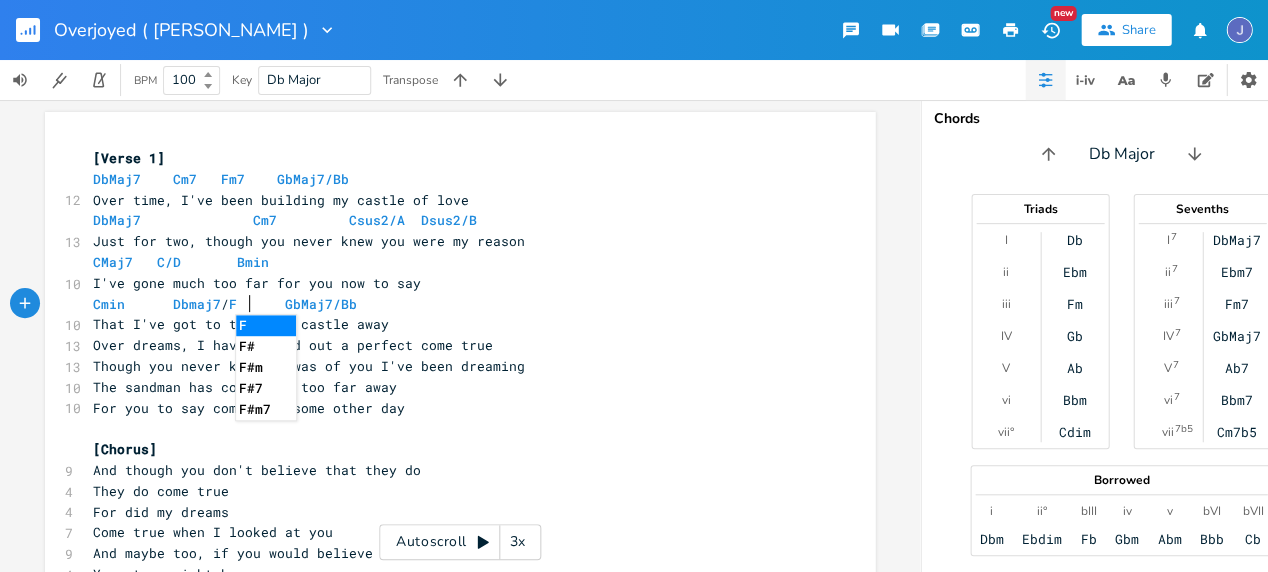 click on "F" at bounding box center [266, 325] 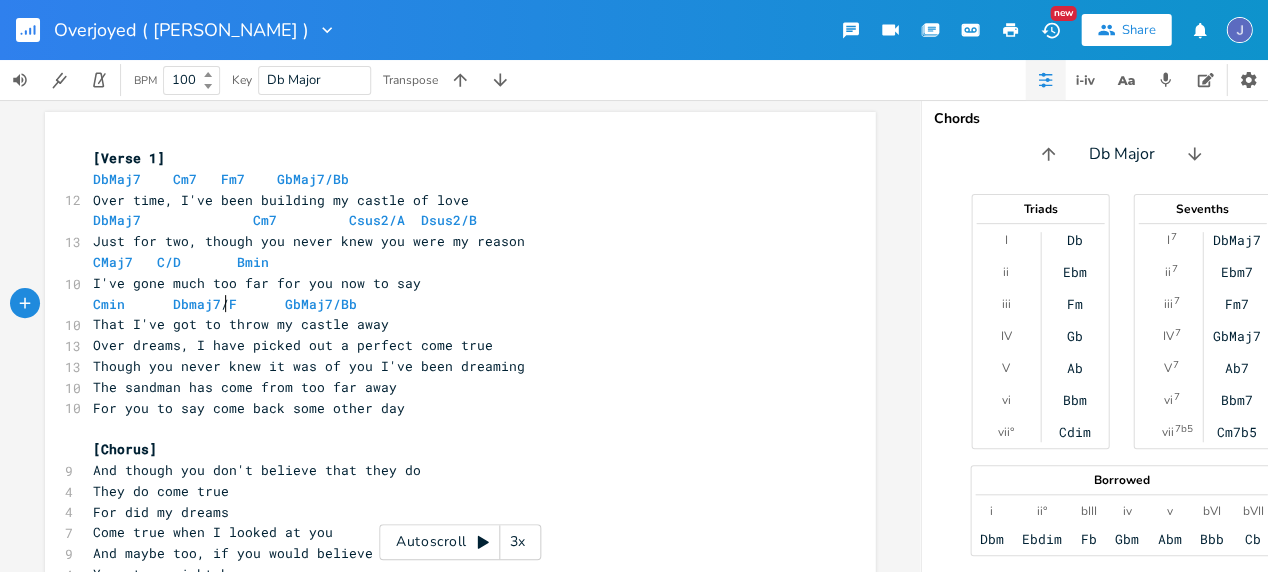 click on "Cmin        Dbmaj7  /  F        GbMaj7/Bb" at bounding box center (225, 304) 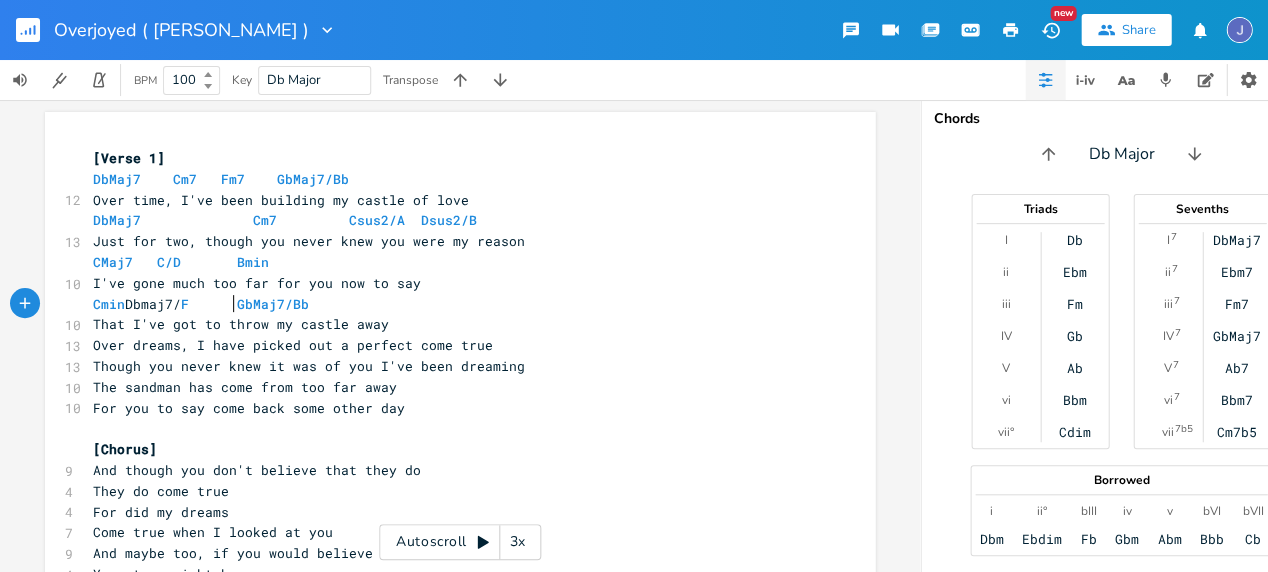 click on "Cmin       Dbmaj7/  F        GbMaj7/Bb" at bounding box center [201, 304] 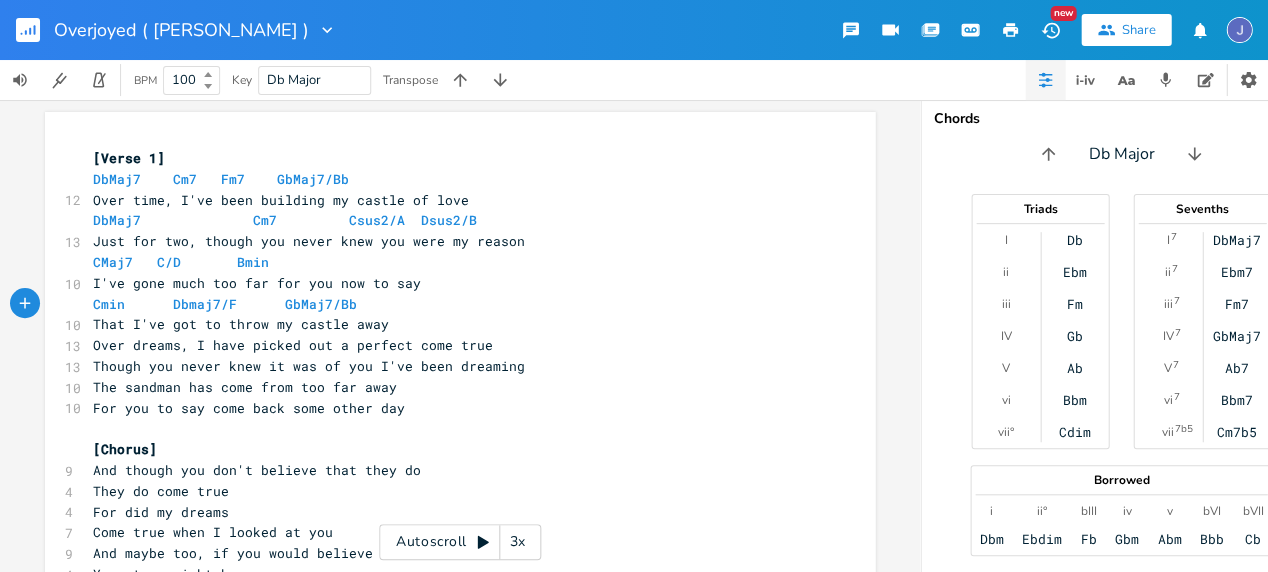 click on "DbMaj7      Cm7     Fm7      GbMaj7/Bb" at bounding box center [221, 179] 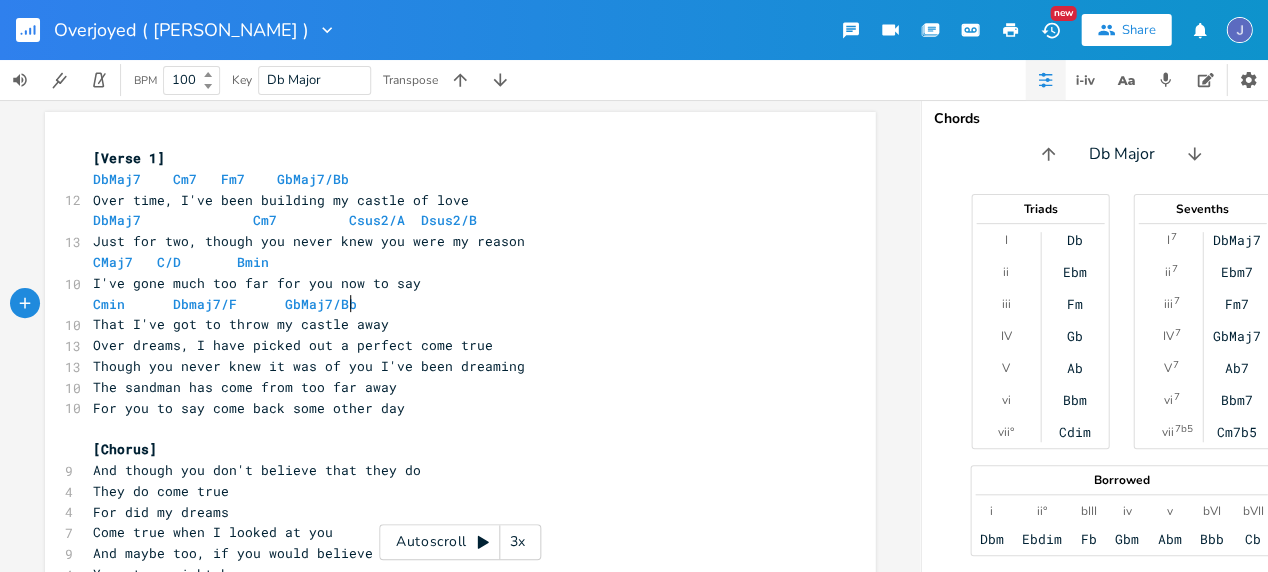 click on "Cmin        Dbmaj7/F        GbMaj7/Bb" at bounding box center (450, 304) 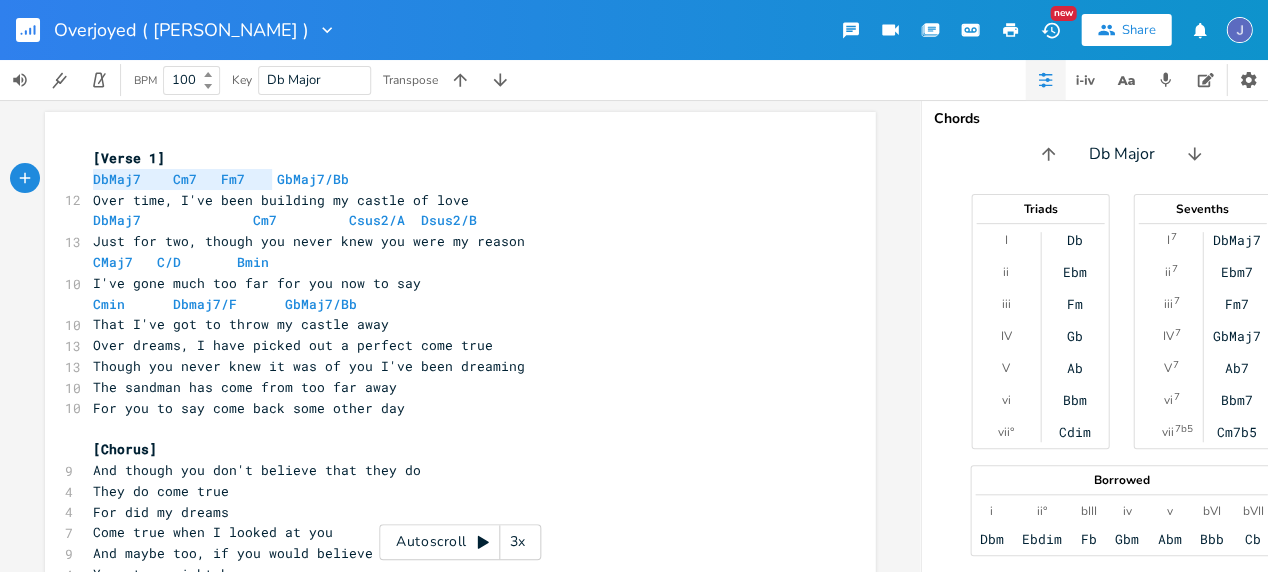 type on "DbMaj7    Cm7   Fm7    GbMa" 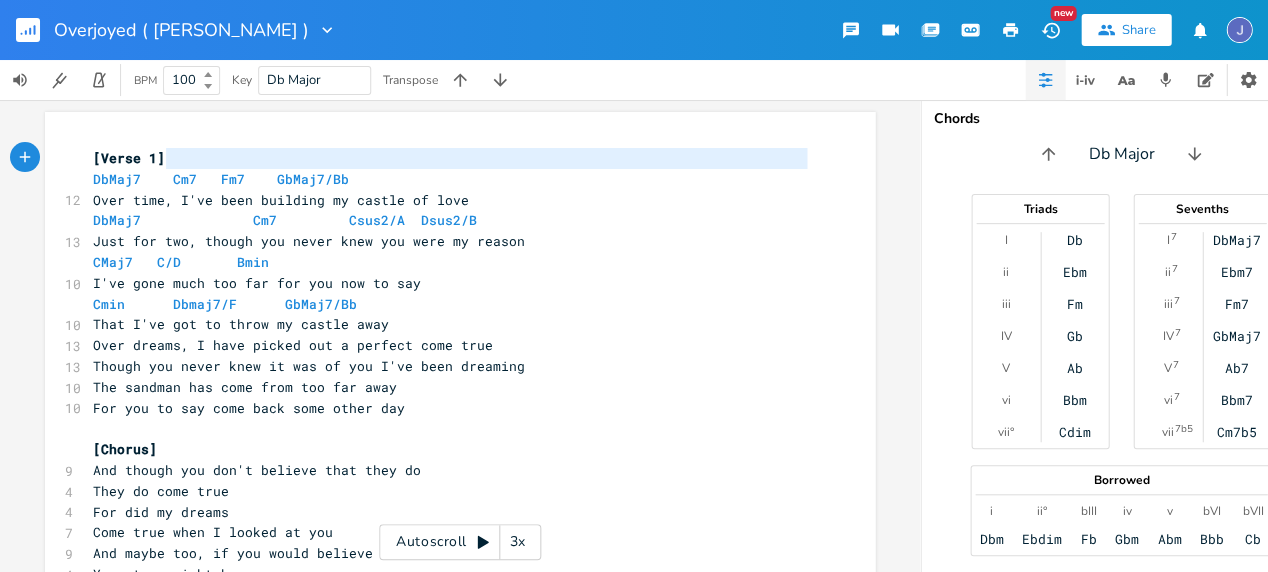 type on "DbMaj7    Cm7   Fm7    GbMaj7/Bb" 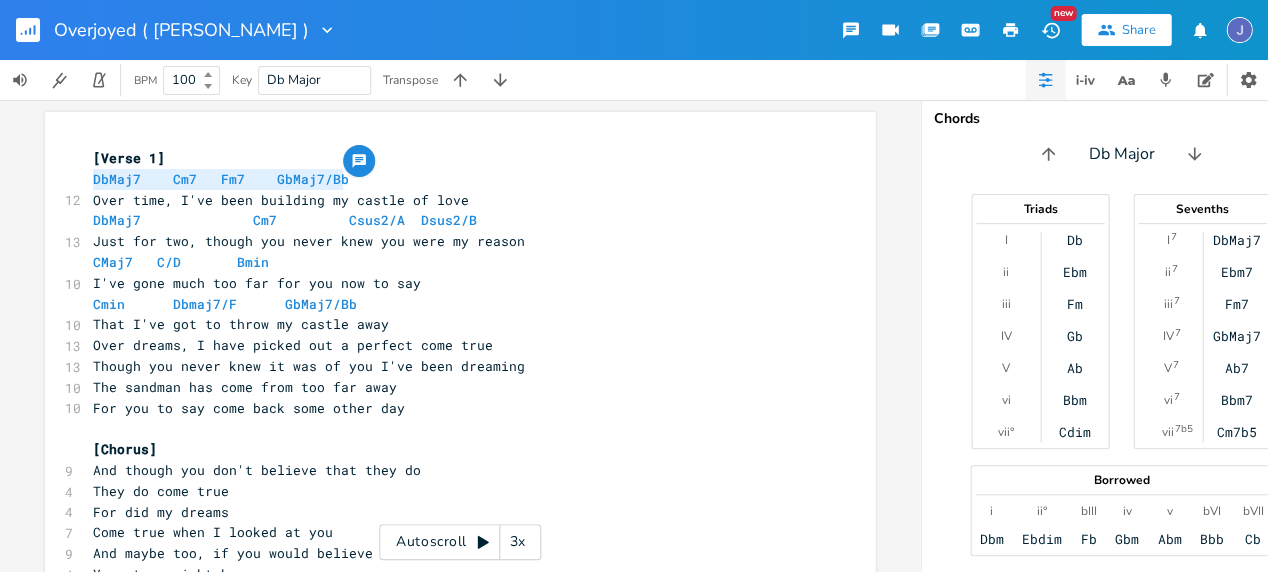 drag, startPoint x: 85, startPoint y: 180, endPoint x: 351, endPoint y: 177, distance: 266.0169 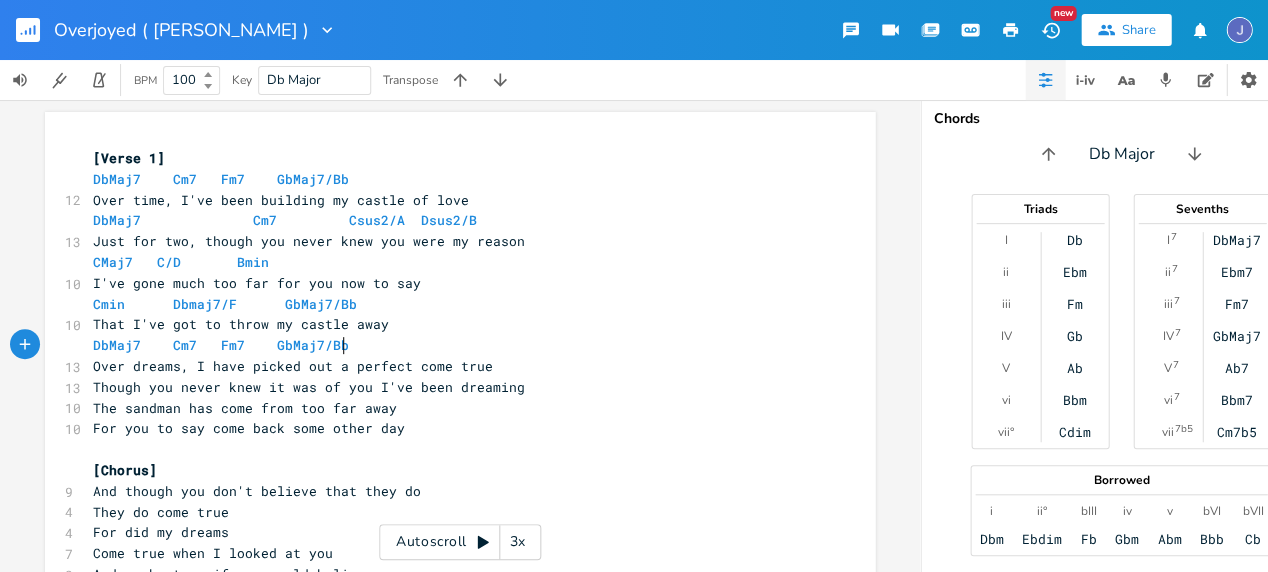 click on "Over dreams, I have picked out a perfect come true" at bounding box center [450, 366] 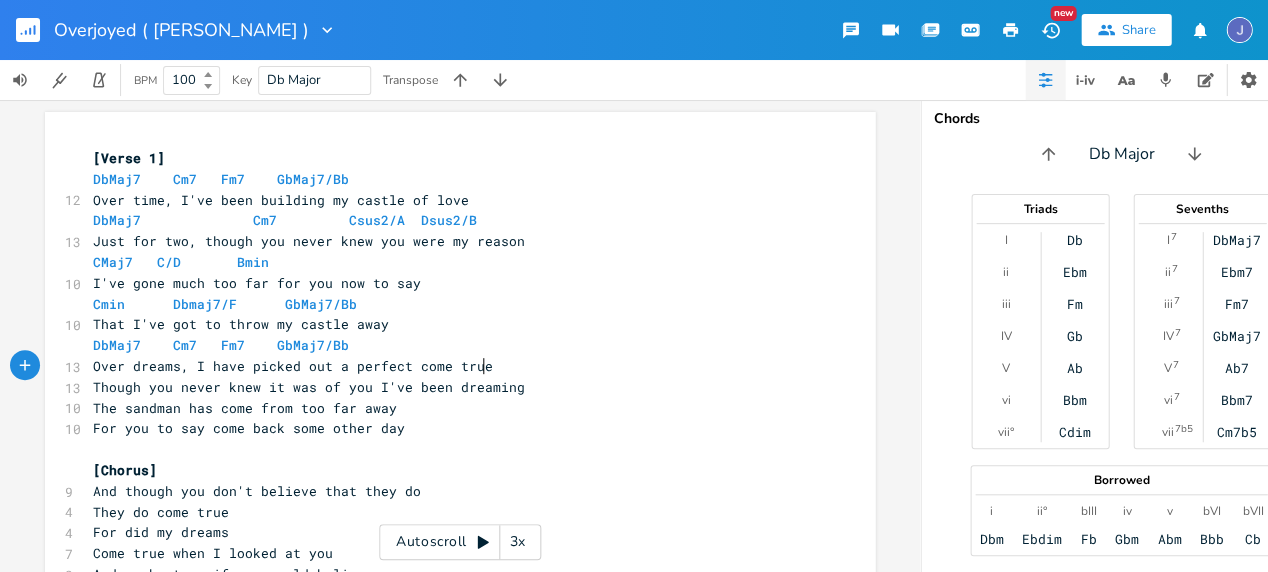 click on "DbMaj7      Cm7     Fm7      GbMaj7/Bb" at bounding box center (221, 345) 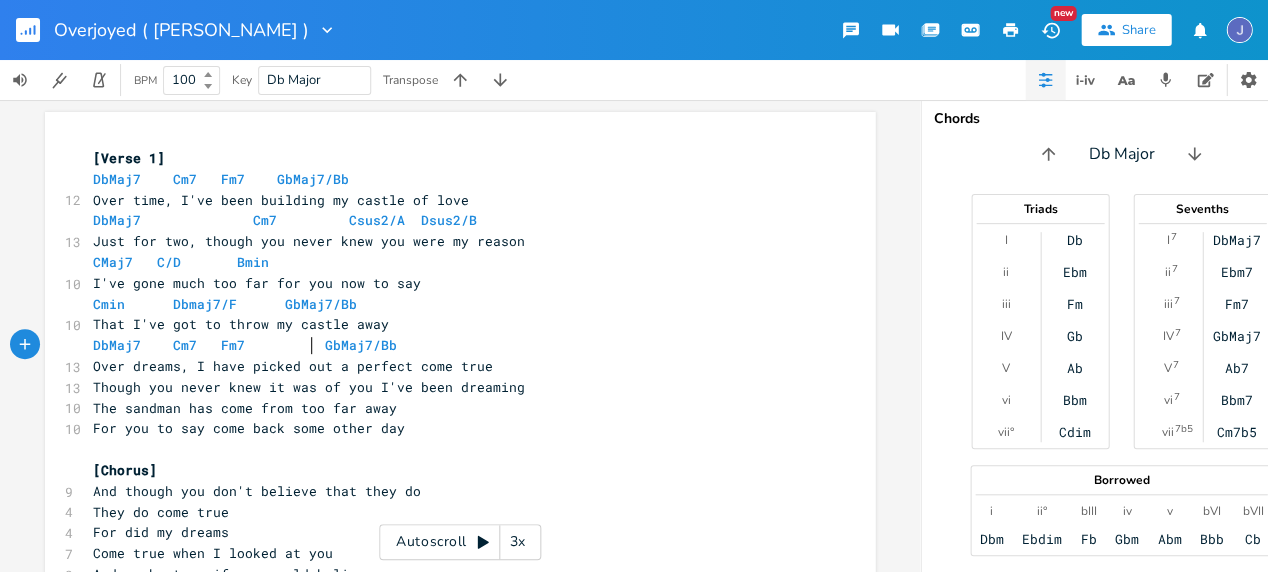 scroll, scrollTop: 0, scrollLeft: 16, axis: horizontal 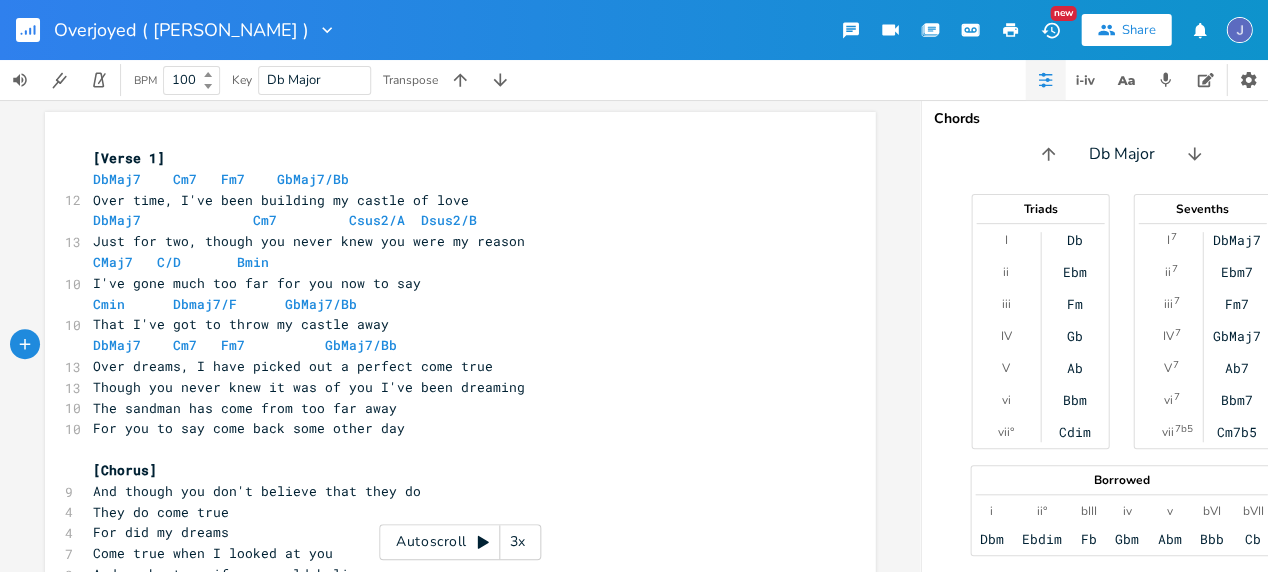 click on "DbMaj7      Cm7     Fm7            GbMaj7/Bb" at bounding box center (245, 345) 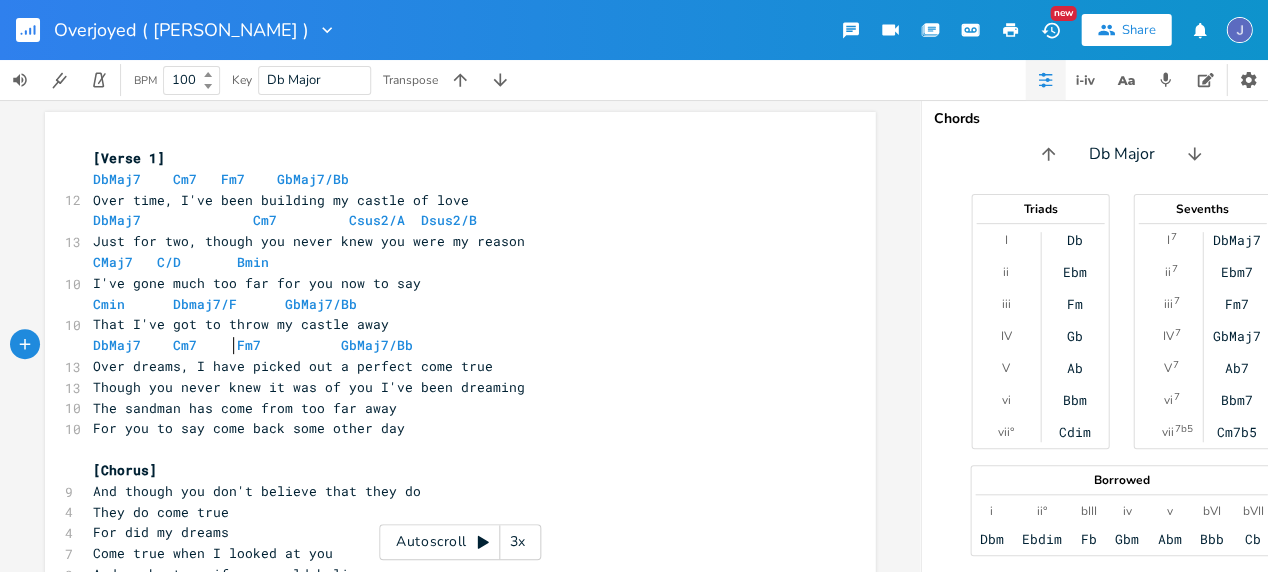 scroll, scrollTop: 0, scrollLeft: 5, axis: horizontal 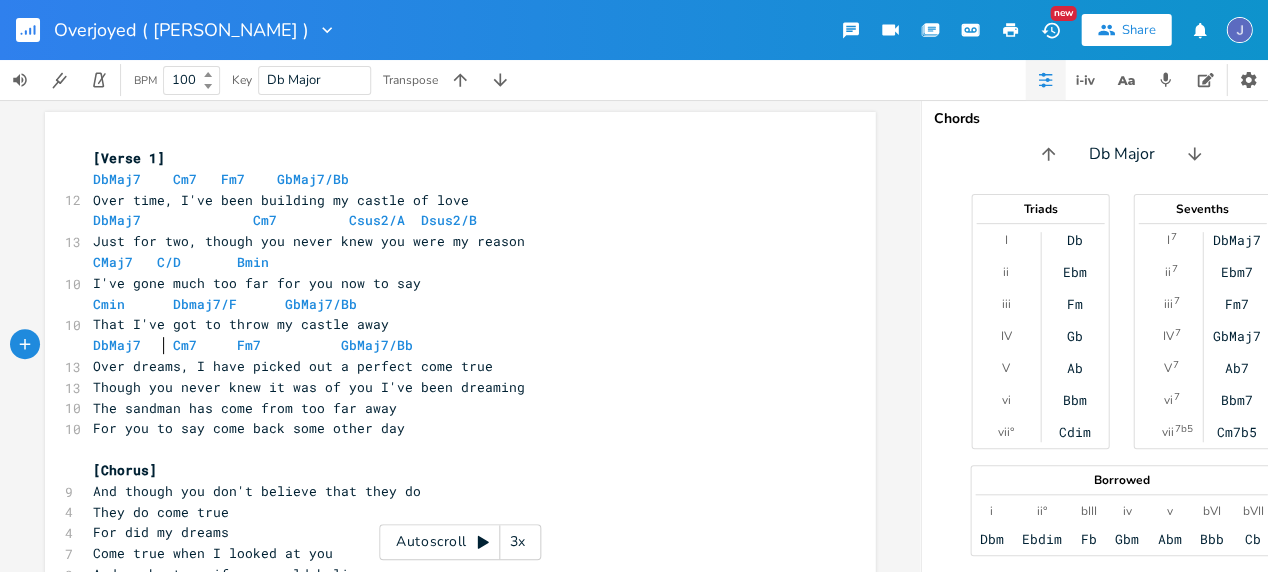 click on "DbMaj7      Cm7       Fm7            GbMaj7/Bb" at bounding box center [253, 345] 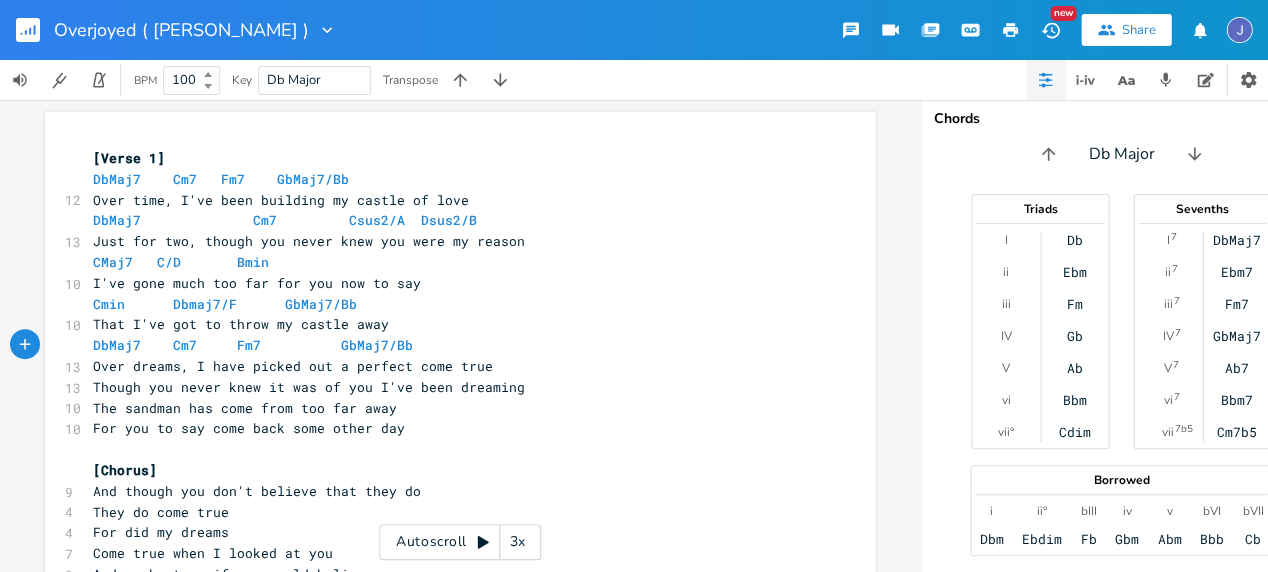 click on "DbMaj7      Cm7       Fm7            GbMaj7/Bb" at bounding box center [253, 345] 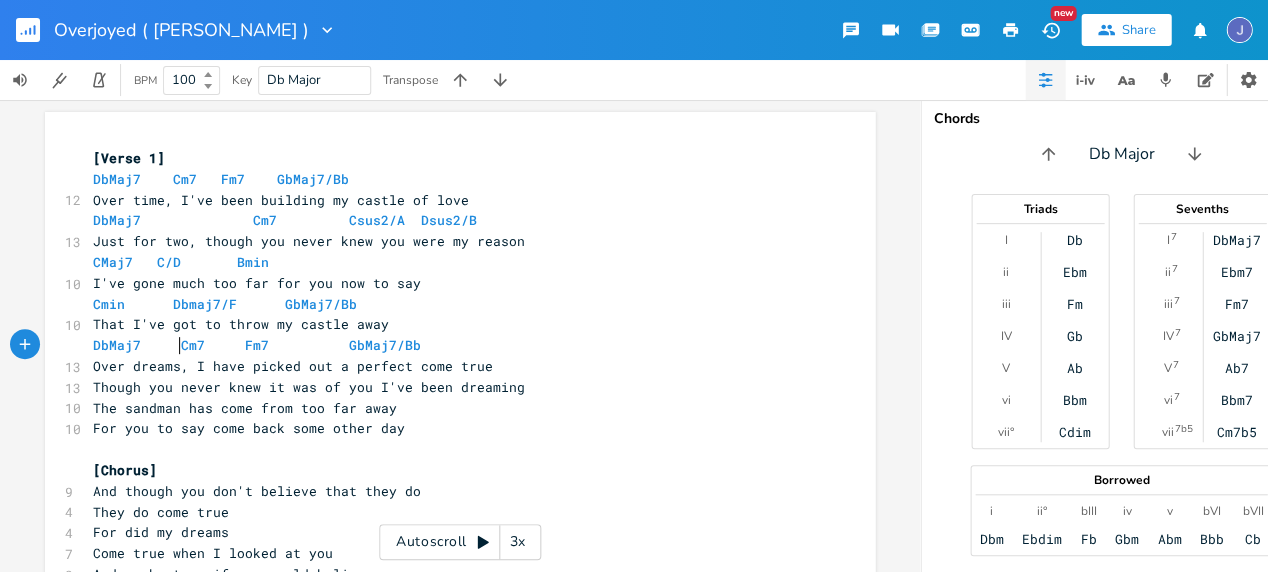 scroll, scrollTop: 0, scrollLeft: 5, axis: horizontal 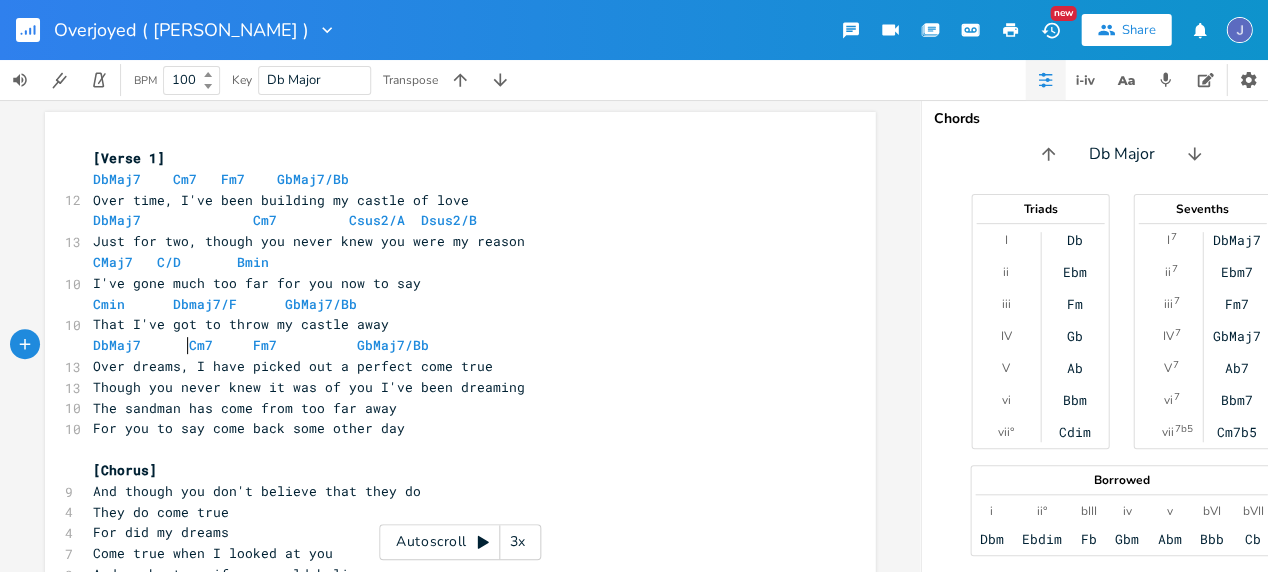 click on "DbMaj7        Cm7       Fm7            GbMaj7/Bb" at bounding box center [450, 345] 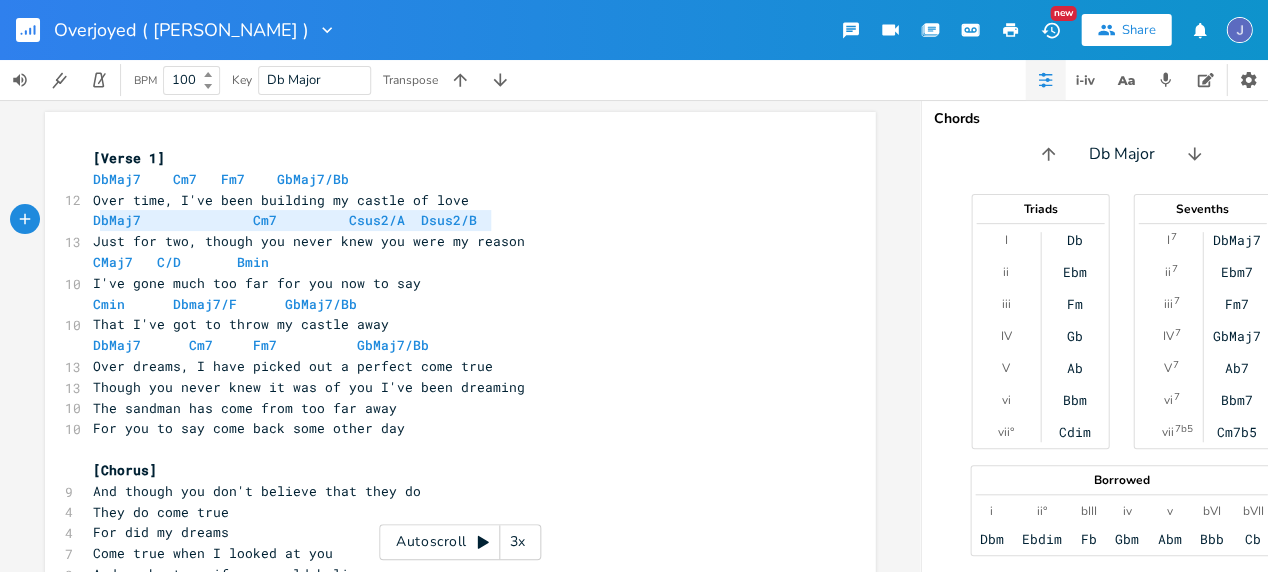 type on "DbMaj7              Cm7         Csus2/A  Dsus2/B" 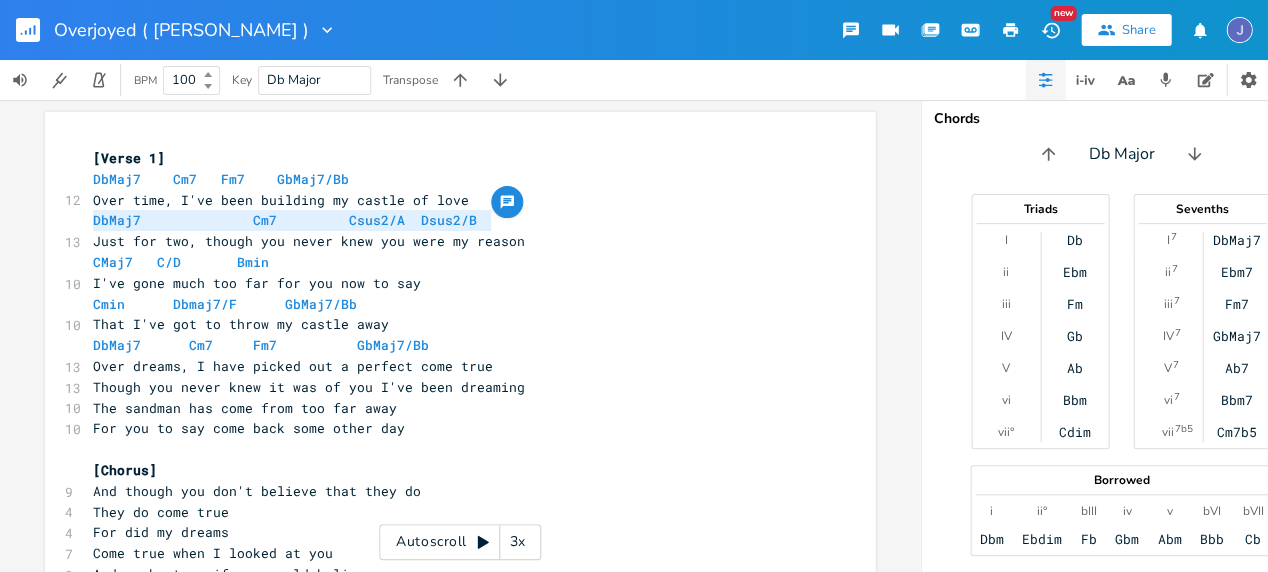 drag, startPoint x: 486, startPoint y: 220, endPoint x: 85, endPoint y: 219, distance: 401.00125 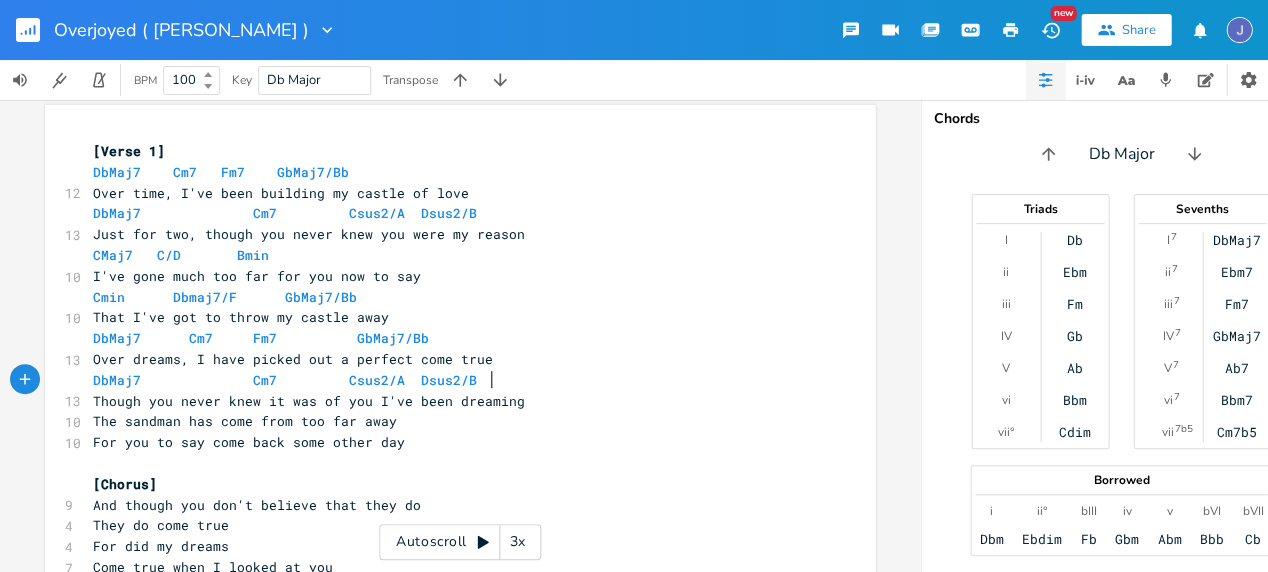scroll, scrollTop: 10, scrollLeft: 0, axis: vertical 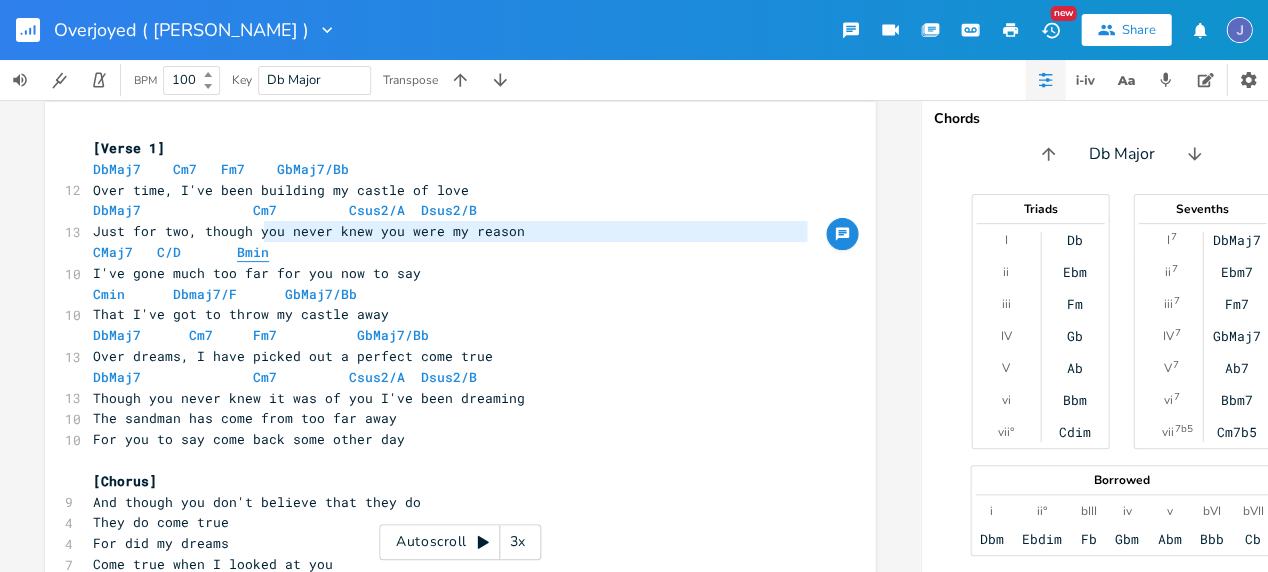 type on "CMaj7   C/D       Bmin" 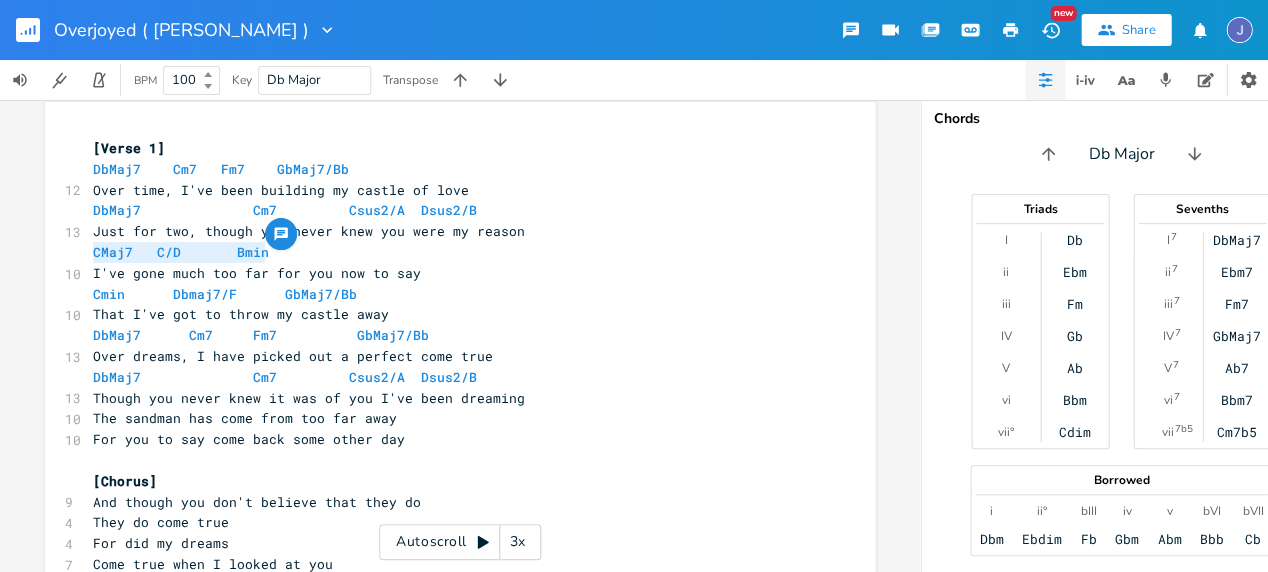 drag, startPoint x: 84, startPoint y: 252, endPoint x: 260, endPoint y: 246, distance: 176.10225 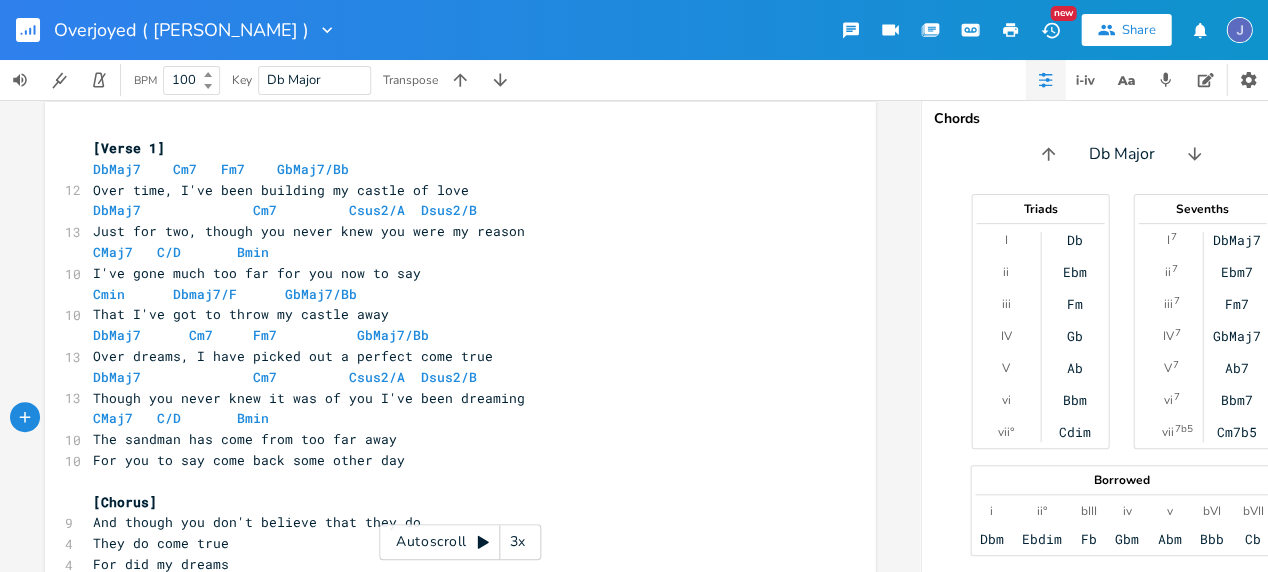 click on "The sandman has come from too far away" at bounding box center [450, 439] 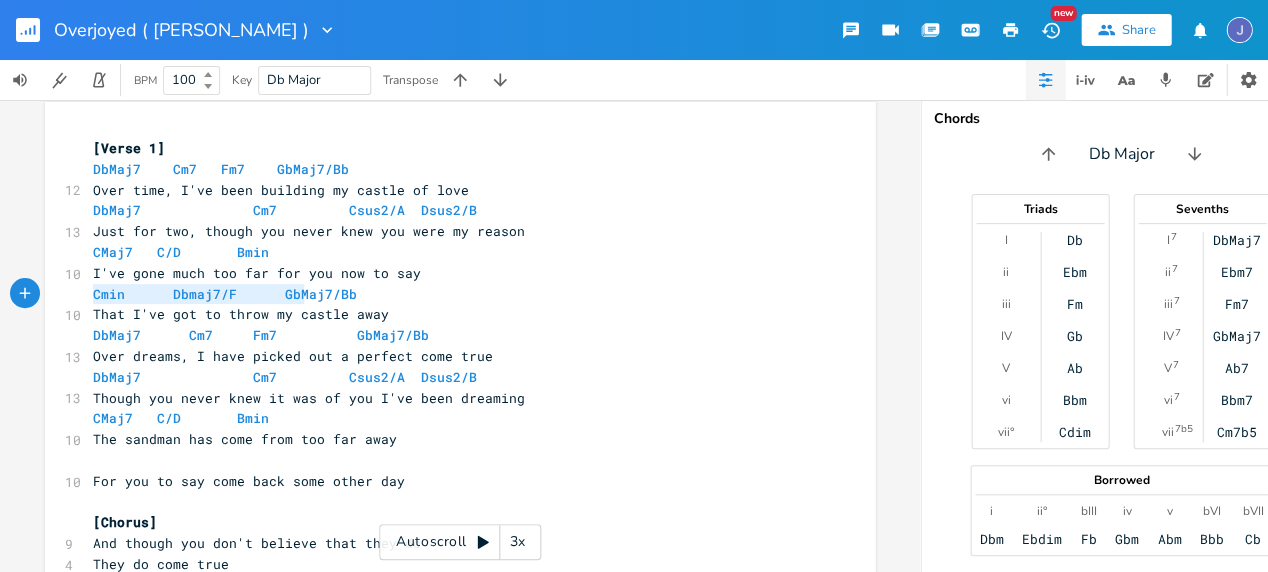 type on "Cmin      Dbmaj7/F      GbMaj7/Bb" 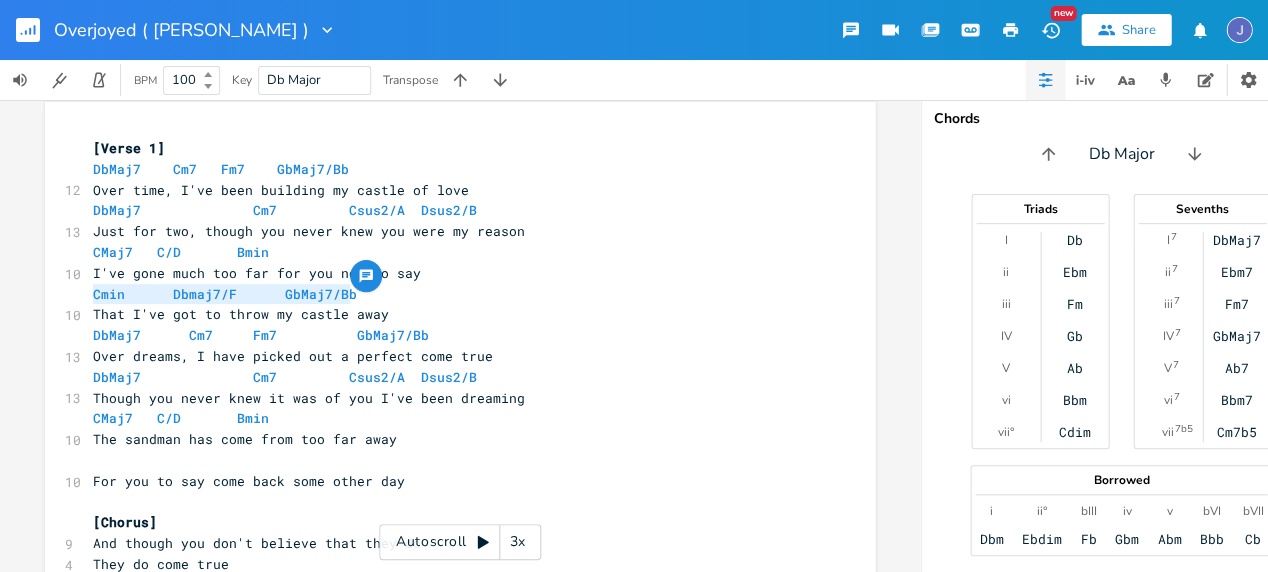 drag, startPoint x: 84, startPoint y: 292, endPoint x: 350, endPoint y: 287, distance: 266.047 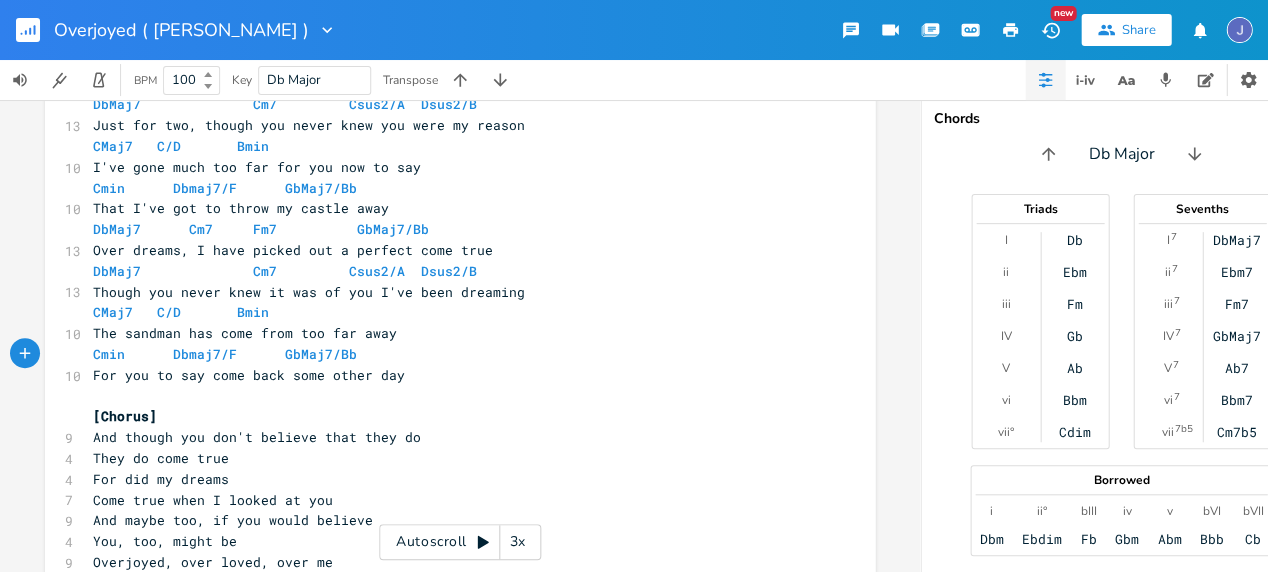 scroll, scrollTop: 176, scrollLeft: 0, axis: vertical 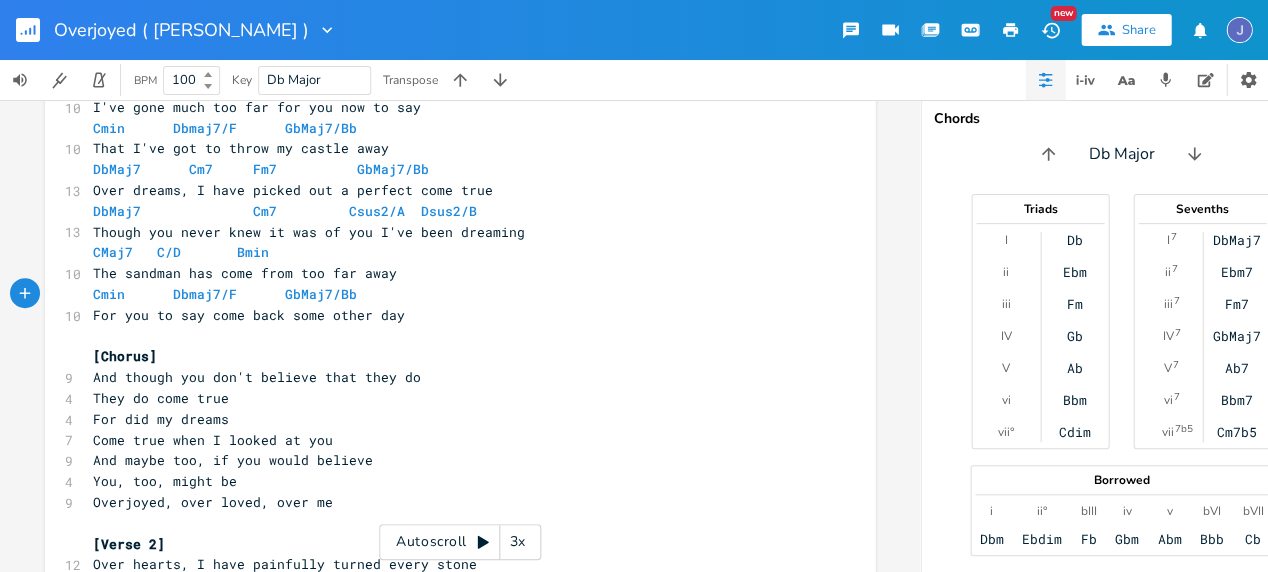 click on "And though you don't believe that they do" at bounding box center (450, 377) 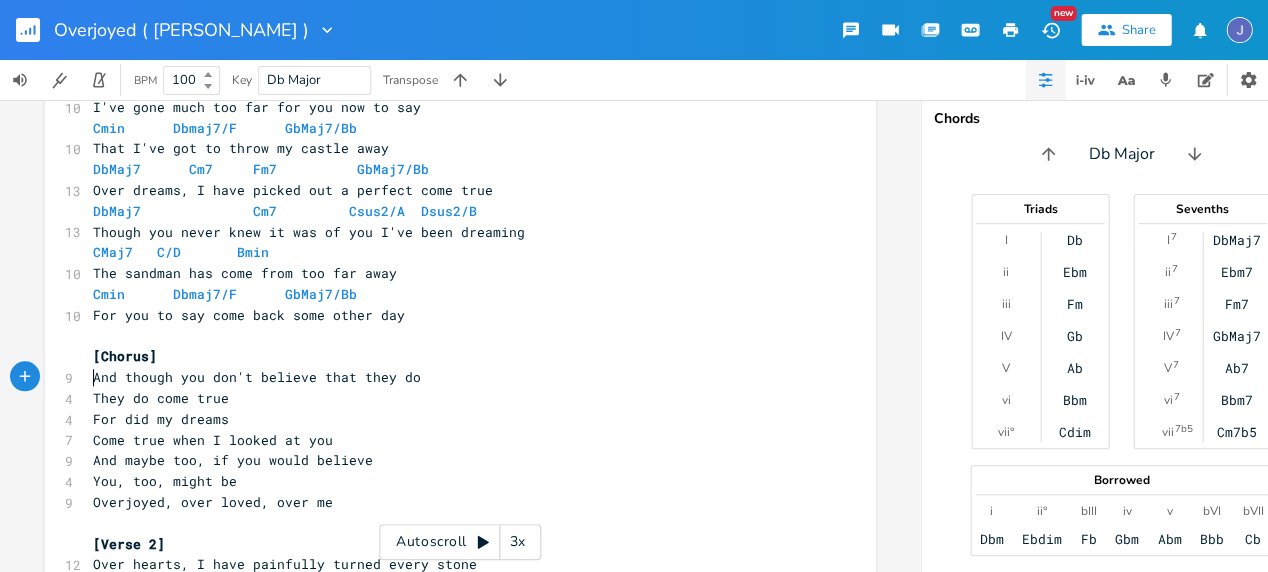 click on "[Chorus]" at bounding box center [450, 356] 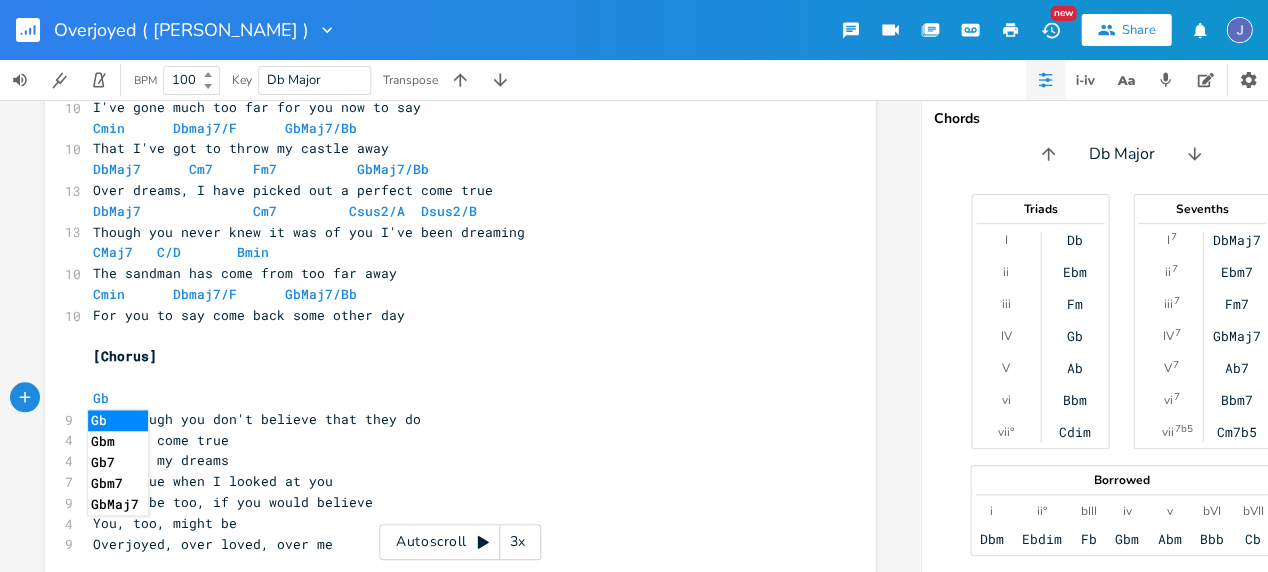 scroll, scrollTop: 0, scrollLeft: 32, axis: horizontal 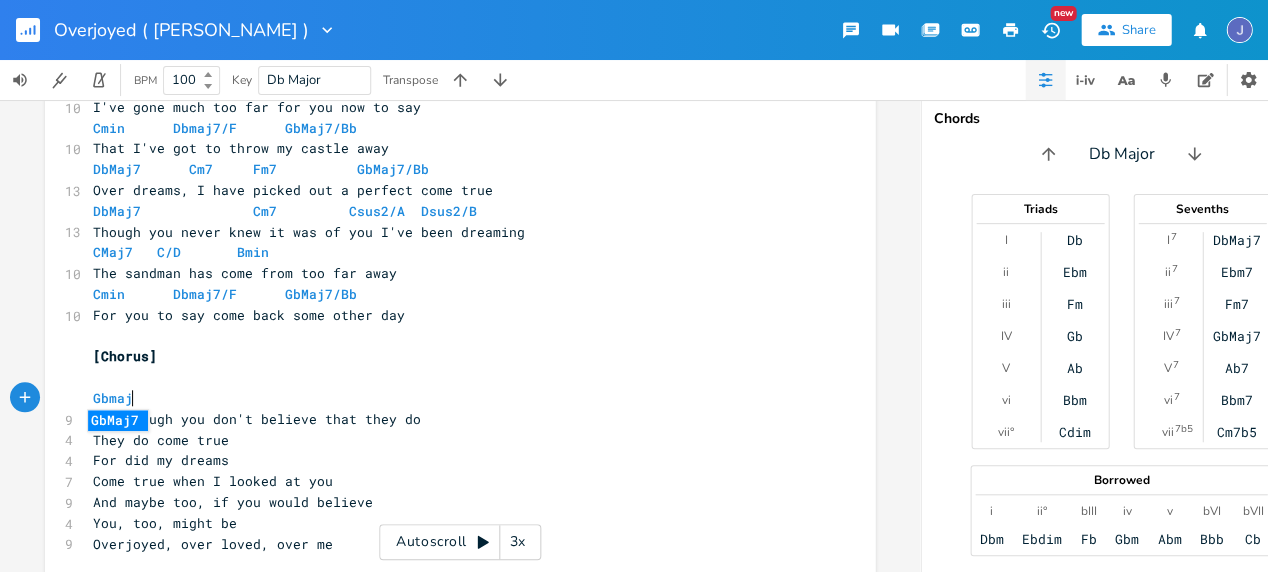 type on "Gbmaj" 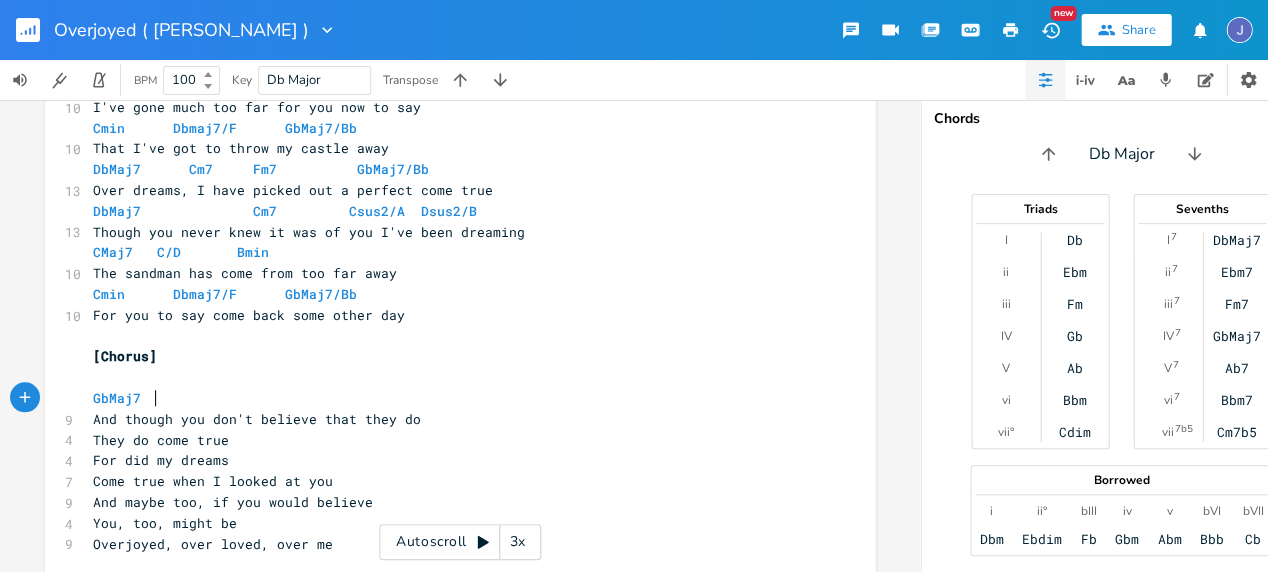 scroll, scrollTop: 0, scrollLeft: 5, axis: horizontal 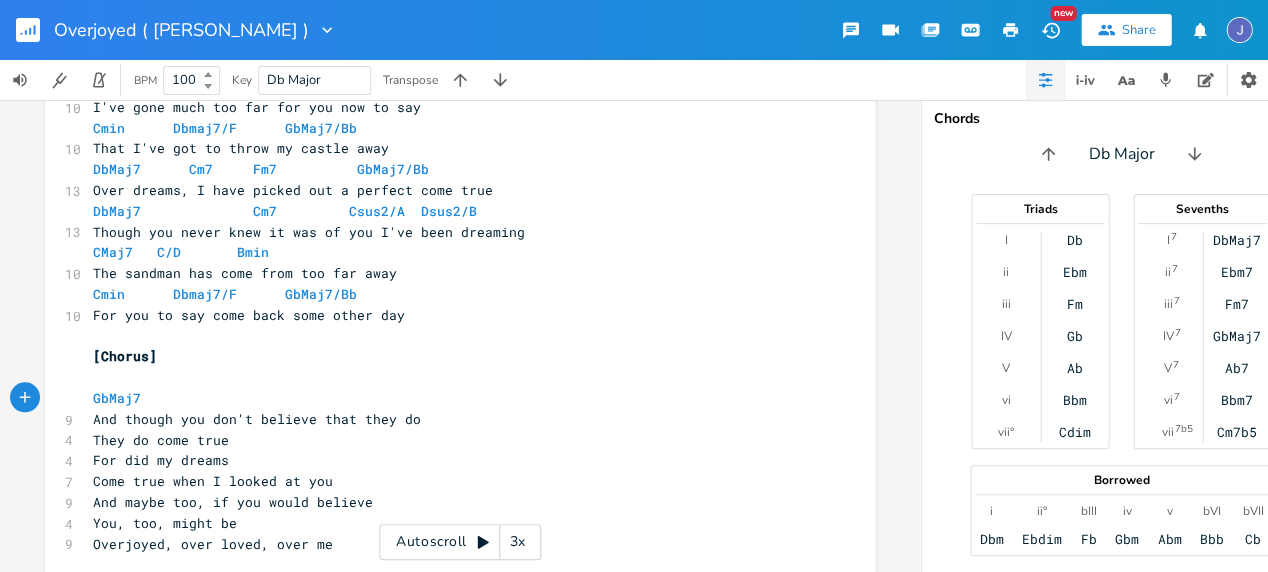 type on "G" 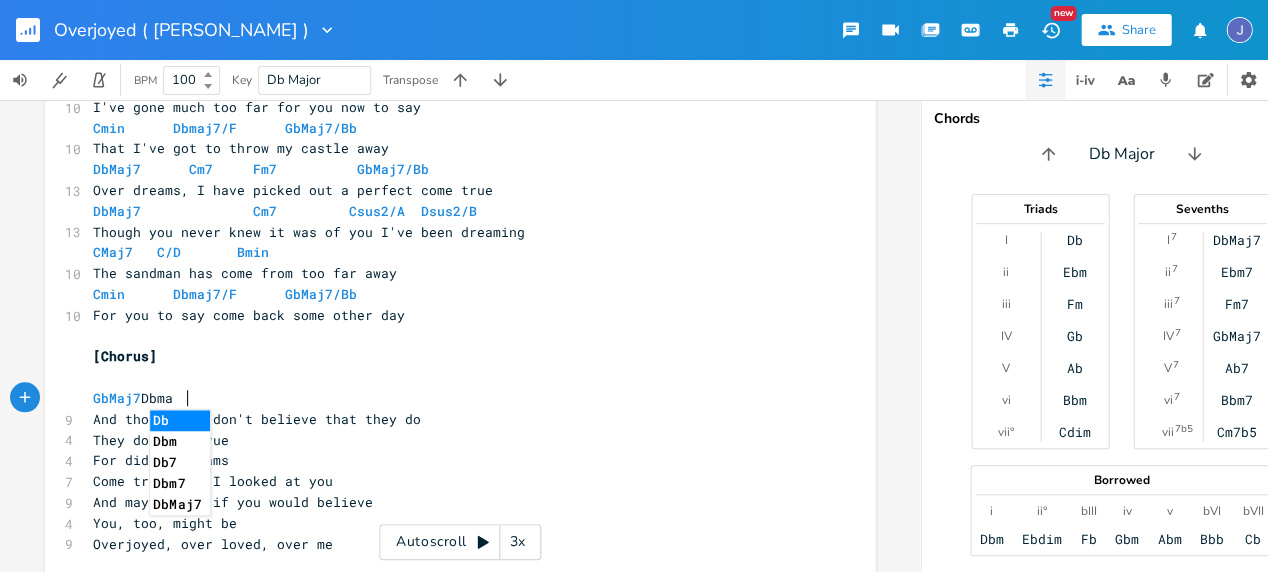 scroll, scrollTop: 0, scrollLeft: 32, axis: horizontal 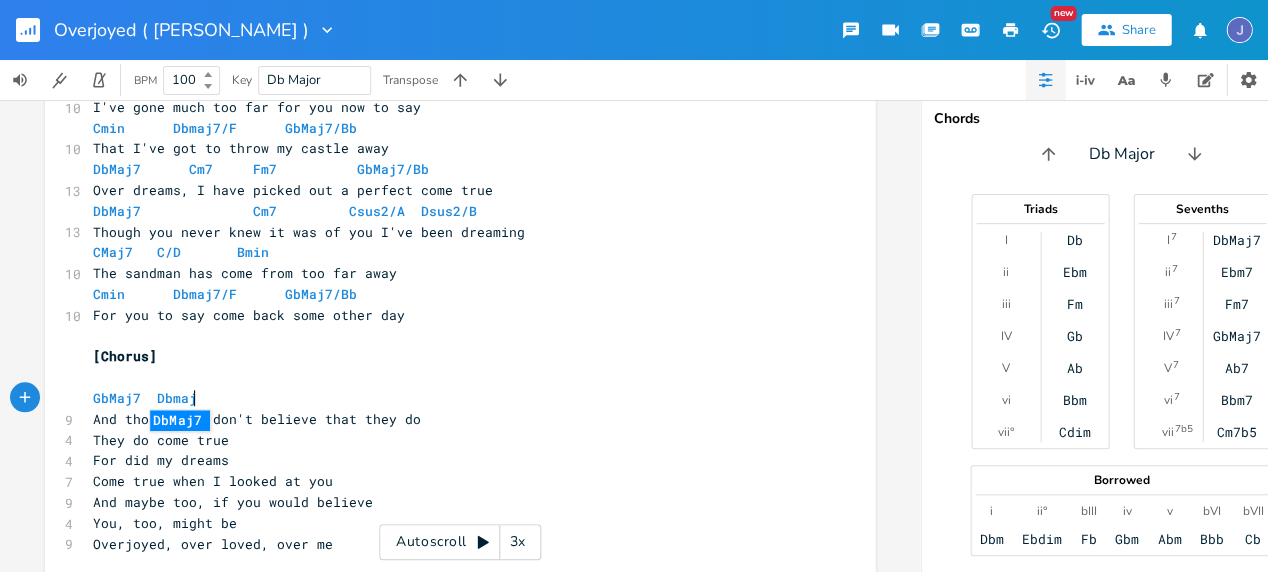 type on "Dbmaj" 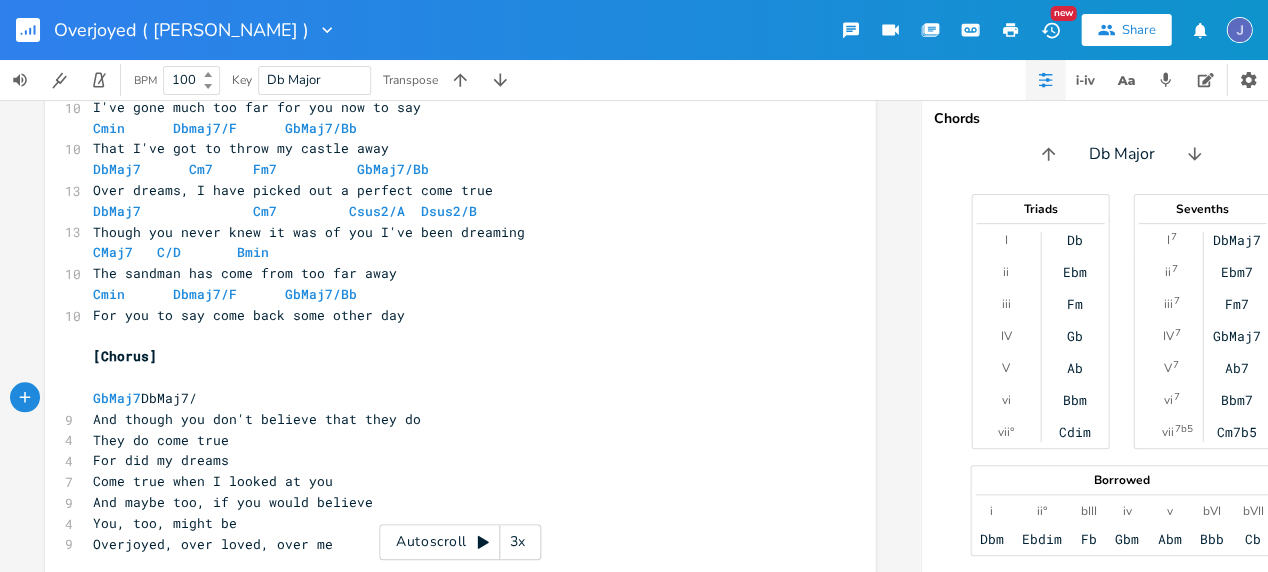 scroll, scrollTop: 0, scrollLeft: 11, axis: horizontal 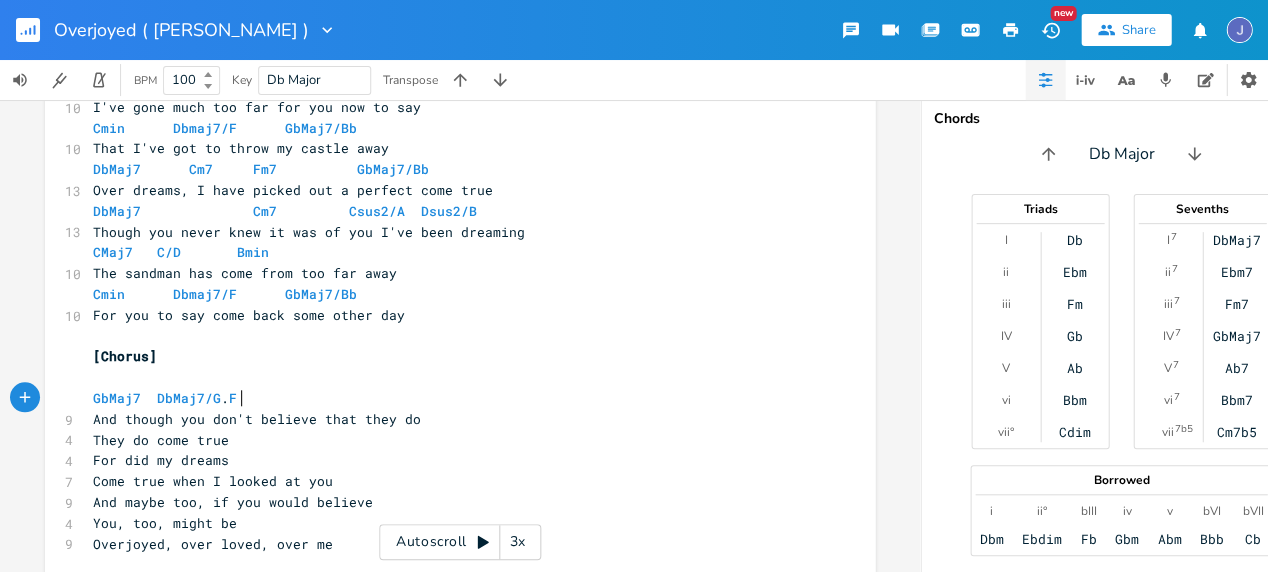 type on "/G. F" 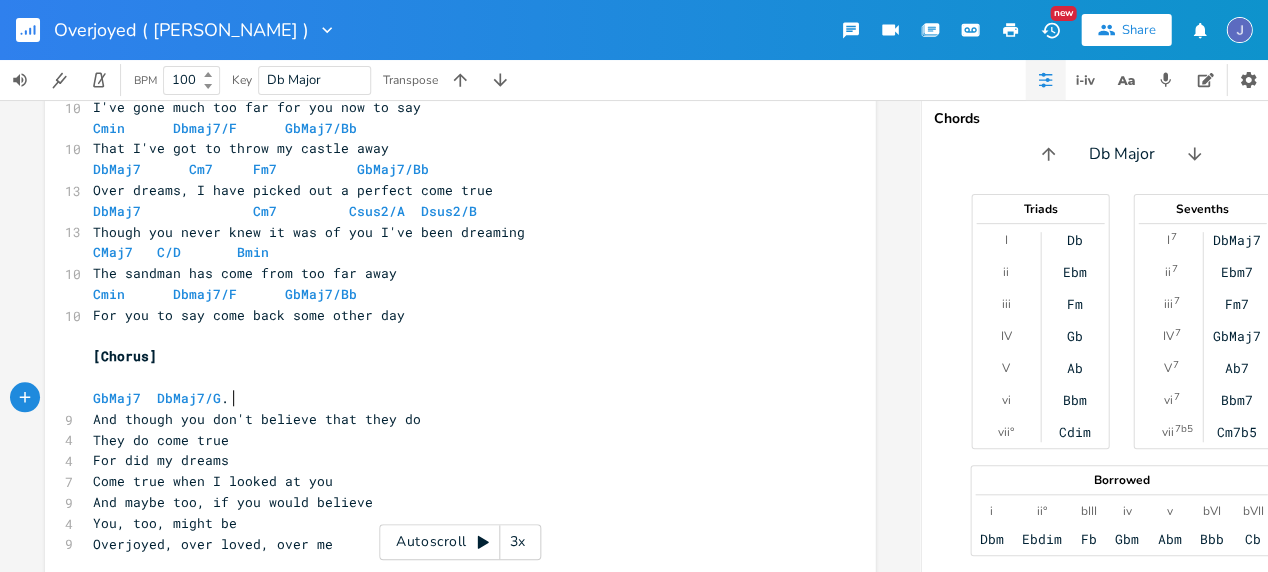 scroll, scrollTop: 0, scrollLeft: 20, axis: horizontal 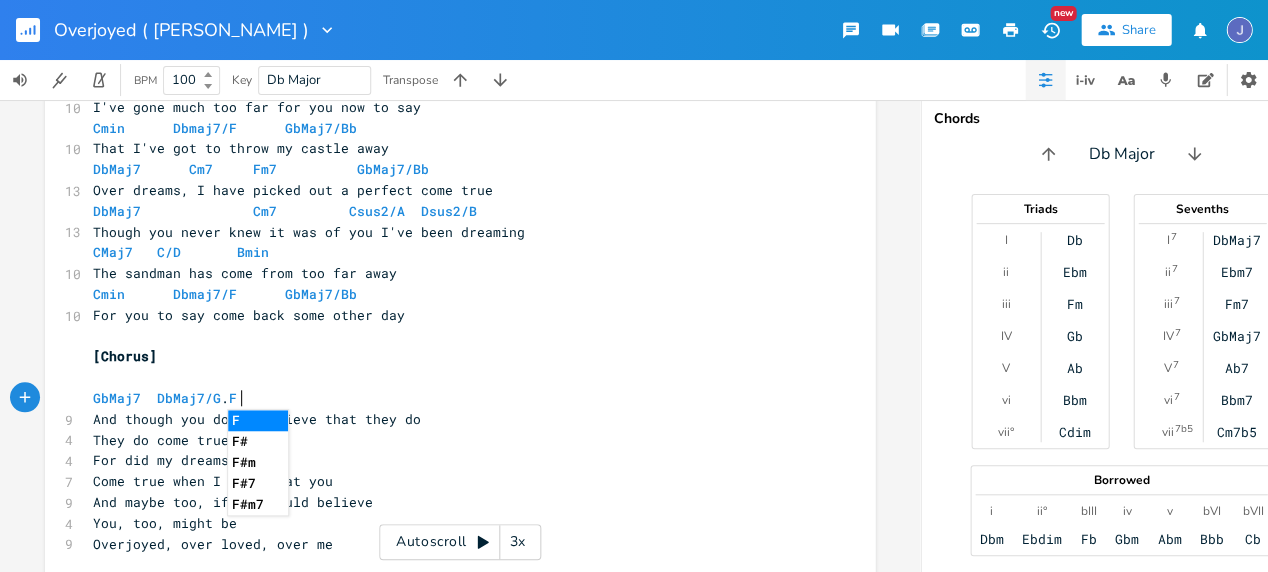 type on "G. Fmn" 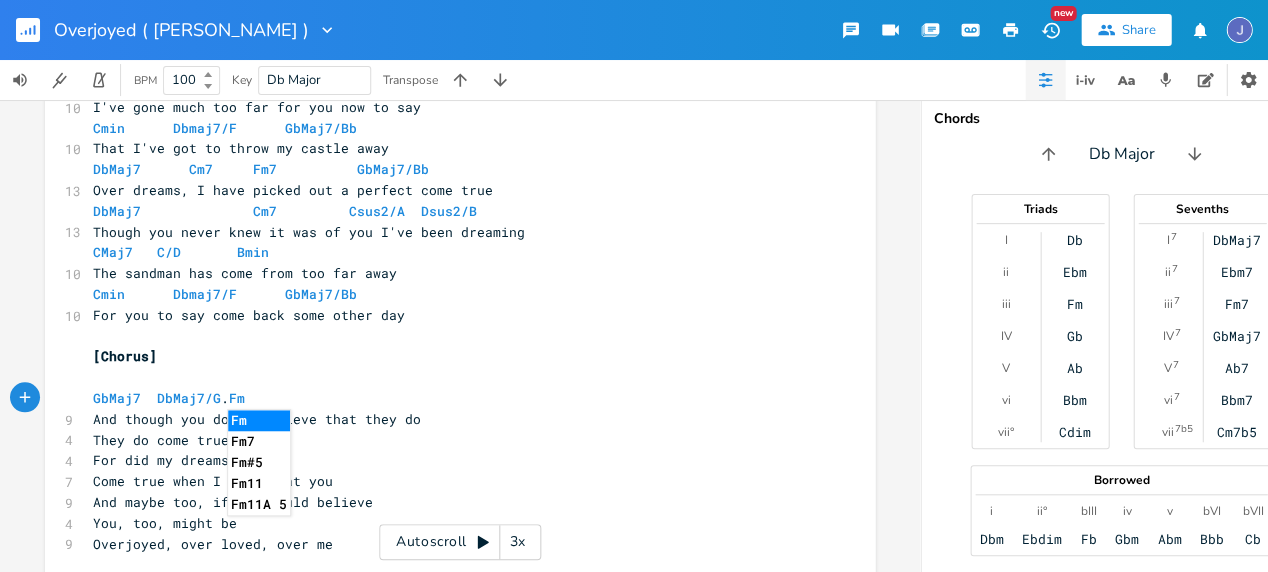 type on "in" 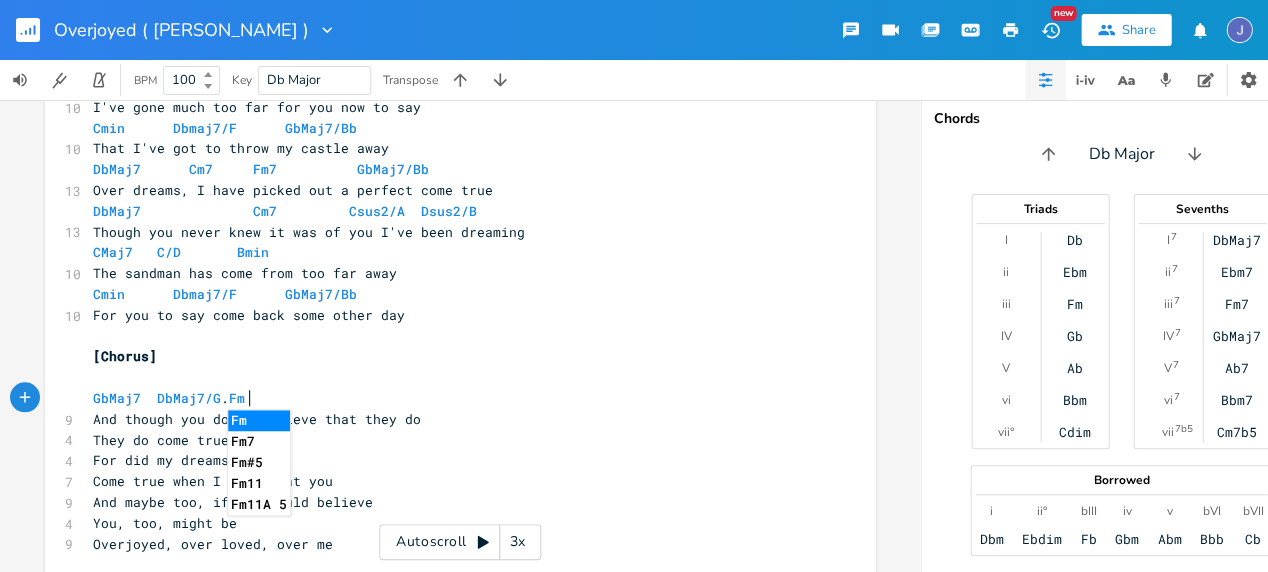 click on "Fm7" at bounding box center (259, 441) 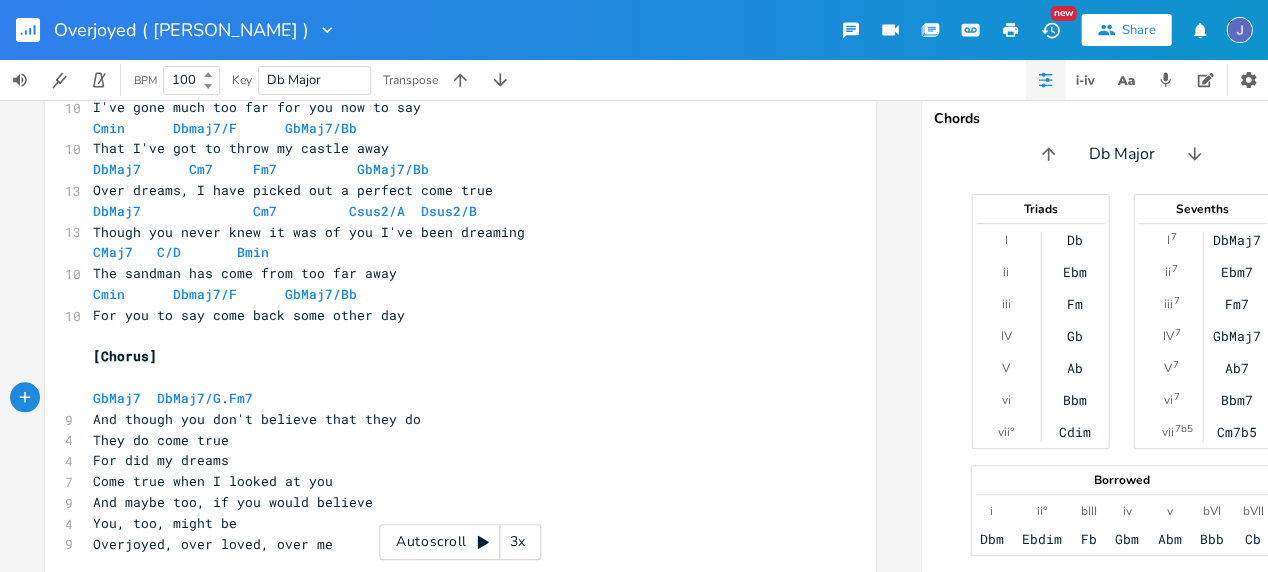 scroll, scrollTop: 0, scrollLeft: 3, axis: horizontal 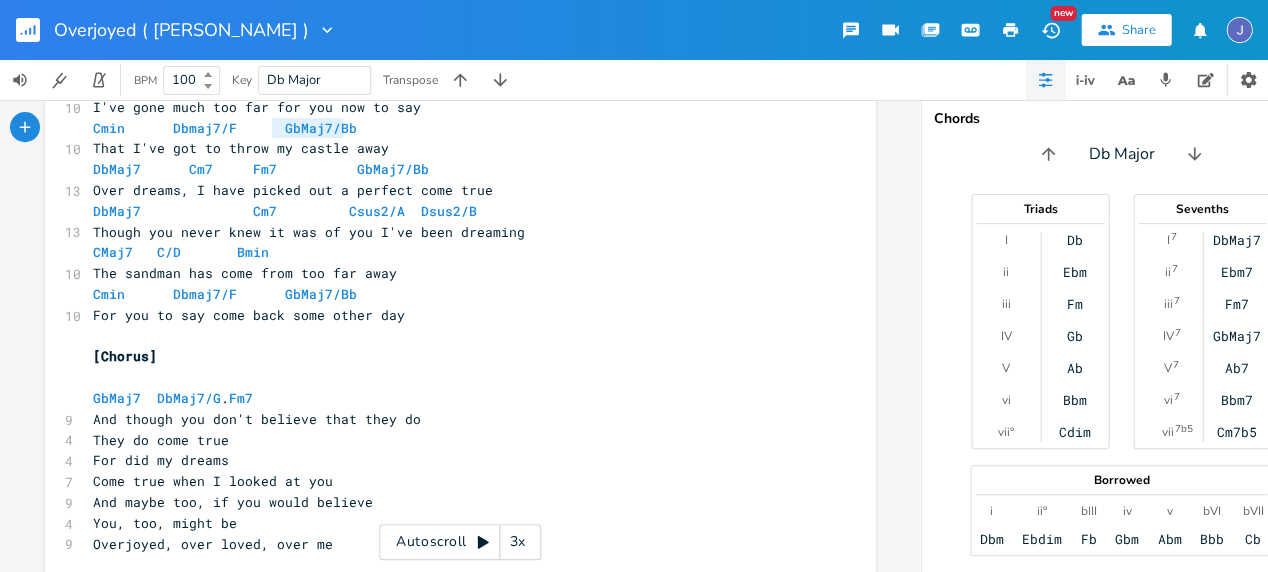 type on "GbMaj7/Bb" 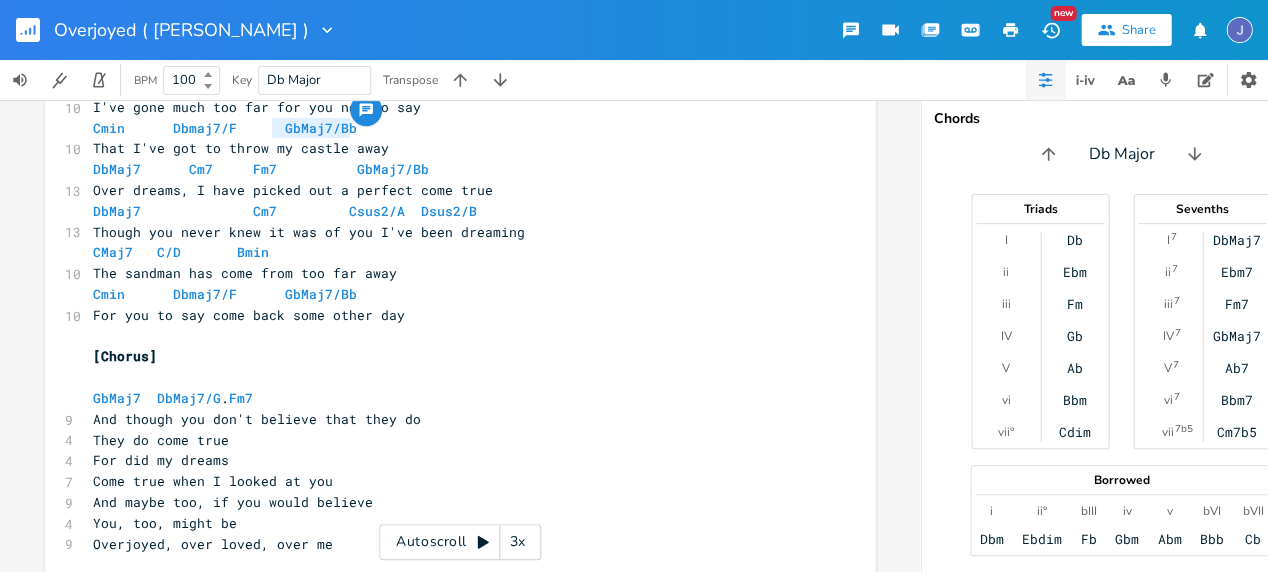 drag, startPoint x: 269, startPoint y: 128, endPoint x: 364, endPoint y: 122, distance: 95.189285 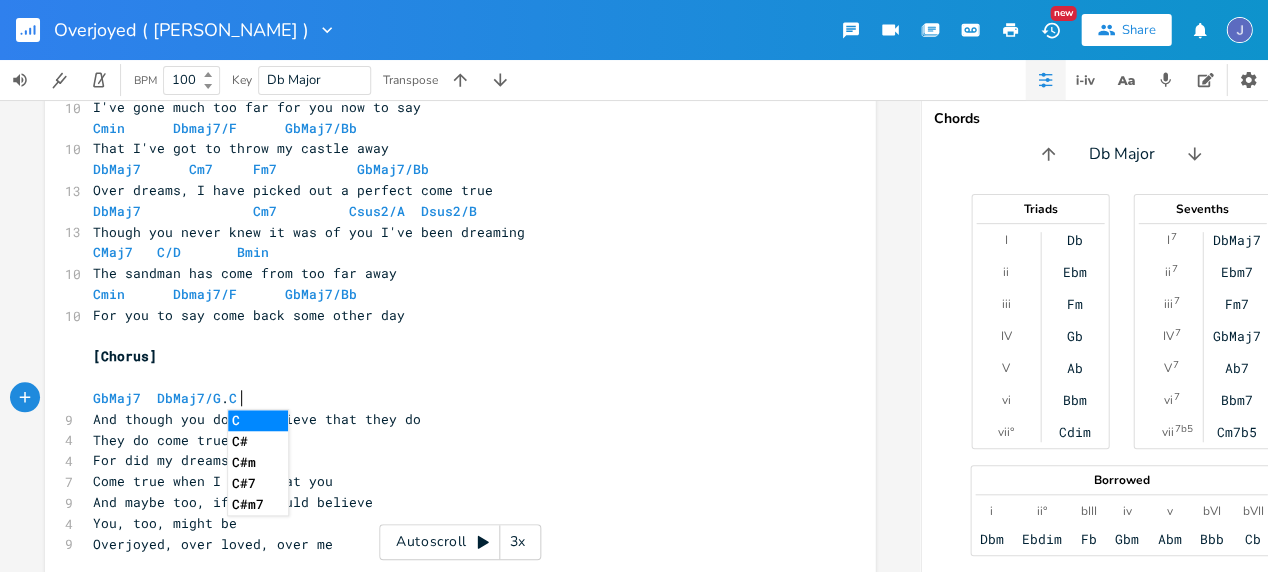 type on "Cmi" 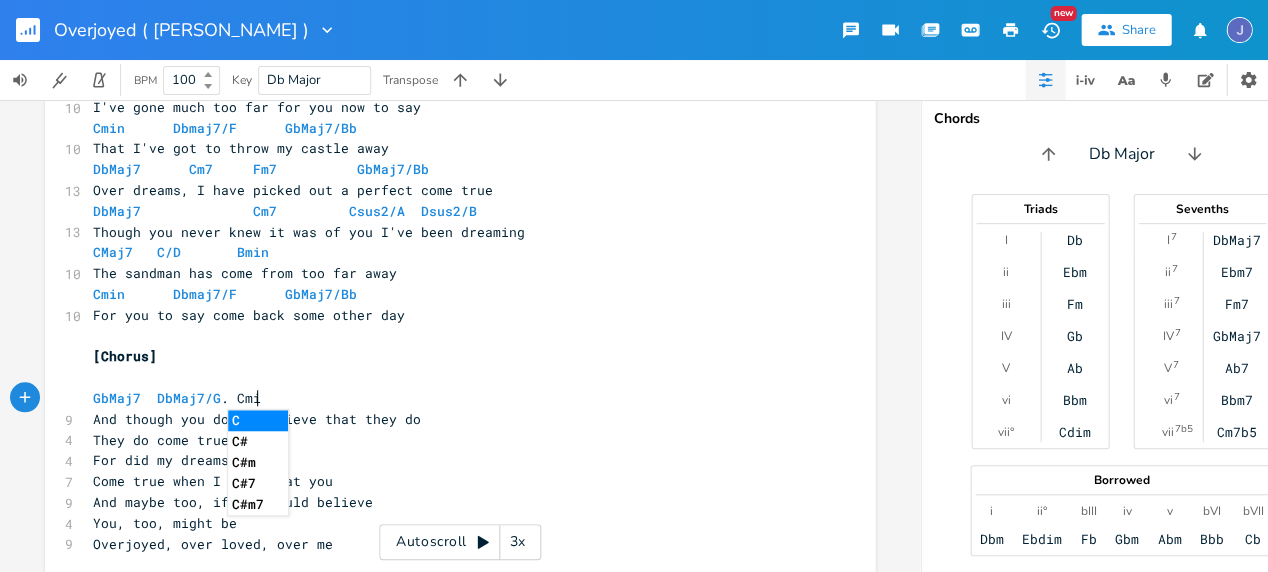 scroll, scrollTop: 0, scrollLeft: 19, axis: horizontal 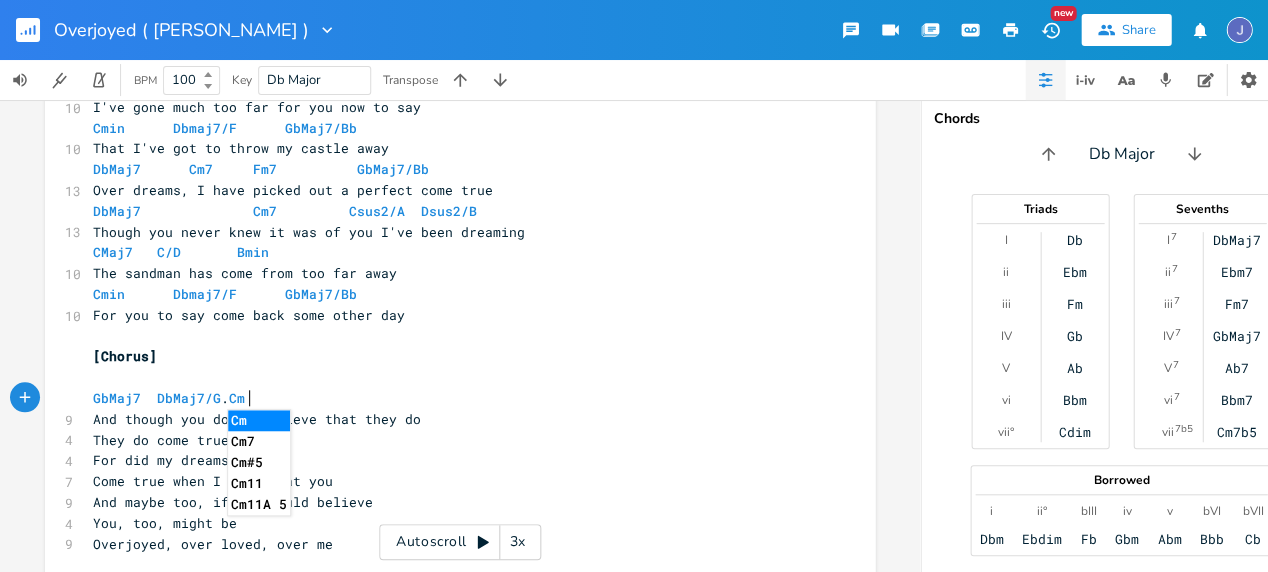 click on "Cm7" at bounding box center (259, 441) 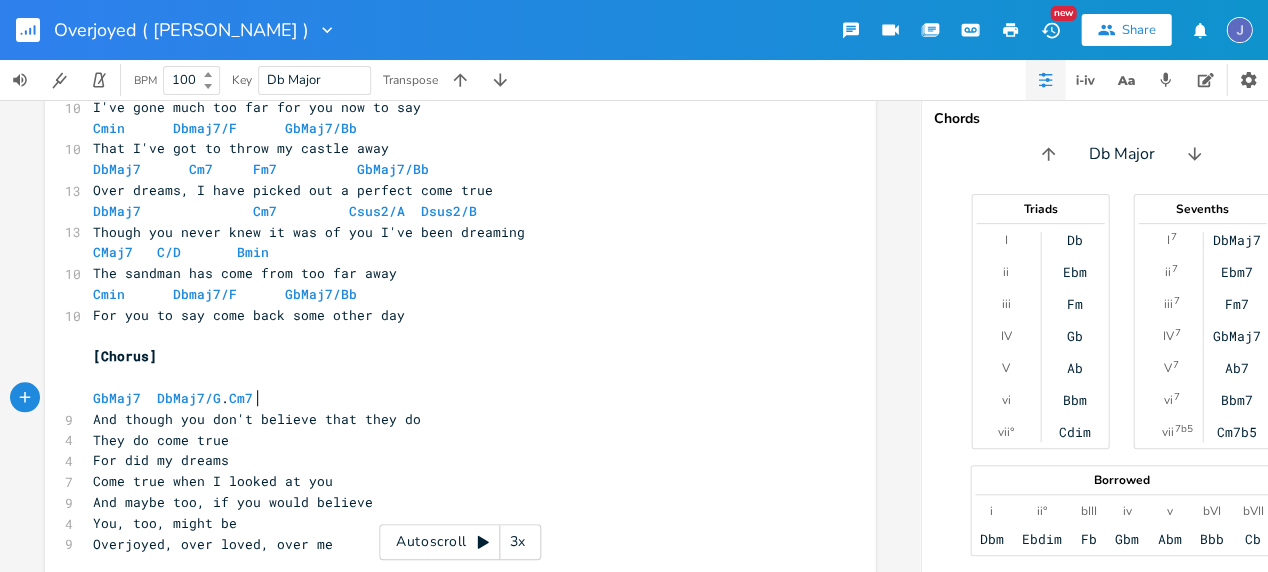 click on "GbMaj7    DbMaj7/G .  Cm7" at bounding box center [173, 398] 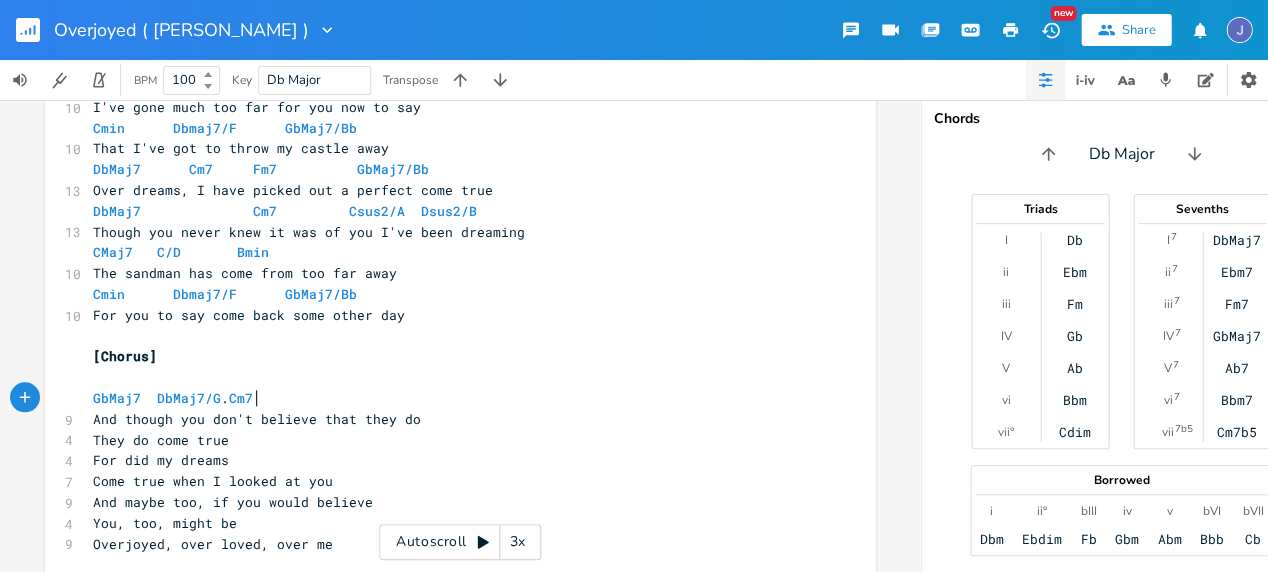 scroll, scrollTop: 0, scrollLeft: 8, axis: horizontal 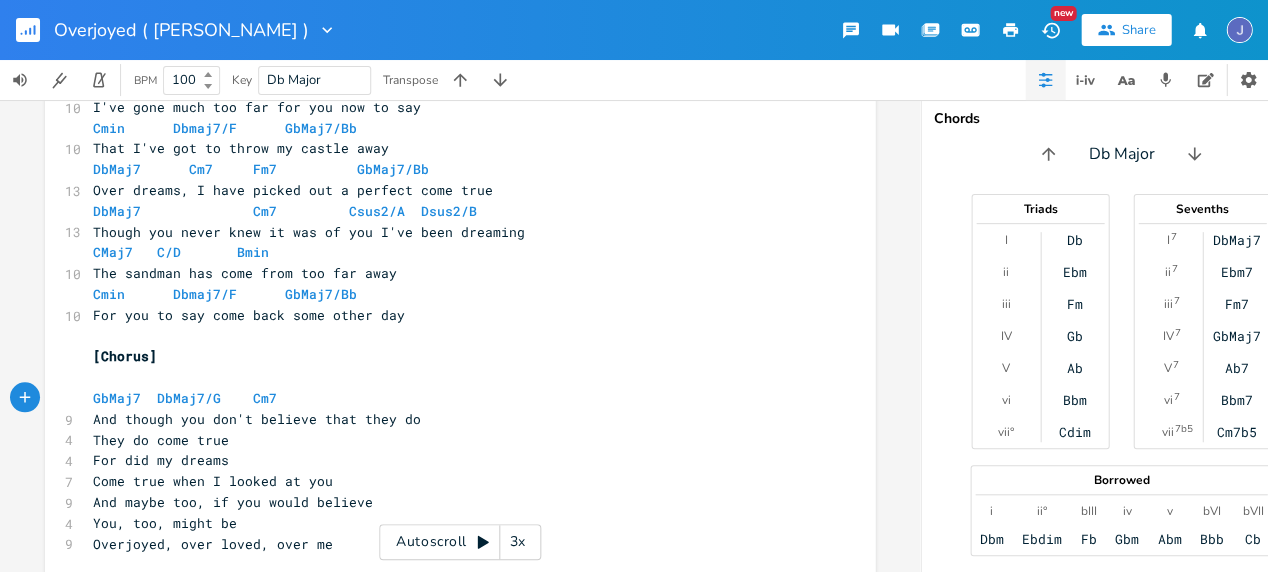click on "GbMaj7    DbMaj7/G      Cm7" at bounding box center (450, 398) 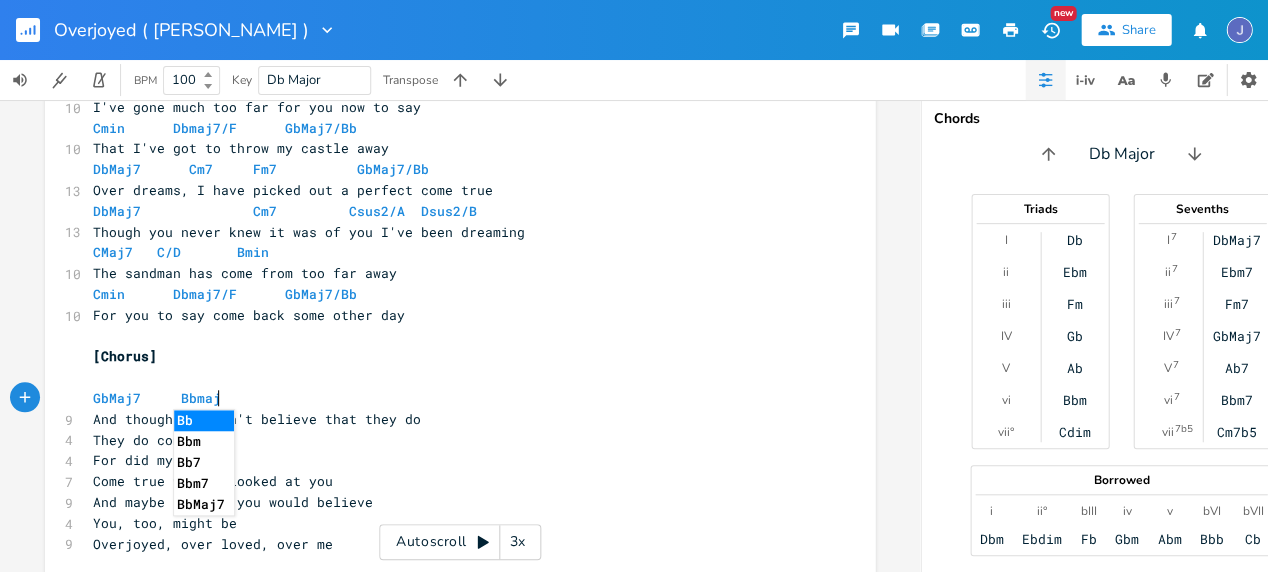 scroll, scrollTop: 0, scrollLeft: 39, axis: horizontal 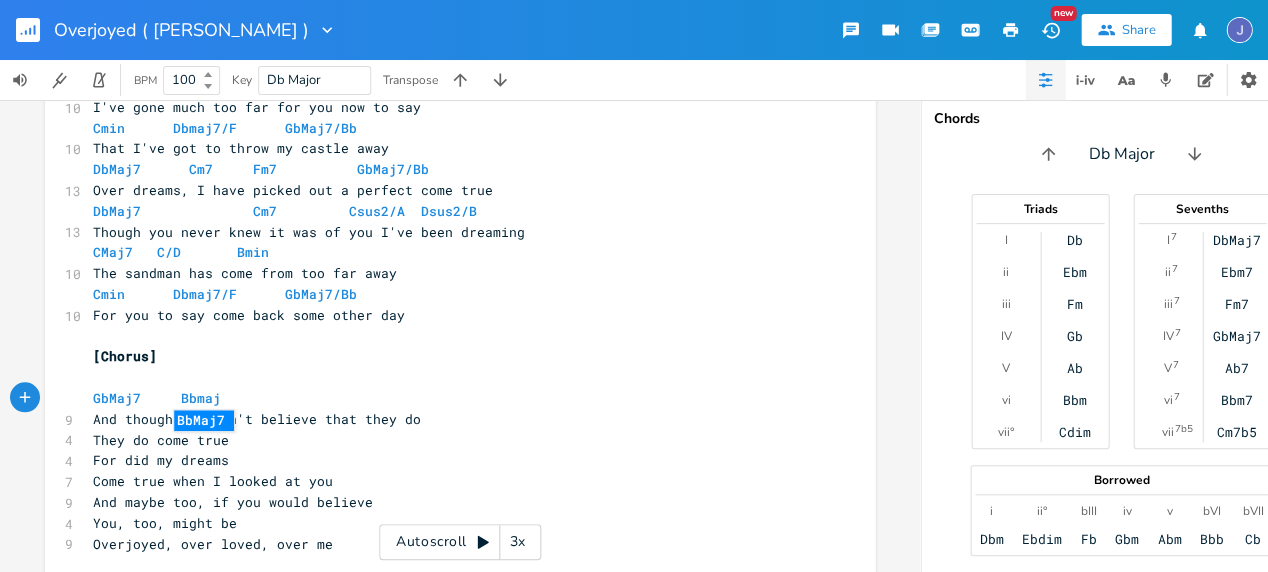 type on "Bbmaj" 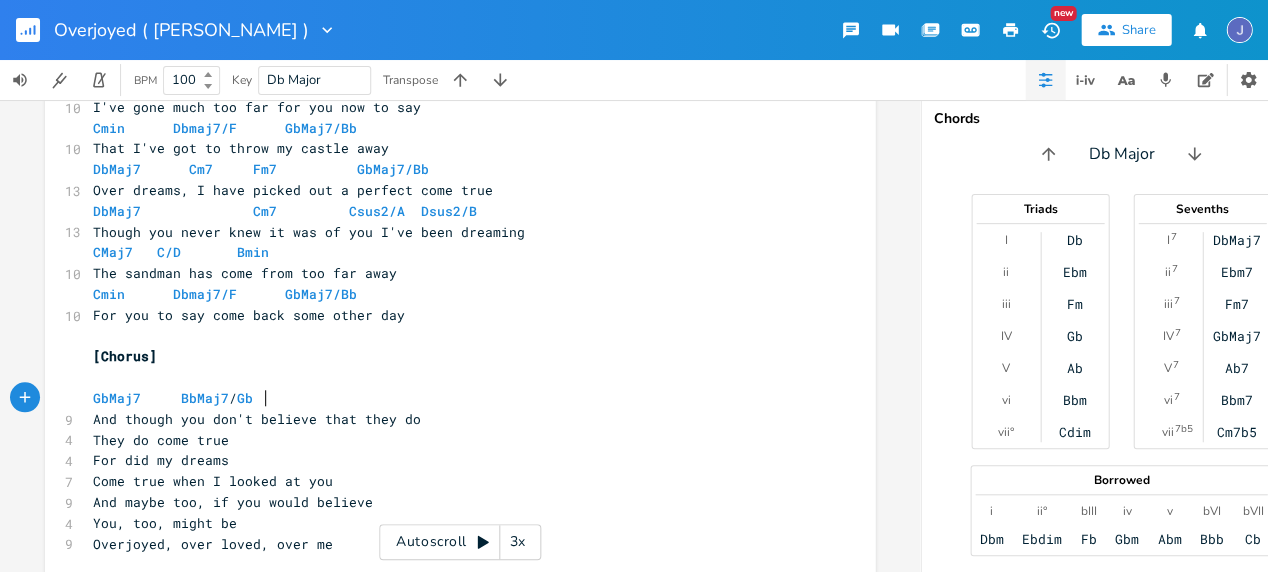 scroll, scrollTop: 0, scrollLeft: 23, axis: horizontal 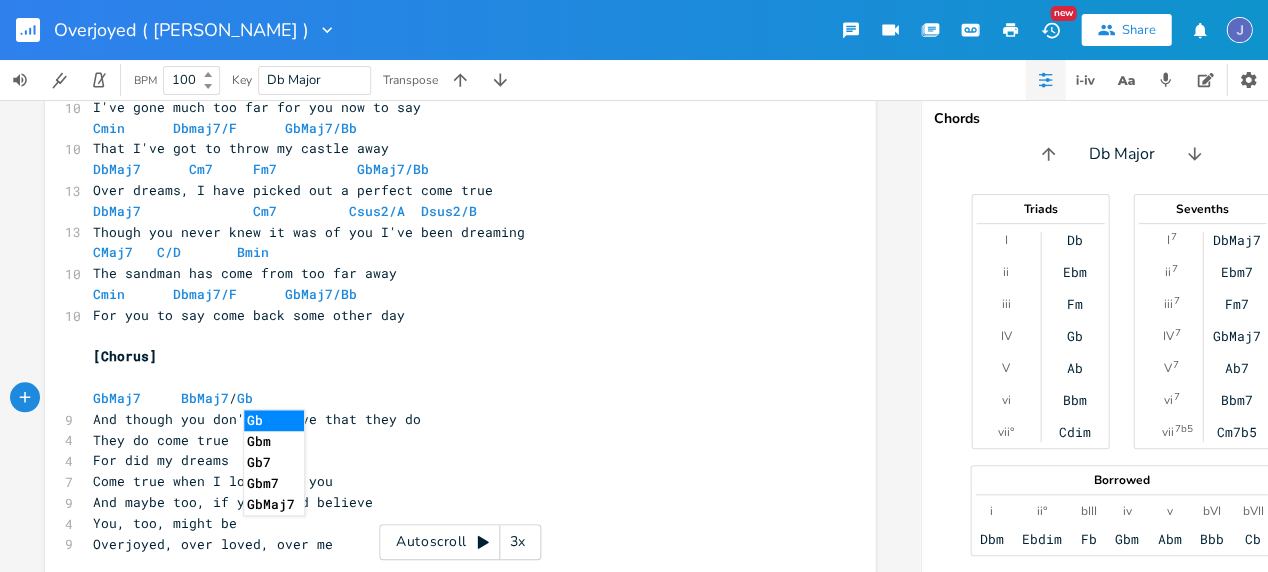 type on "/ Gb" 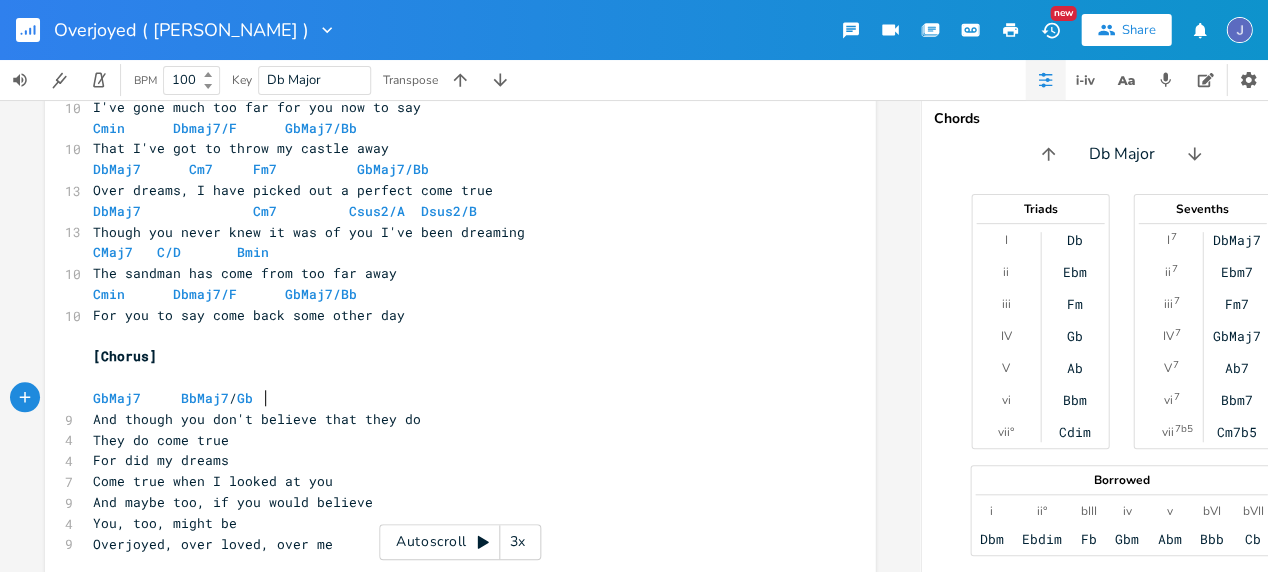 click on "GbMaj7       BbMaj7  /  Gb" at bounding box center (173, 398) 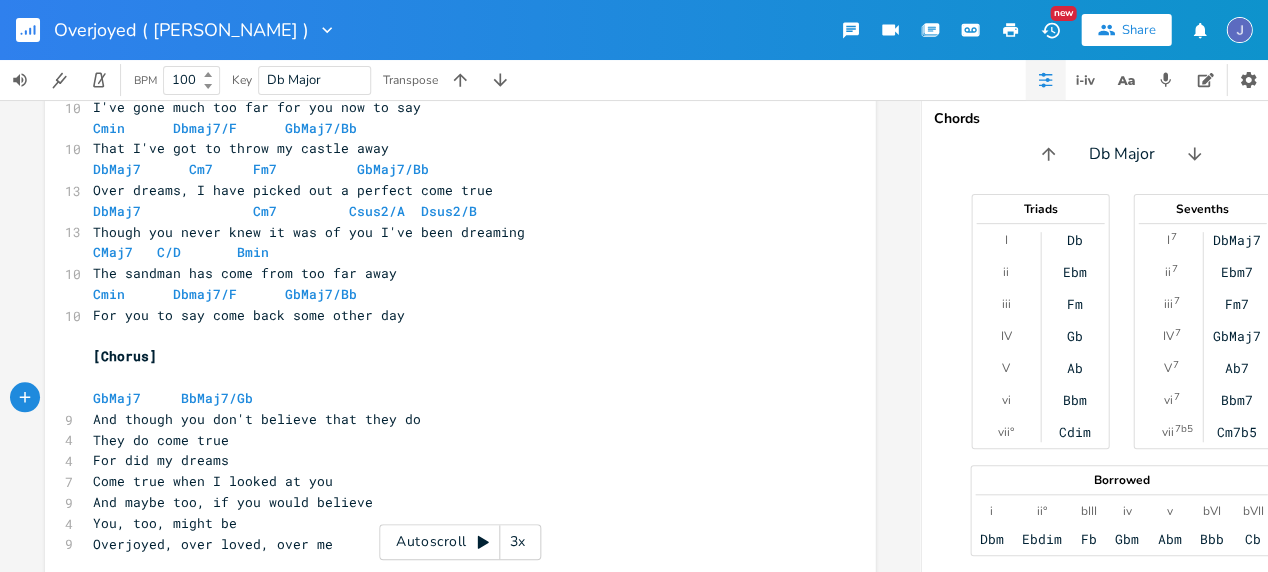 click on "GbMaj7       BbMaj7/Gb" at bounding box center (450, 398) 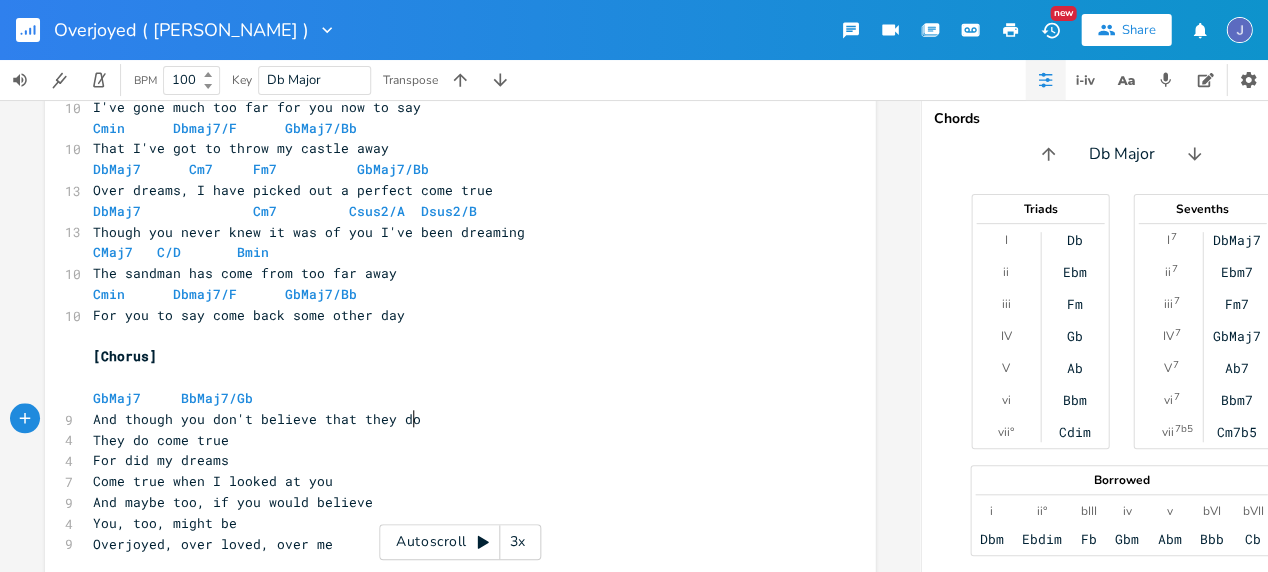 click on "And though you don't believe that they do" at bounding box center [450, 419] 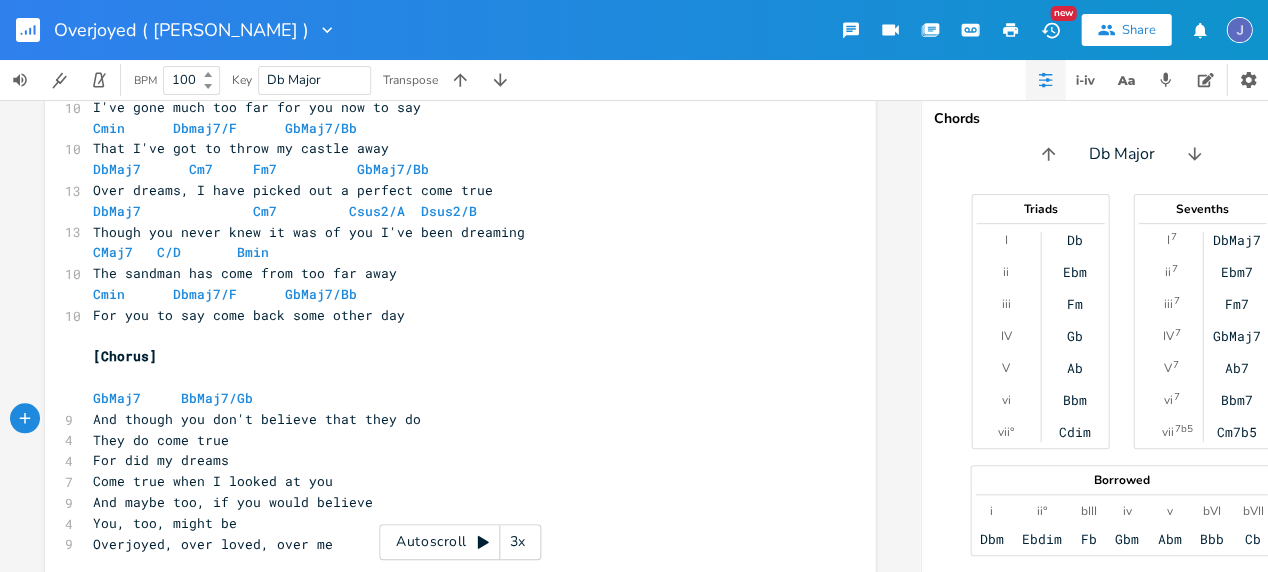 click on "They do come true" at bounding box center (450, 440) 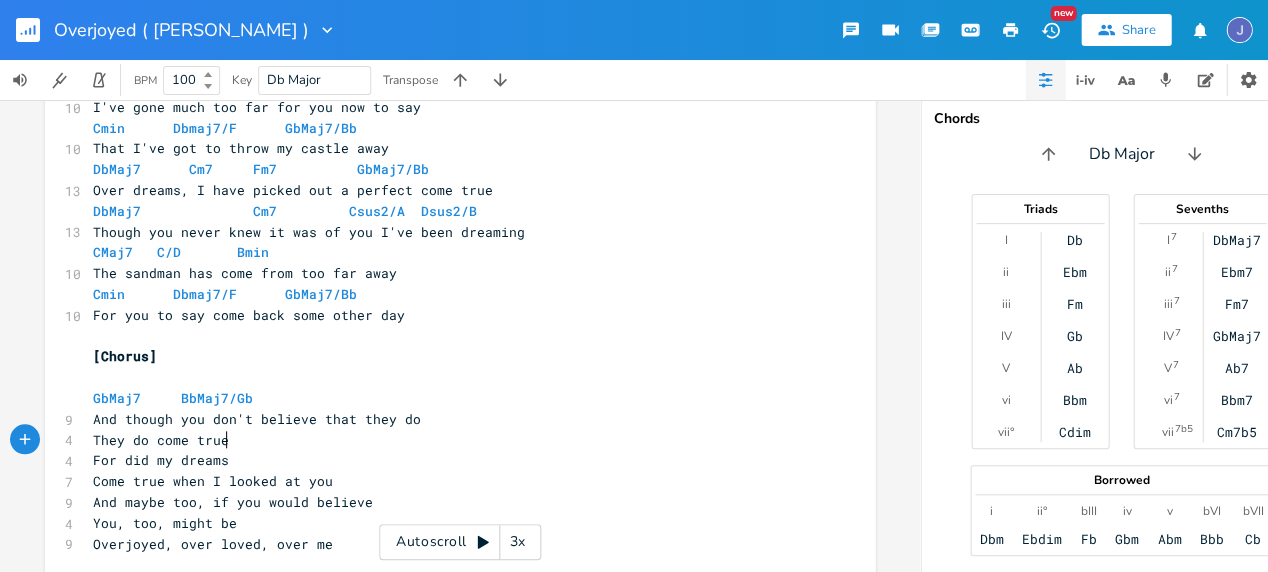 click on "They do come true" at bounding box center (161, 440) 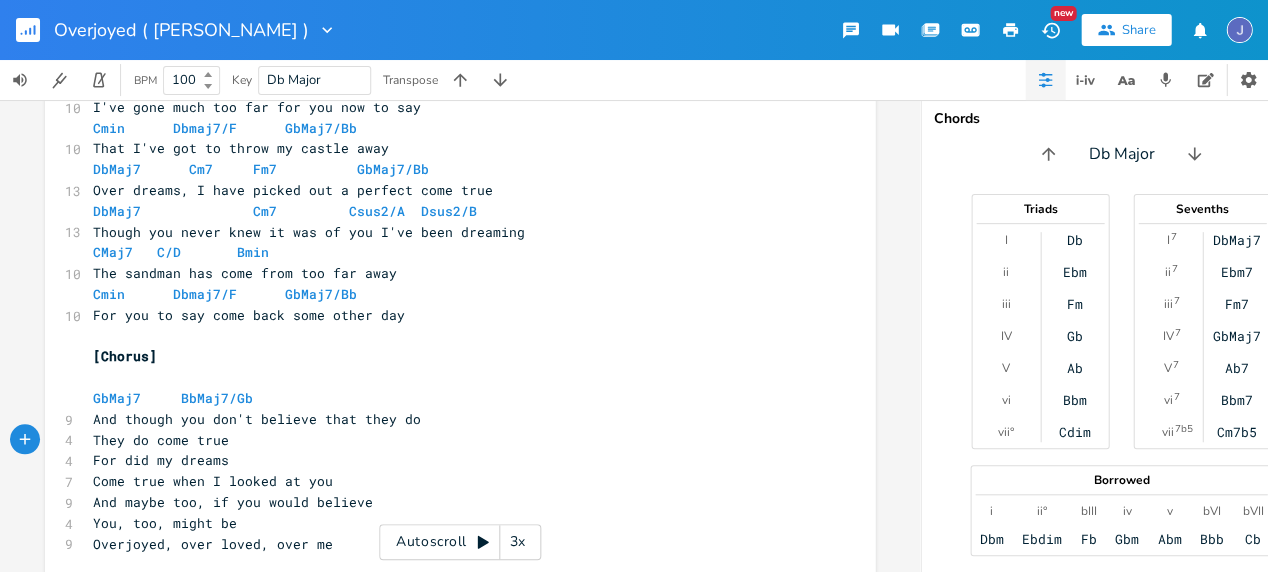 click on "They do come true" at bounding box center [161, 440] 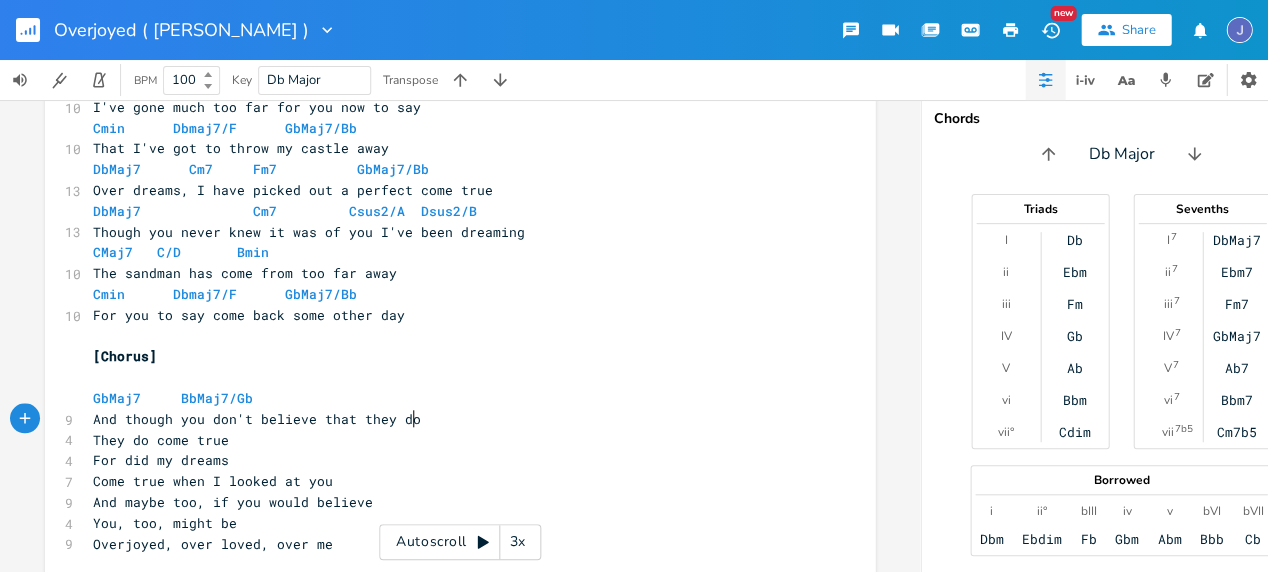 click on "And though you don't believe that they do" at bounding box center (450, 419) 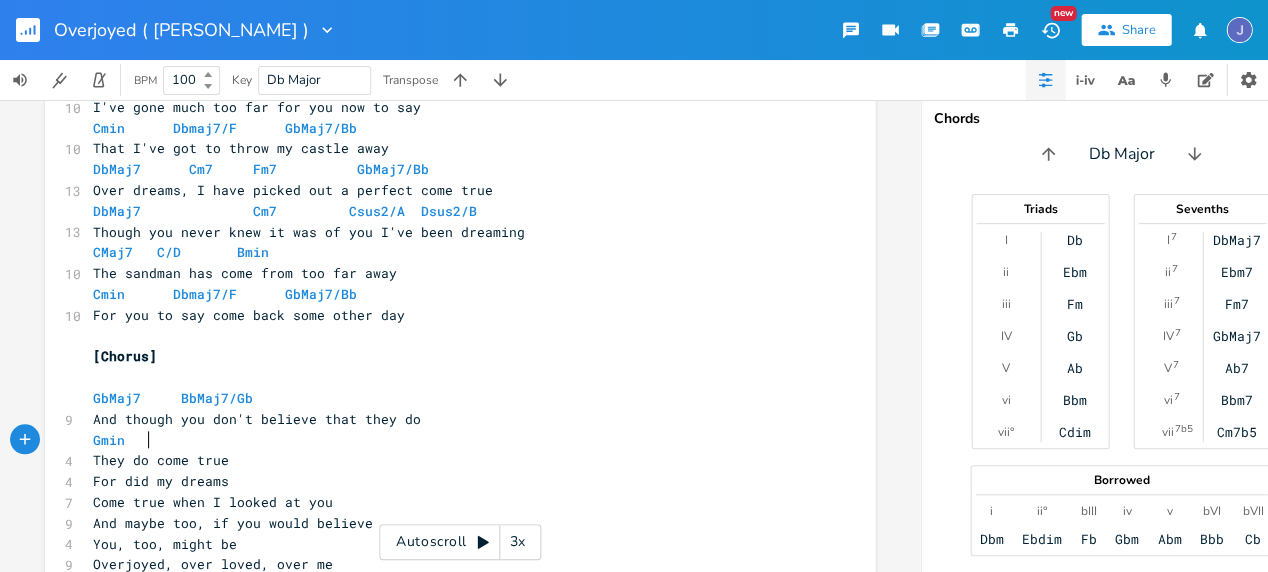 scroll, scrollTop: 0, scrollLeft: 34, axis: horizontal 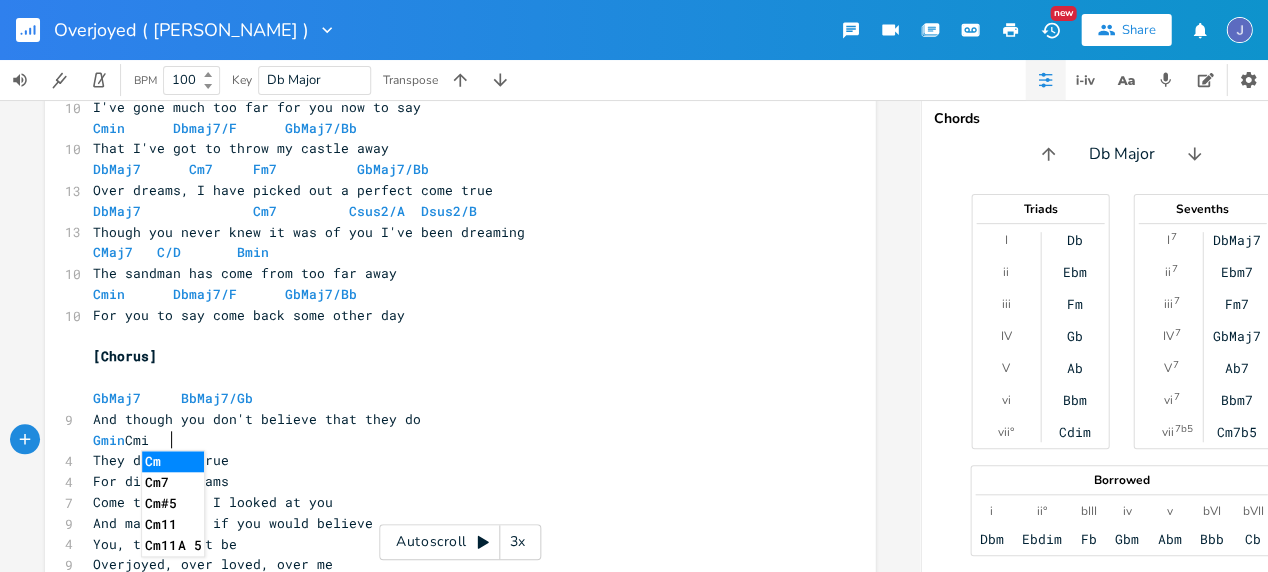 type on "Gmin   Cmin" 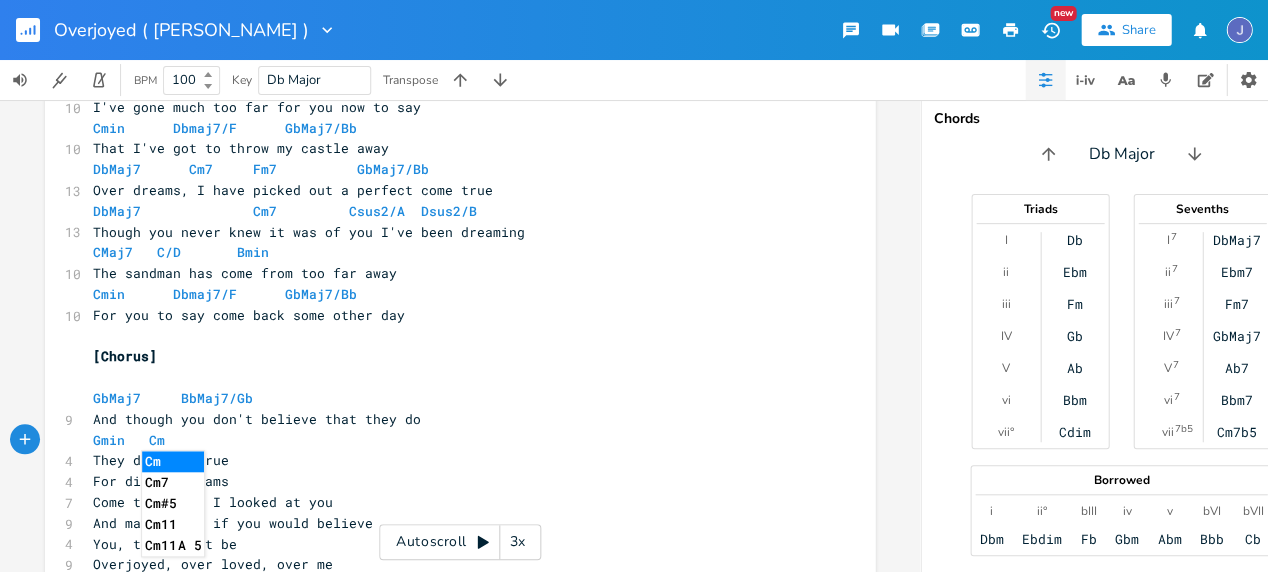 click on "Cm7" at bounding box center [173, 482] 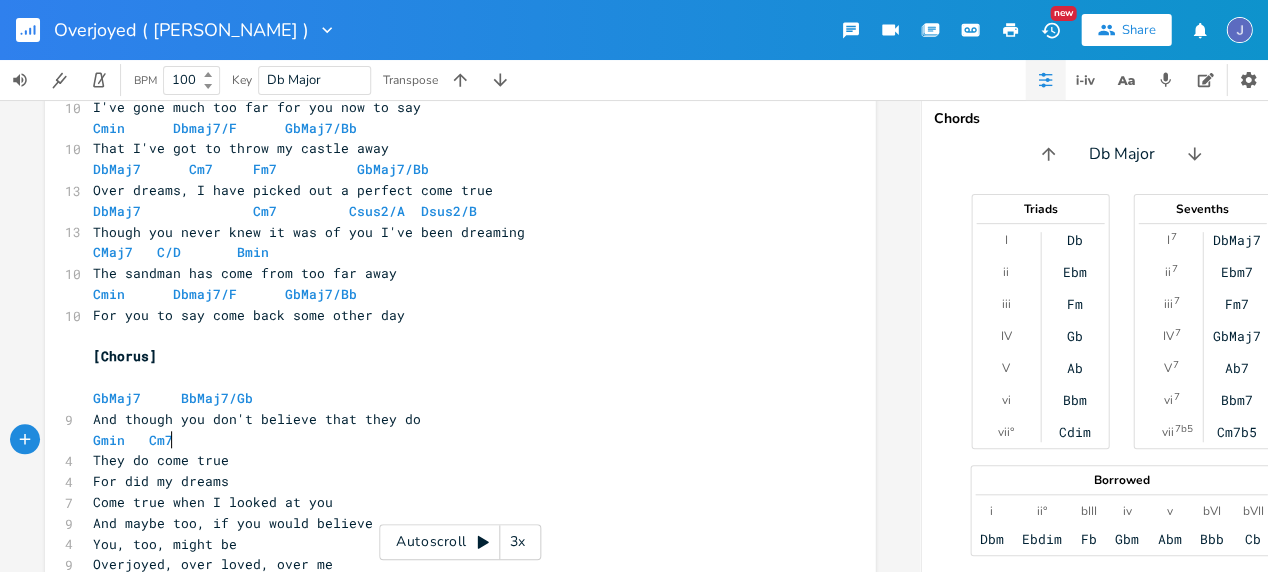 scroll, scrollTop: 0, scrollLeft: 0, axis: both 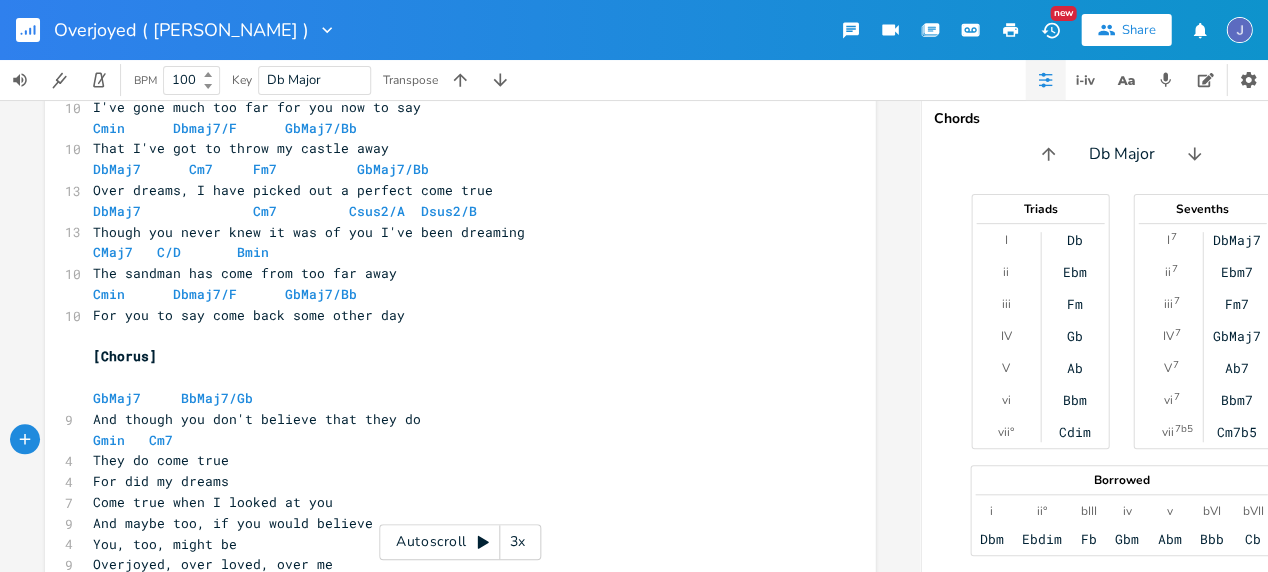 click on "They do come true" at bounding box center [450, 460] 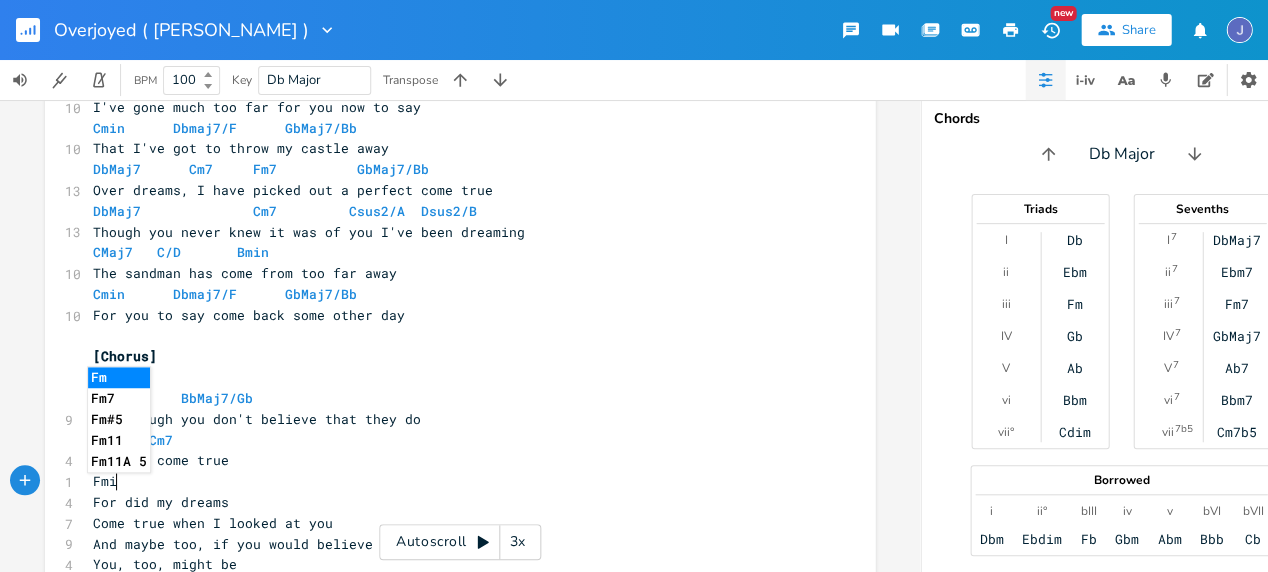 scroll, scrollTop: 0, scrollLeft: 24, axis: horizontal 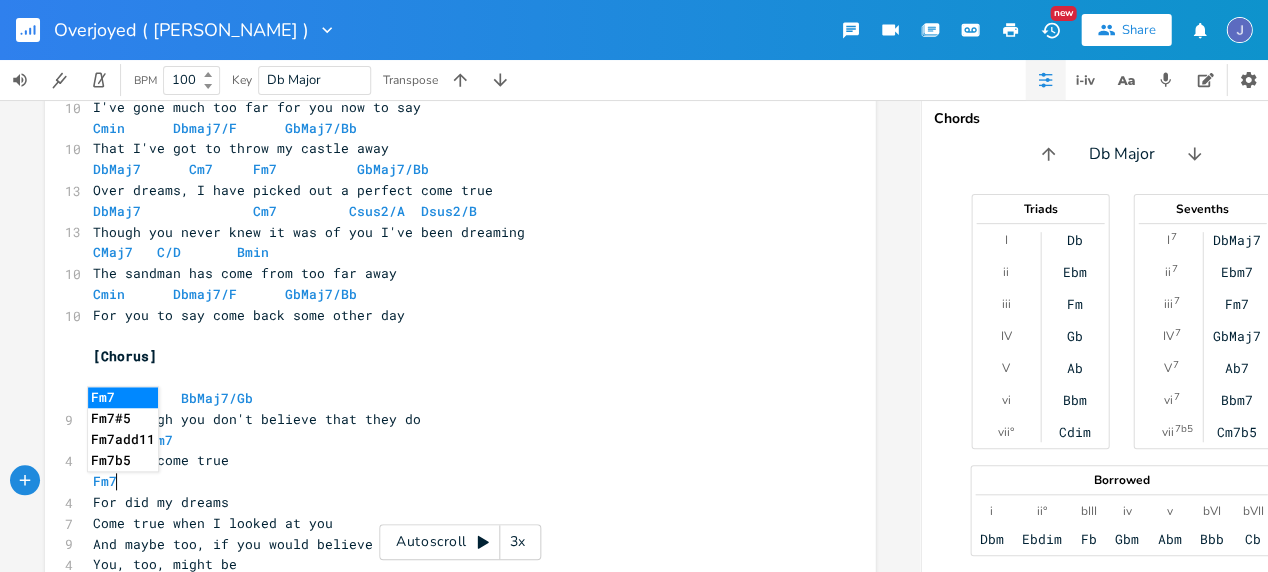 type on "m7" 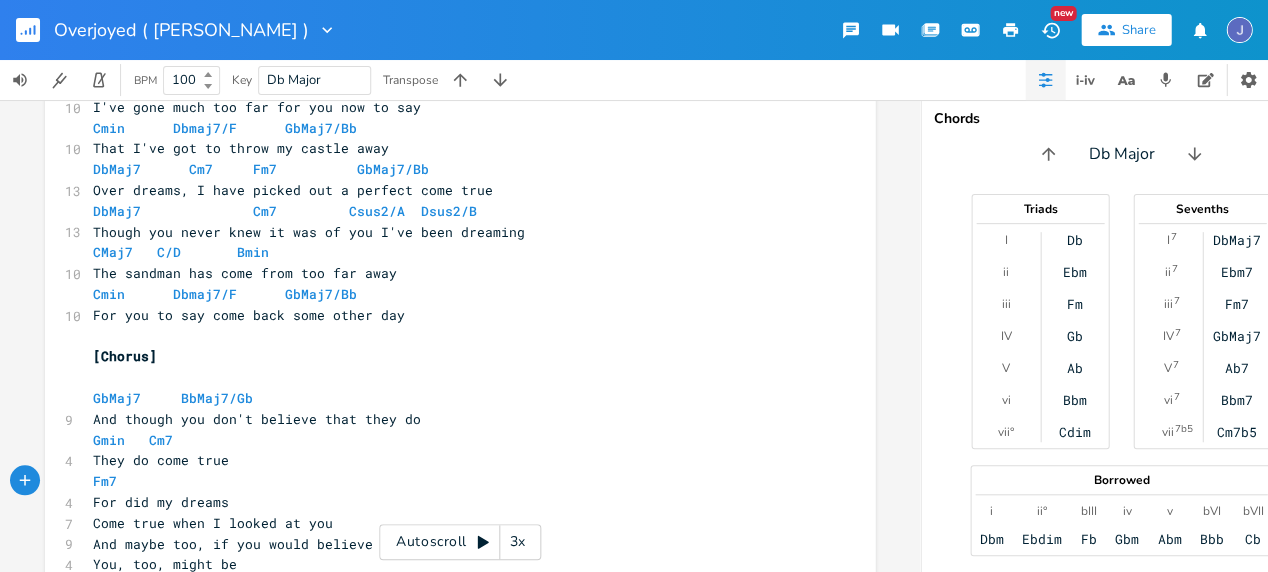 scroll, scrollTop: 0, scrollLeft: 3, axis: horizontal 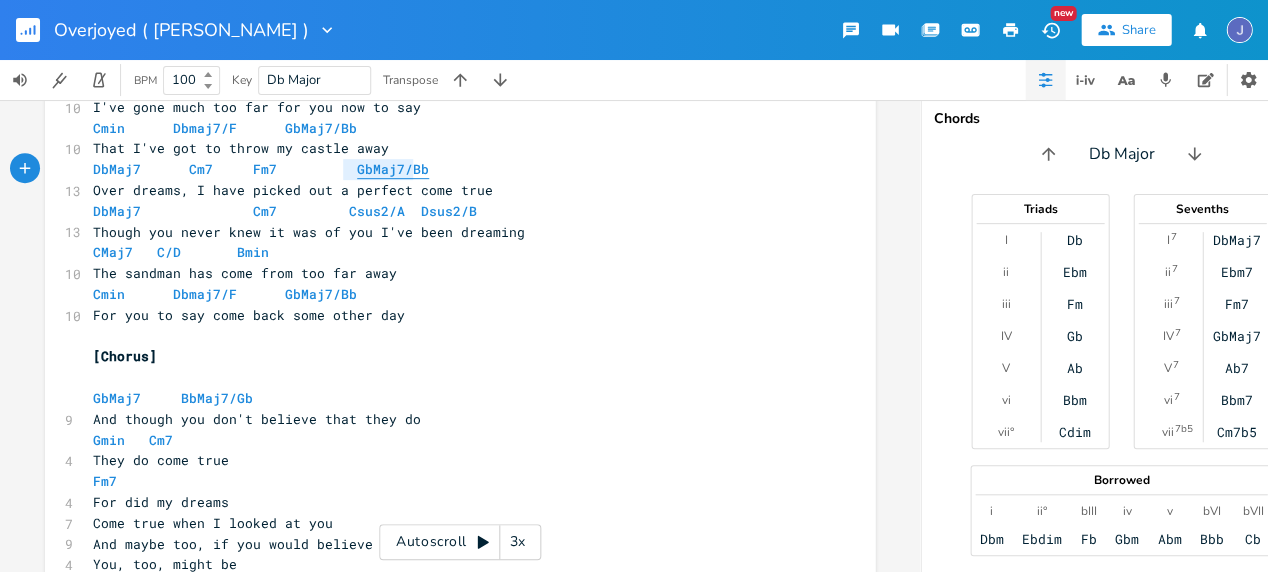 type on "GbMaj7/Bb" 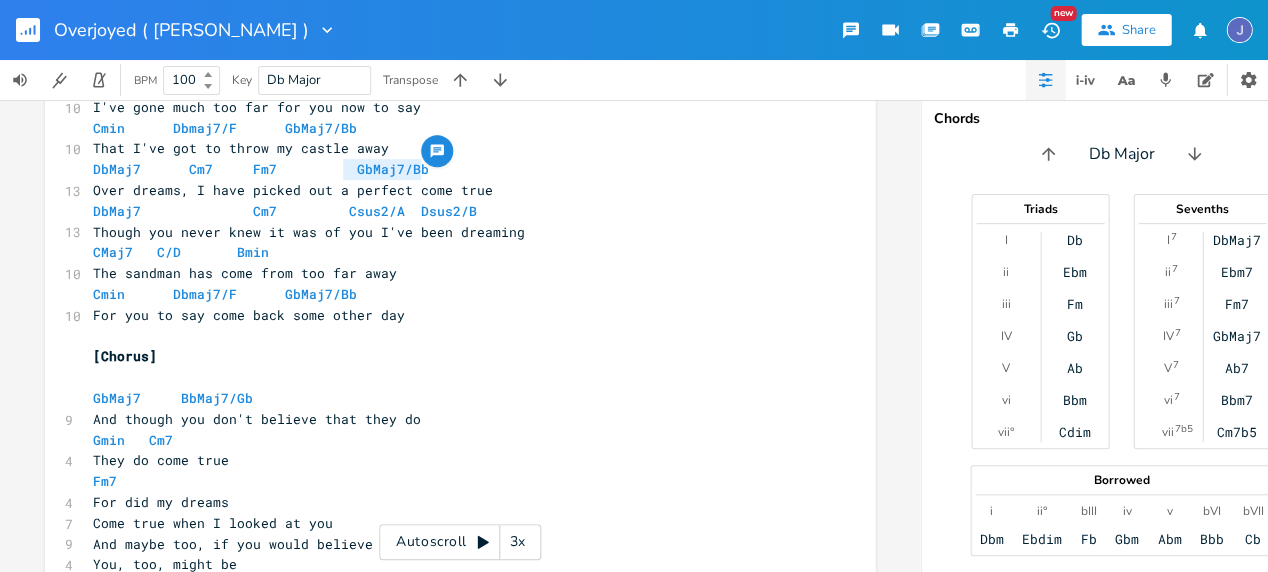 drag, startPoint x: 340, startPoint y: 170, endPoint x: 420, endPoint y: 174, distance: 80.09994 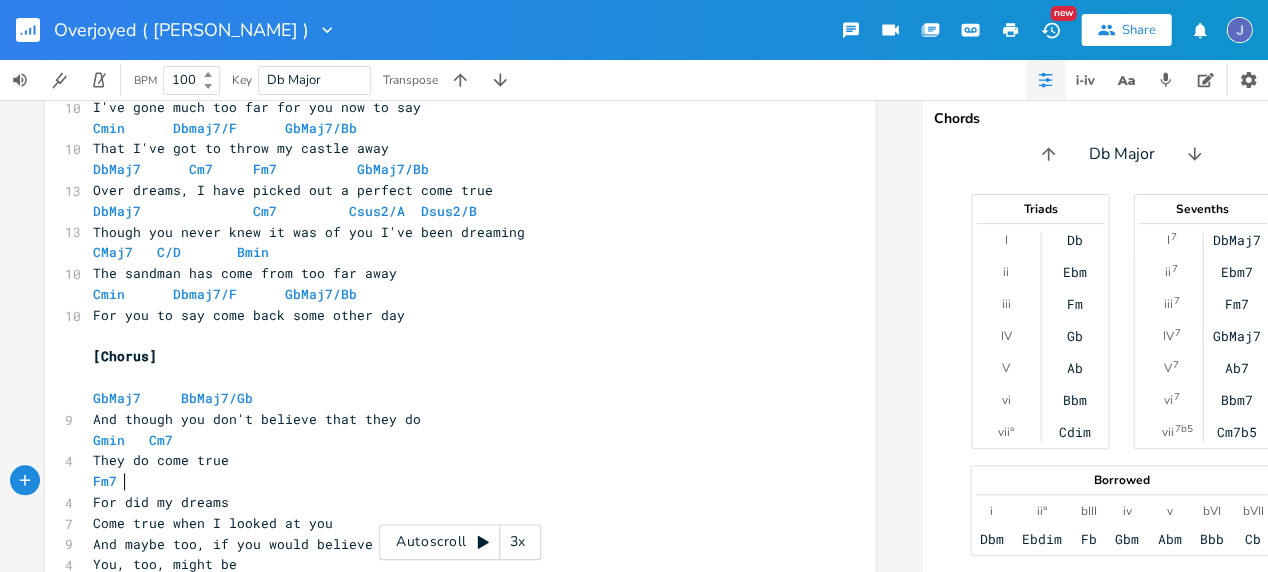 click on "Fm7" at bounding box center (450, 481) 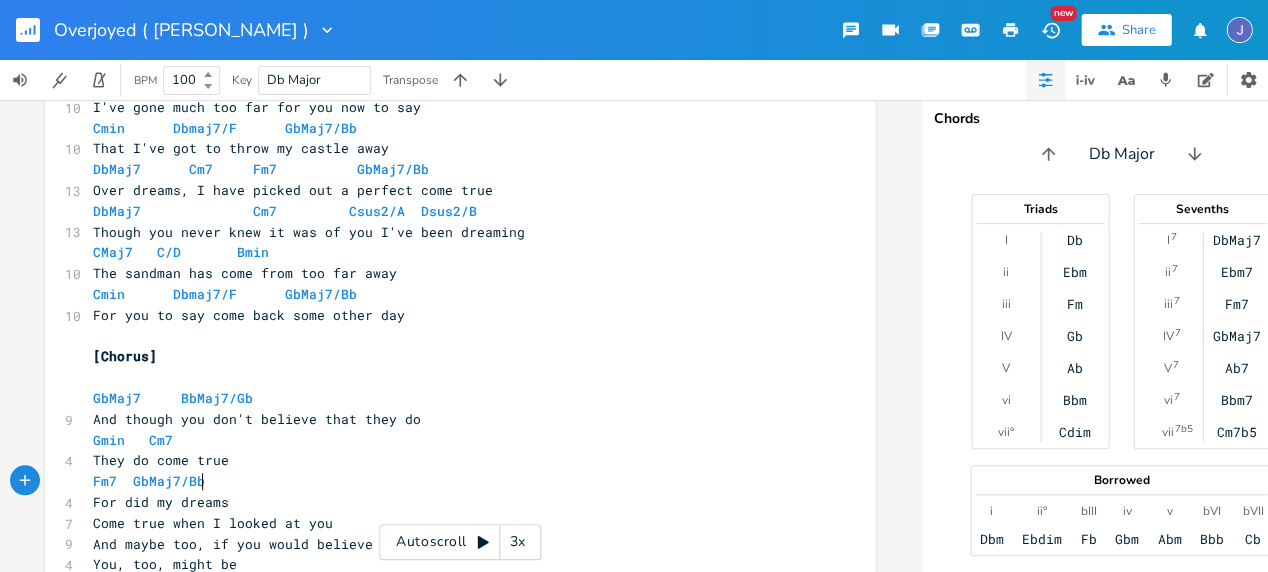 scroll, scrollTop: 191, scrollLeft: 0, axis: vertical 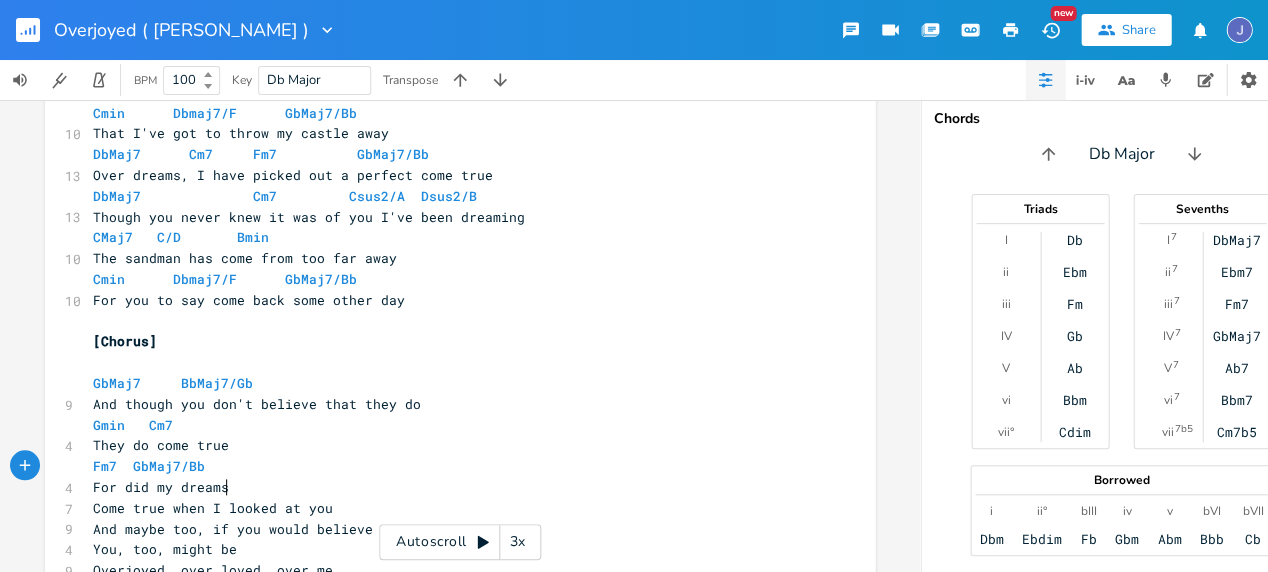 click on "For did my dreams" at bounding box center [450, 487] 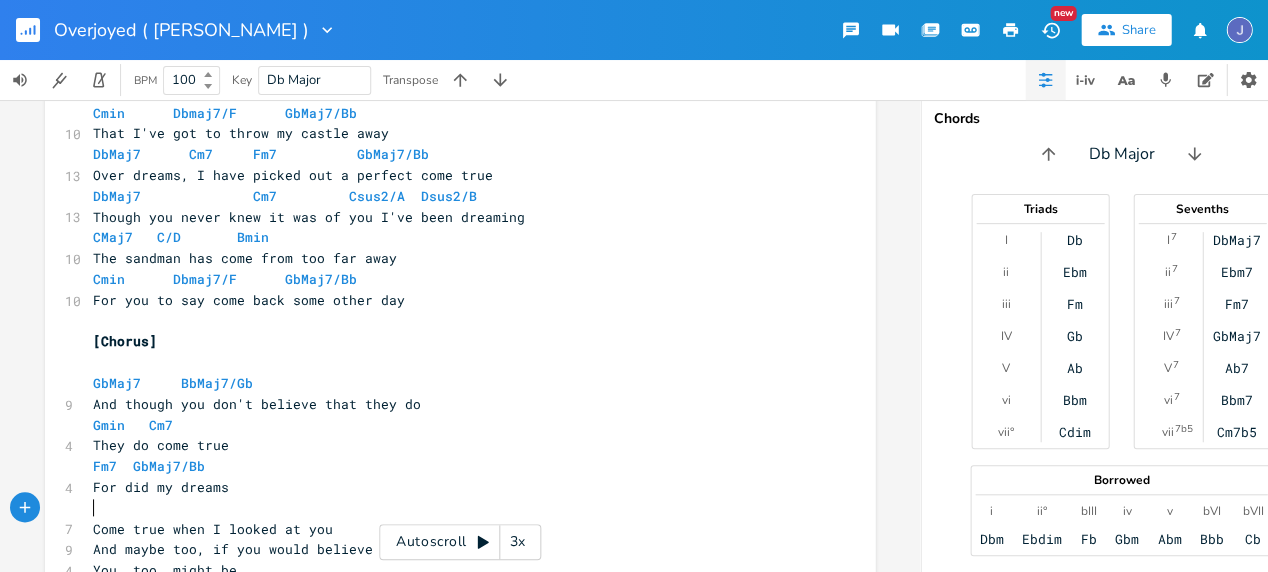 type on "D" 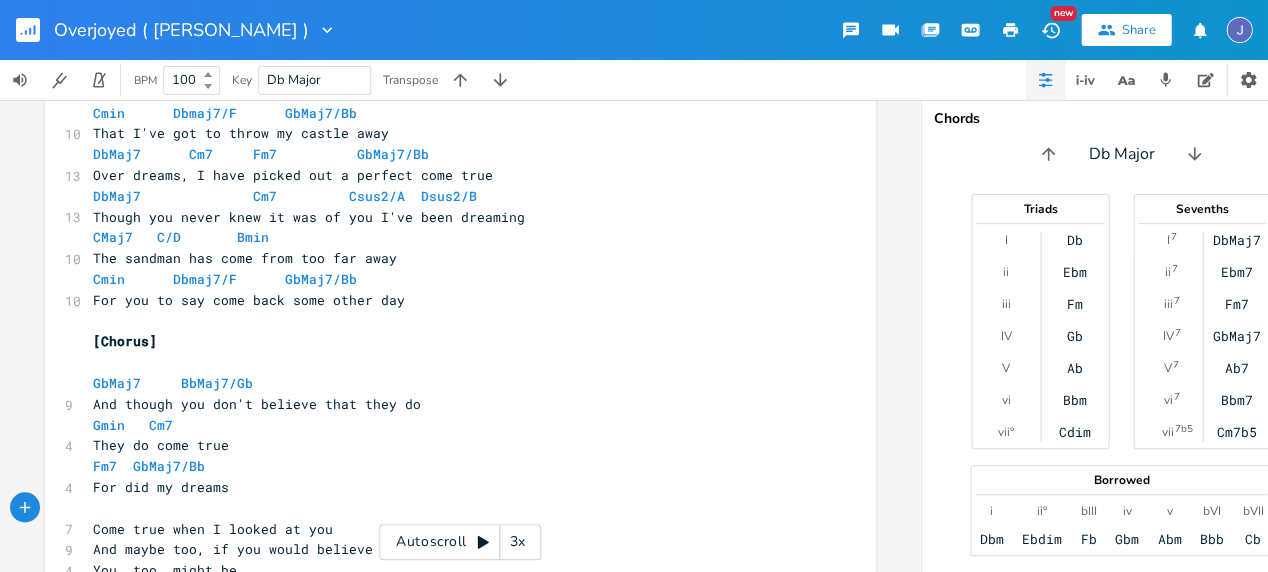 scroll, scrollTop: 0, scrollLeft: 7, axis: horizontal 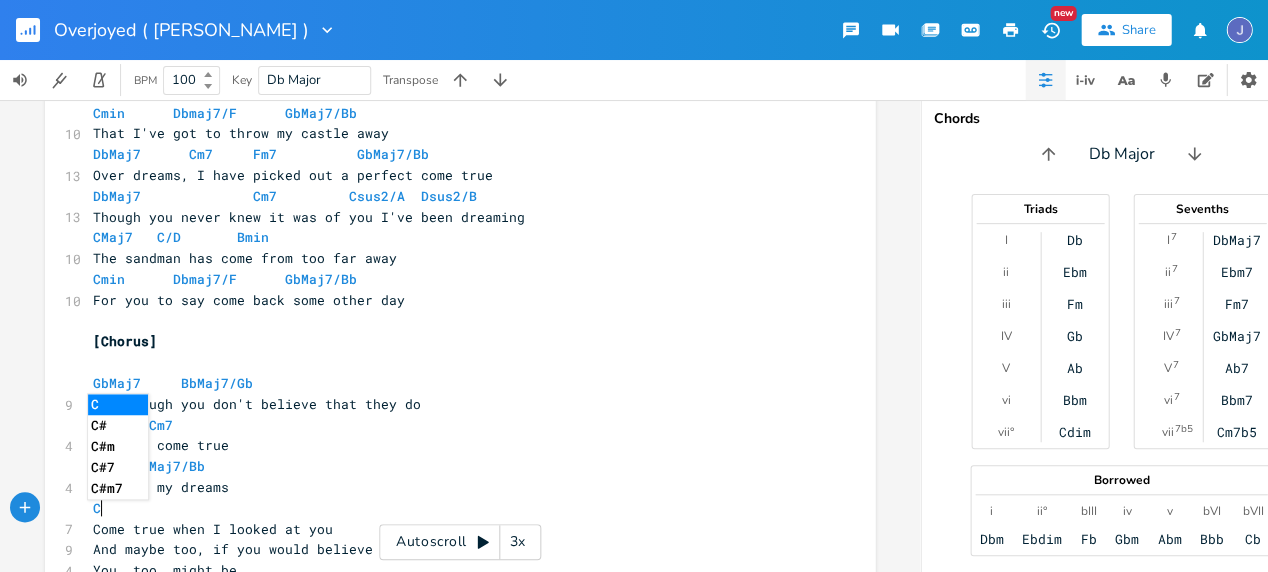 type on "C3" 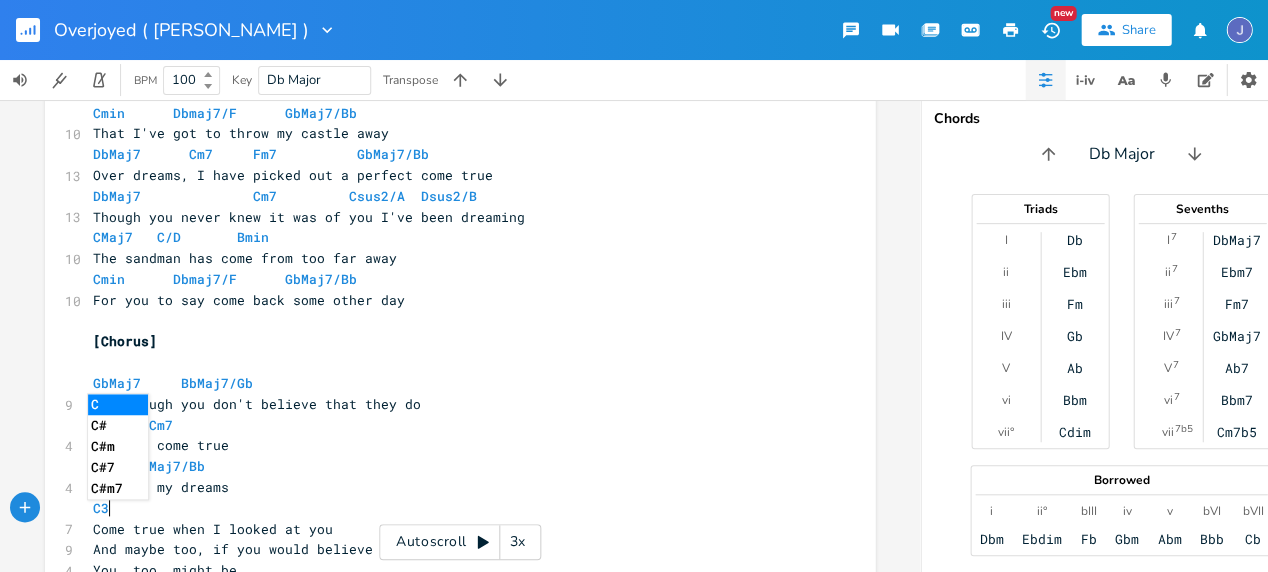 scroll, scrollTop: 0, scrollLeft: 6, axis: horizontal 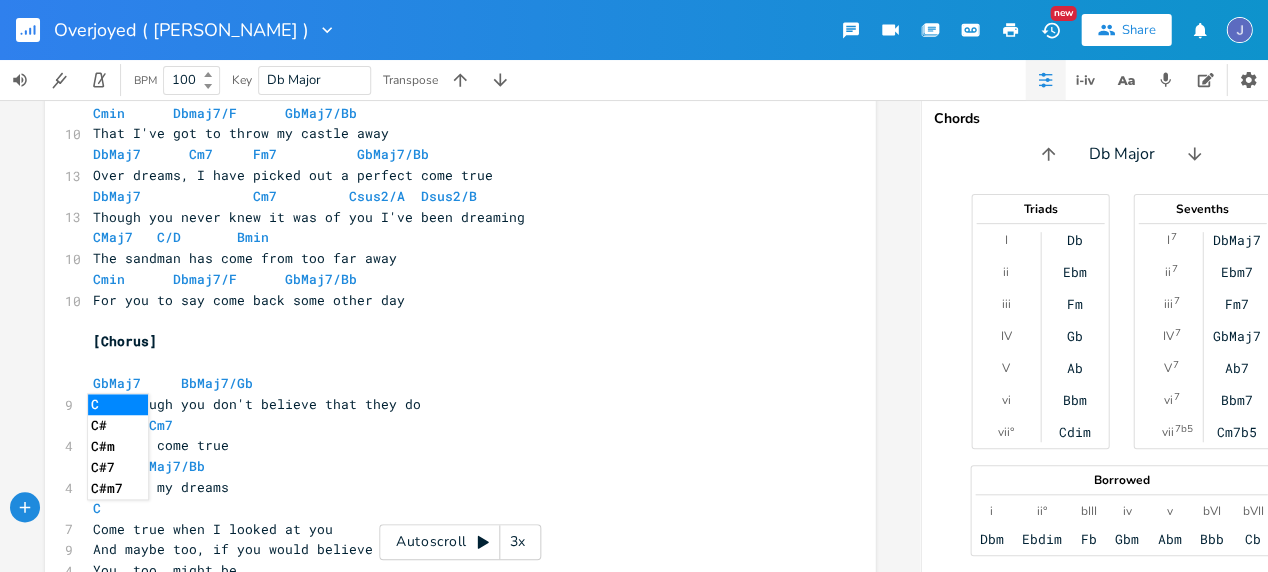 type on "3" 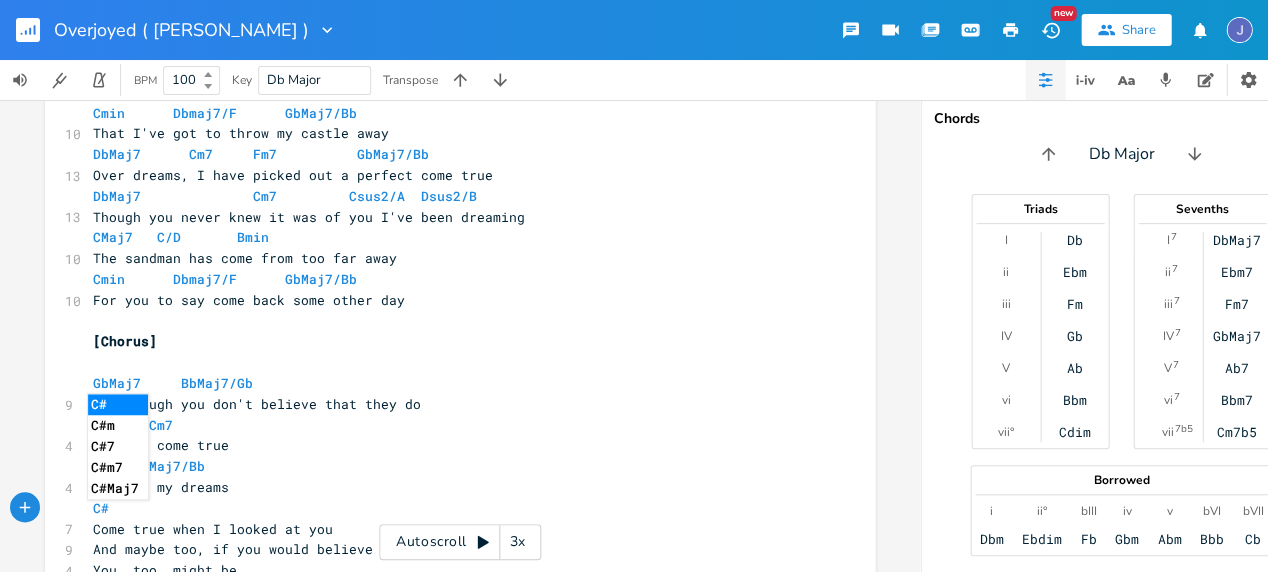 scroll, scrollTop: 0, scrollLeft: 24, axis: horizontal 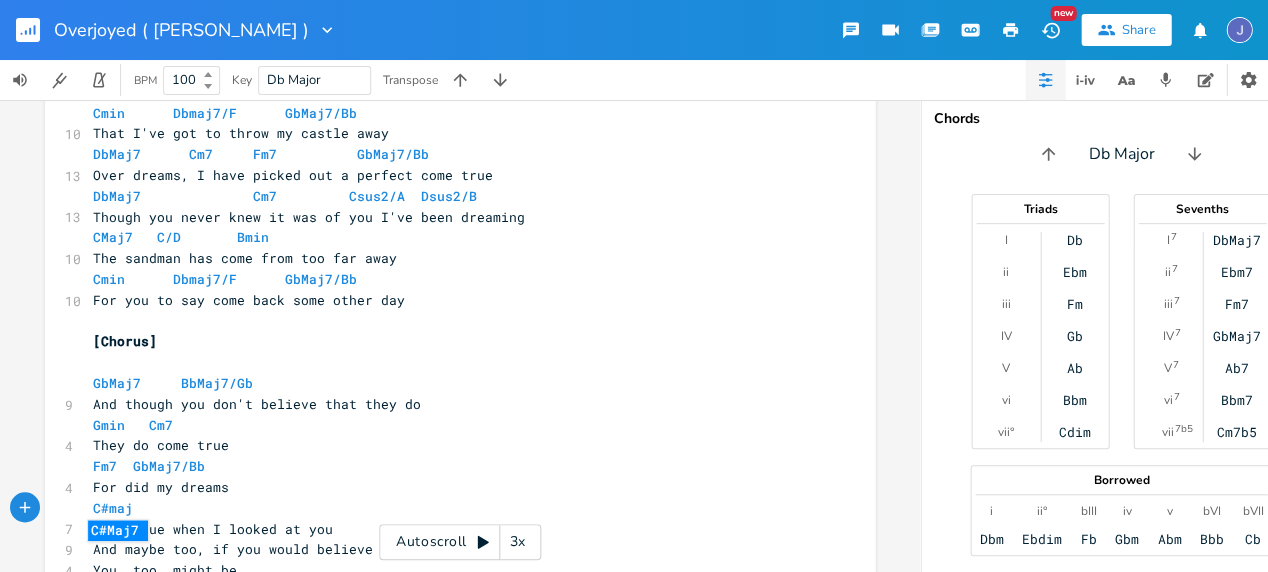 type on "#maj" 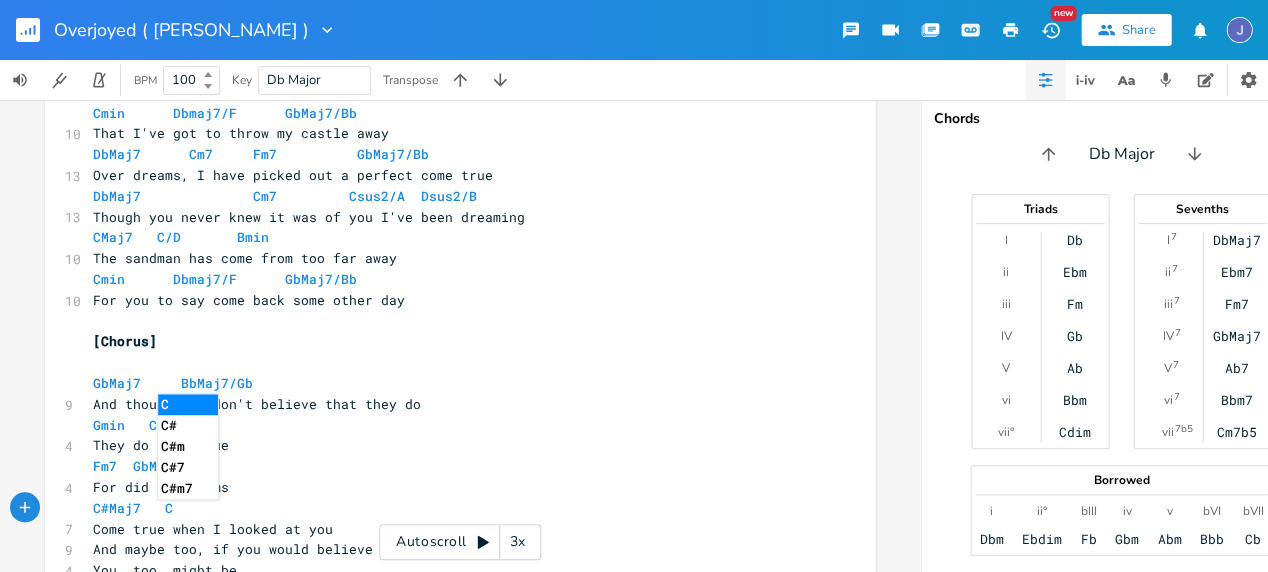 scroll, scrollTop: 0, scrollLeft: 23, axis: horizontal 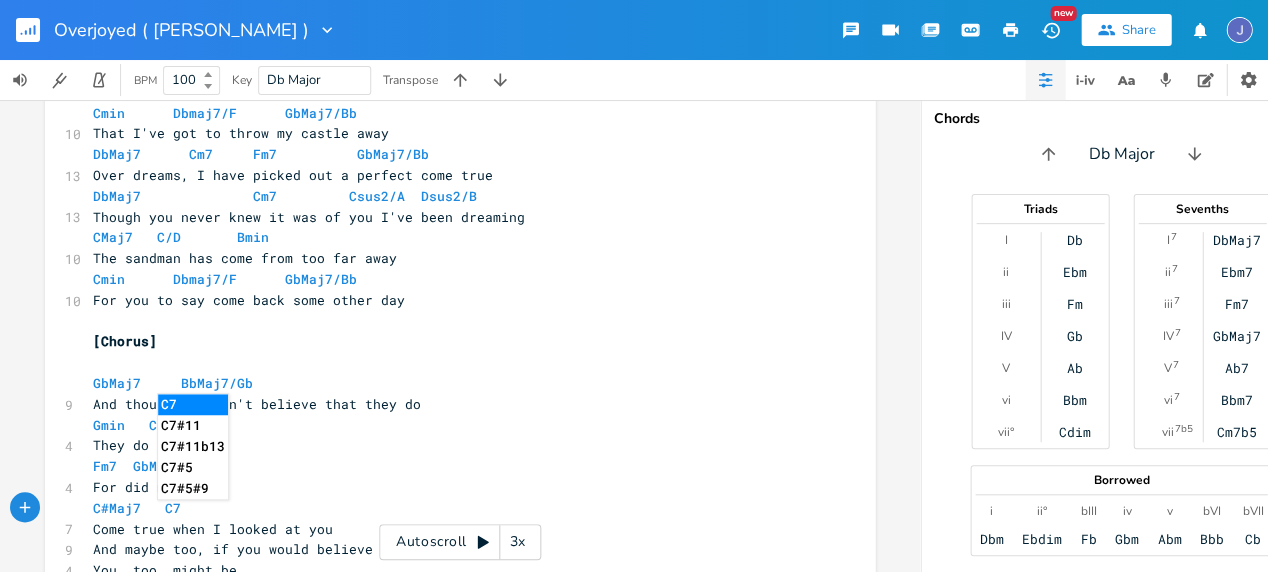 type on "C7" 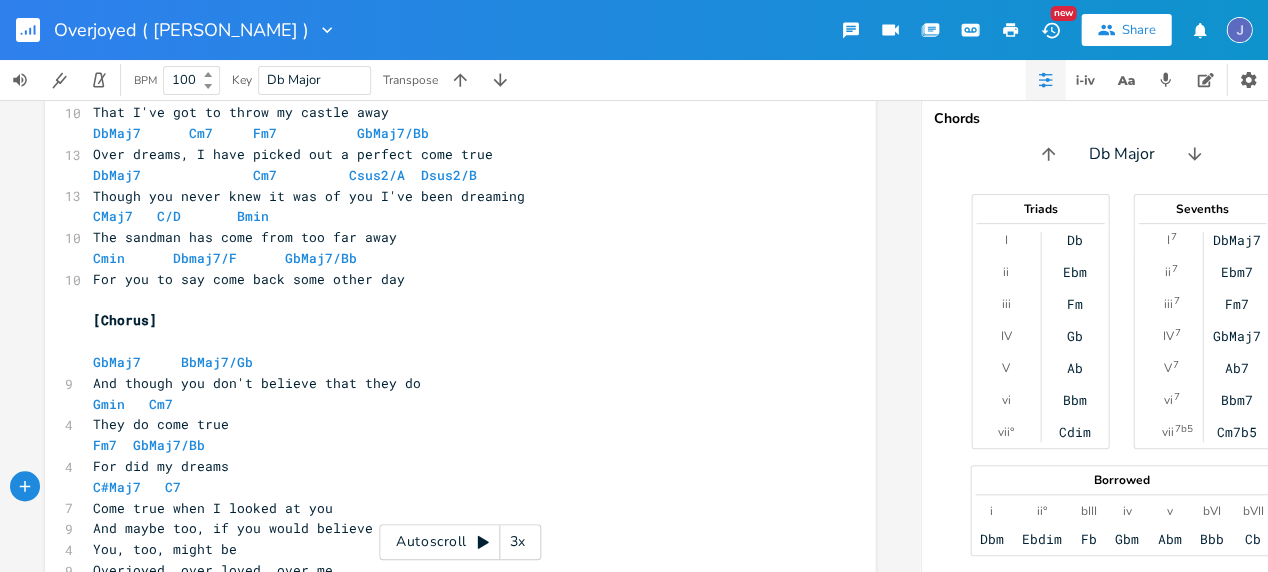 scroll, scrollTop: 256, scrollLeft: 0, axis: vertical 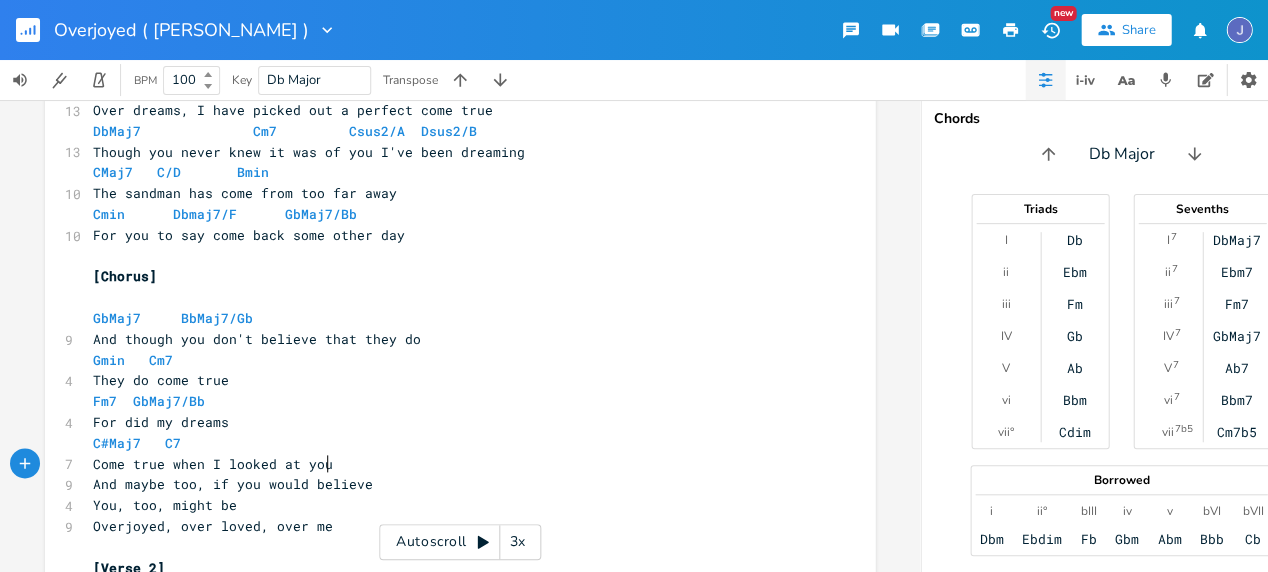 click on "Come true when I looked at you" at bounding box center [450, 464] 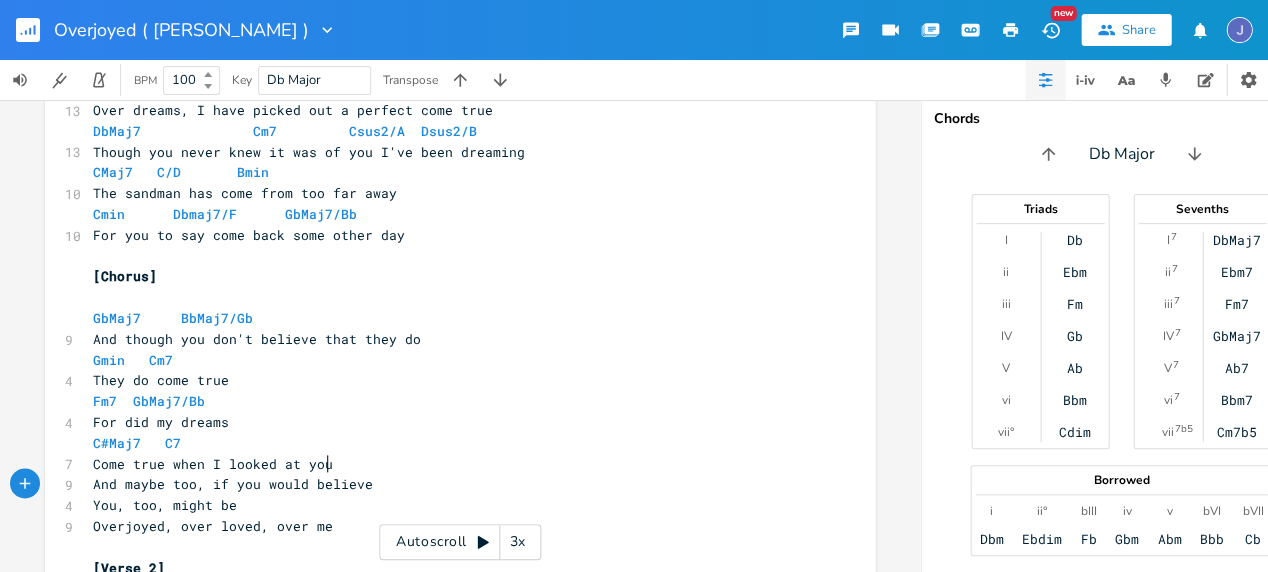 click on "Come true when I looked at you" at bounding box center (450, 464) 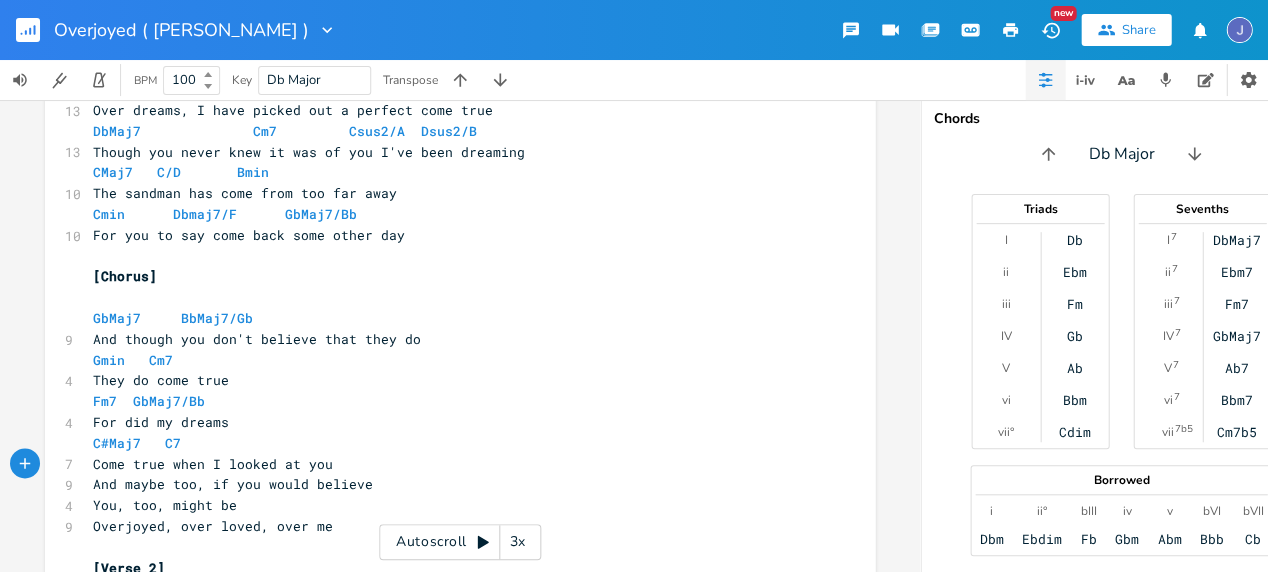 click on "Come true when I looked at you" at bounding box center (450, 464) 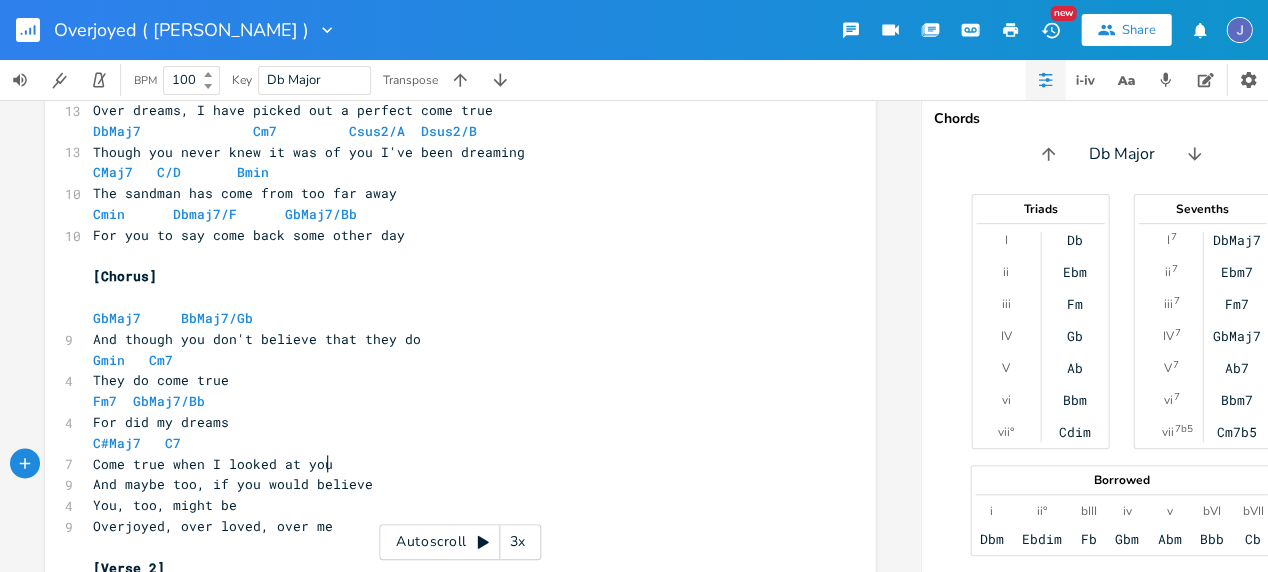 click on "And maybe too, if you would believe" at bounding box center (450, 484) 